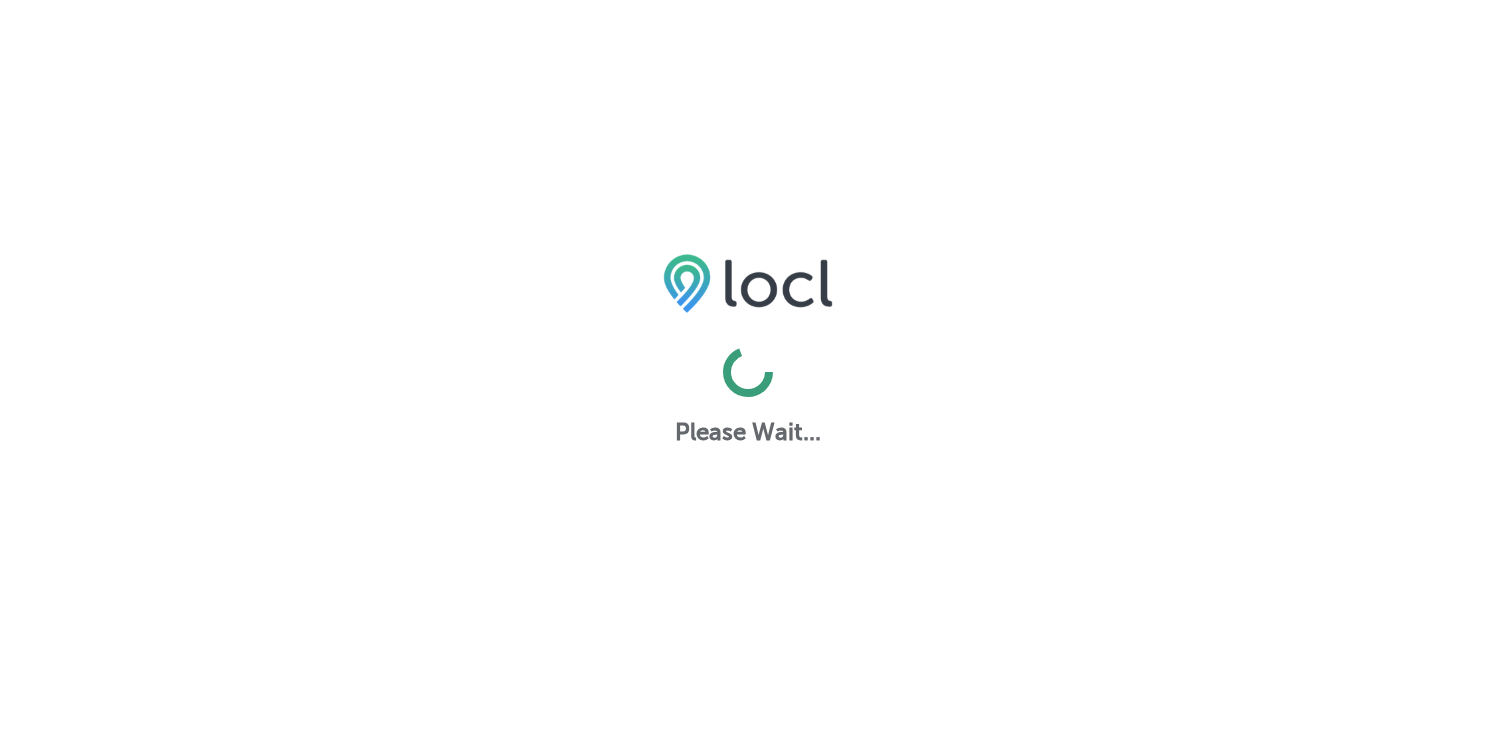 scroll, scrollTop: 0, scrollLeft: 0, axis: both 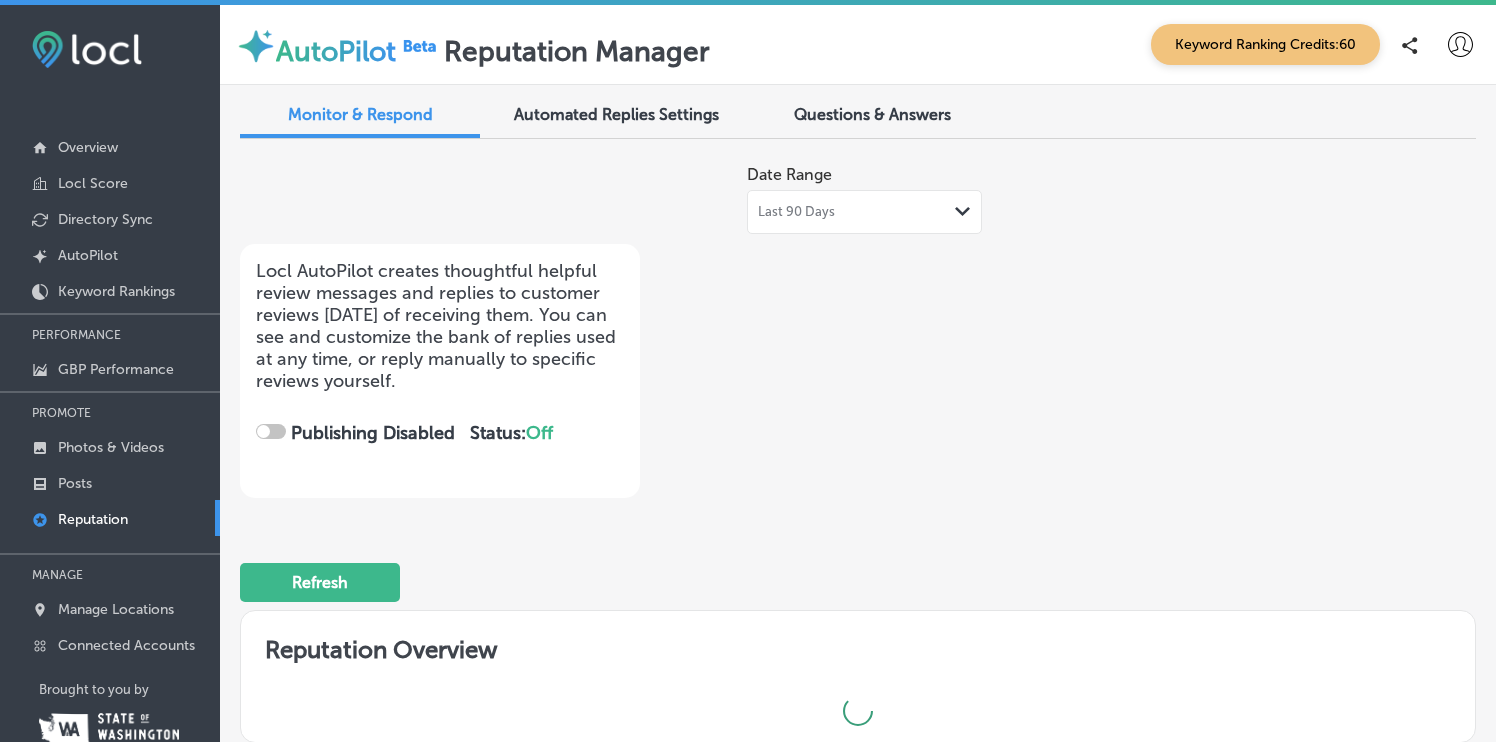checkbox on "true" 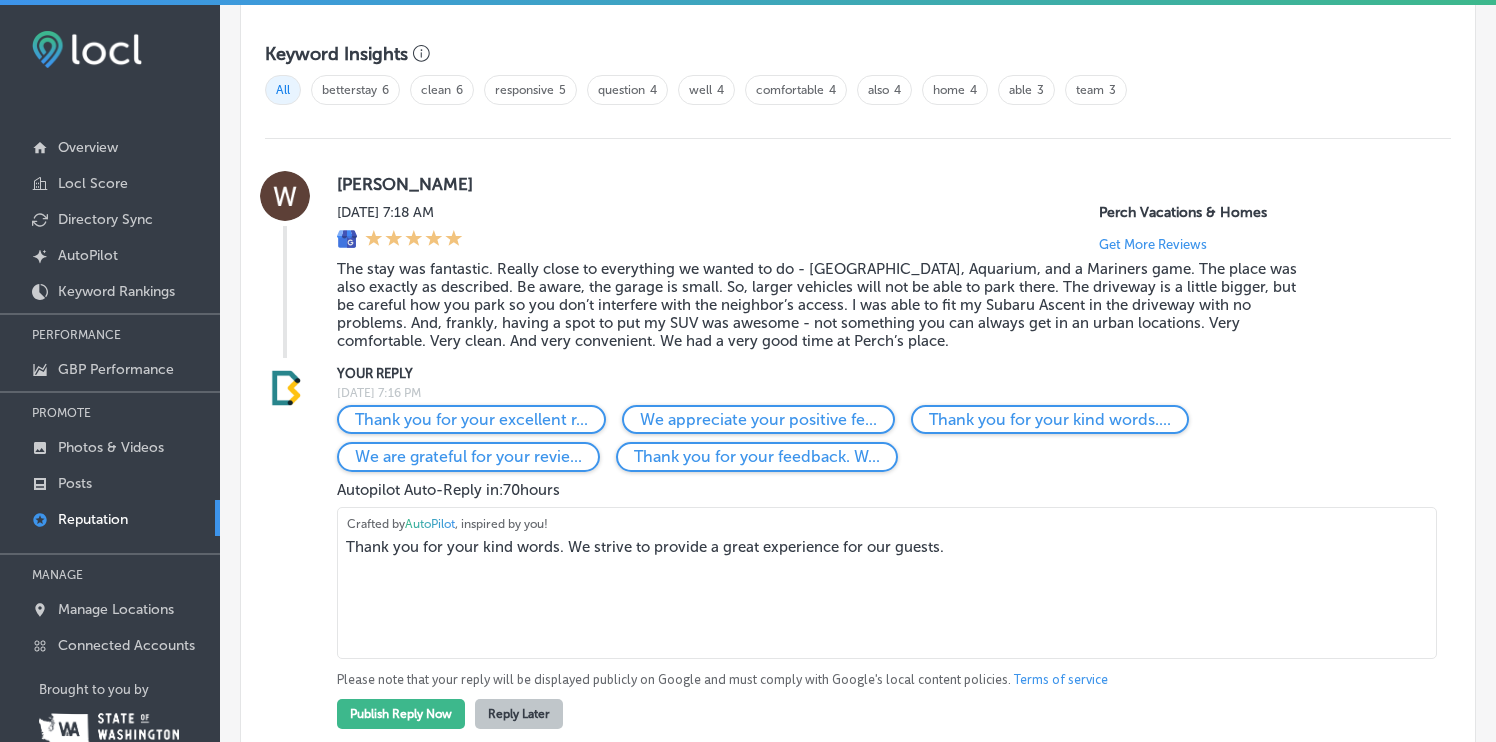 scroll, scrollTop: 1340, scrollLeft: 0, axis: vertical 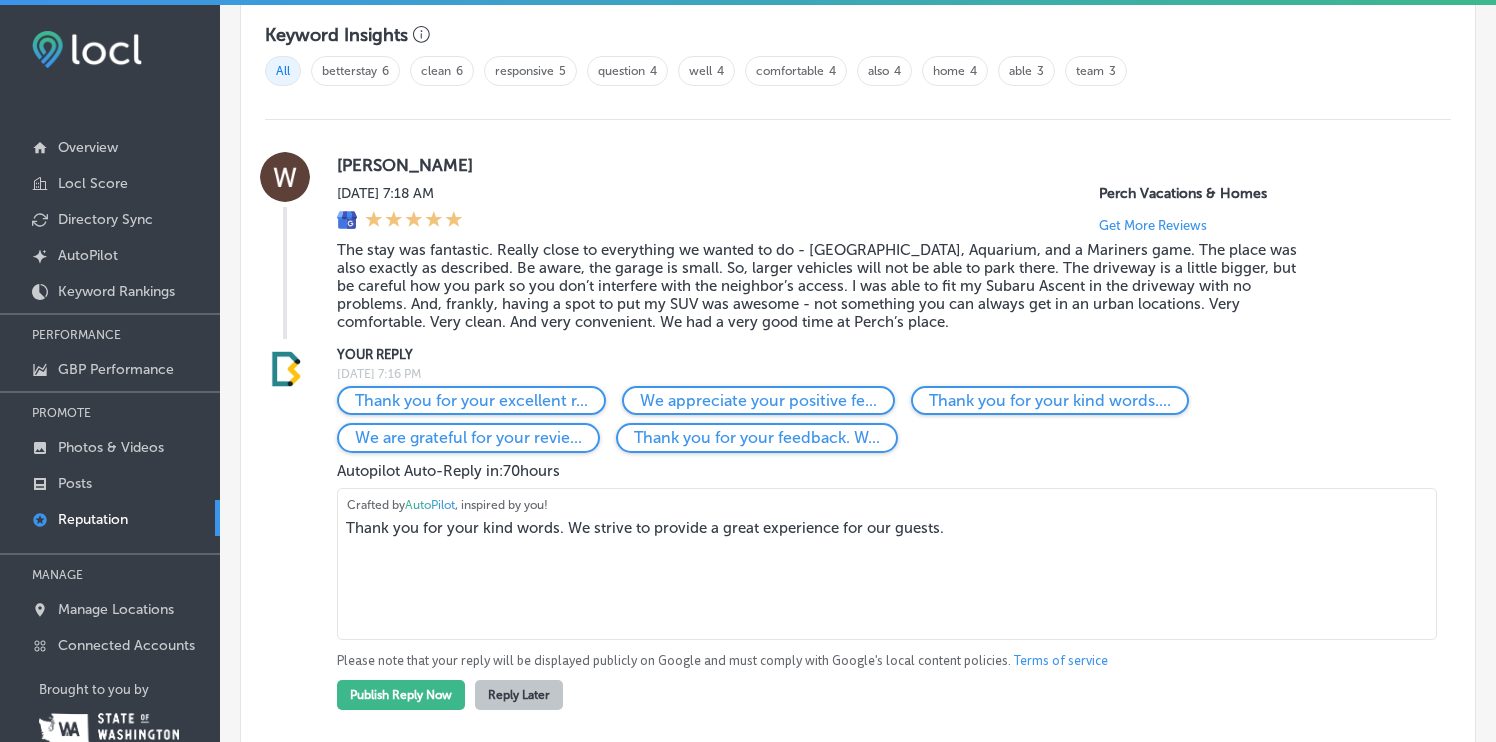 click on "Thank you for your kind words. We strive to provide a great experience for our guests." at bounding box center [887, 564] 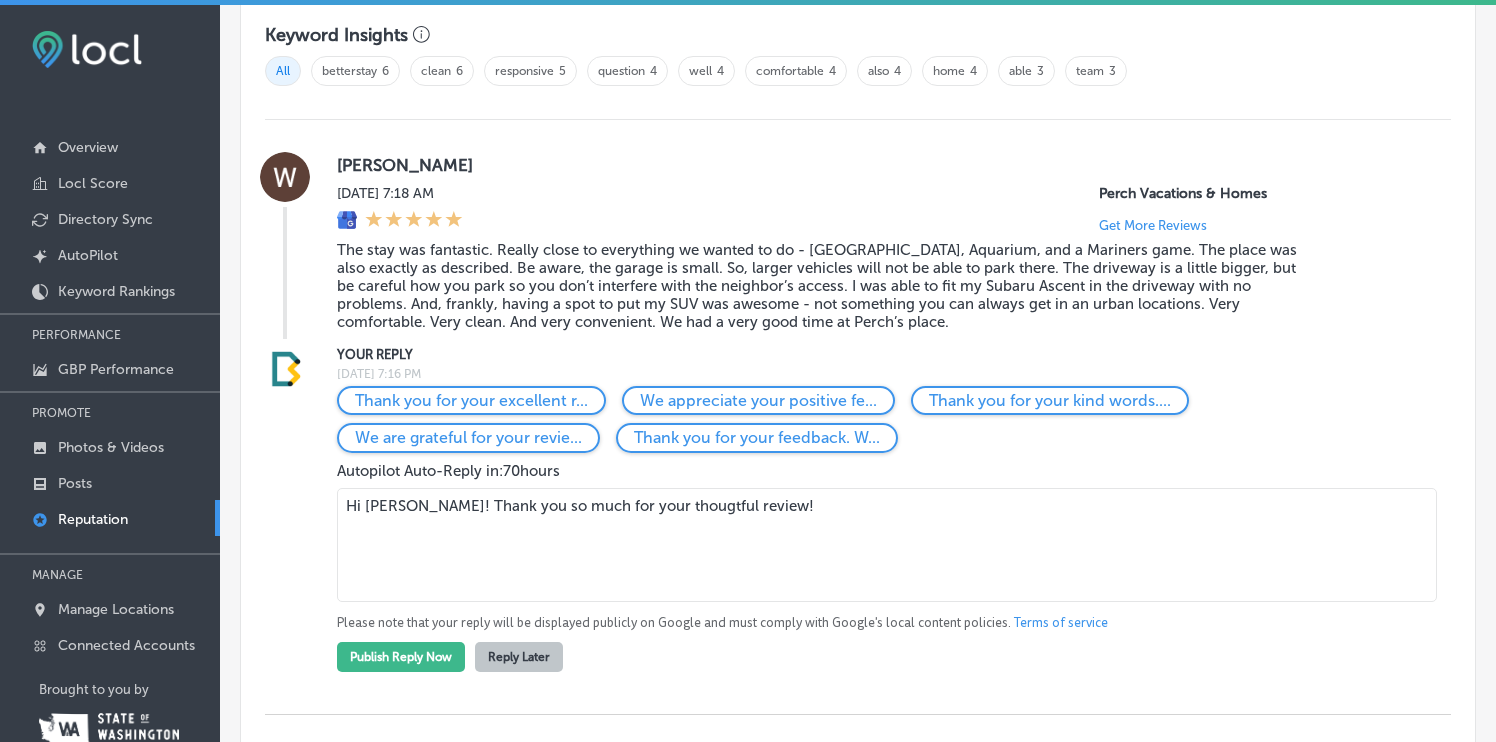 click on "Hi [PERSON_NAME]! Thank you so much for your thougtful review!" at bounding box center [887, 545] 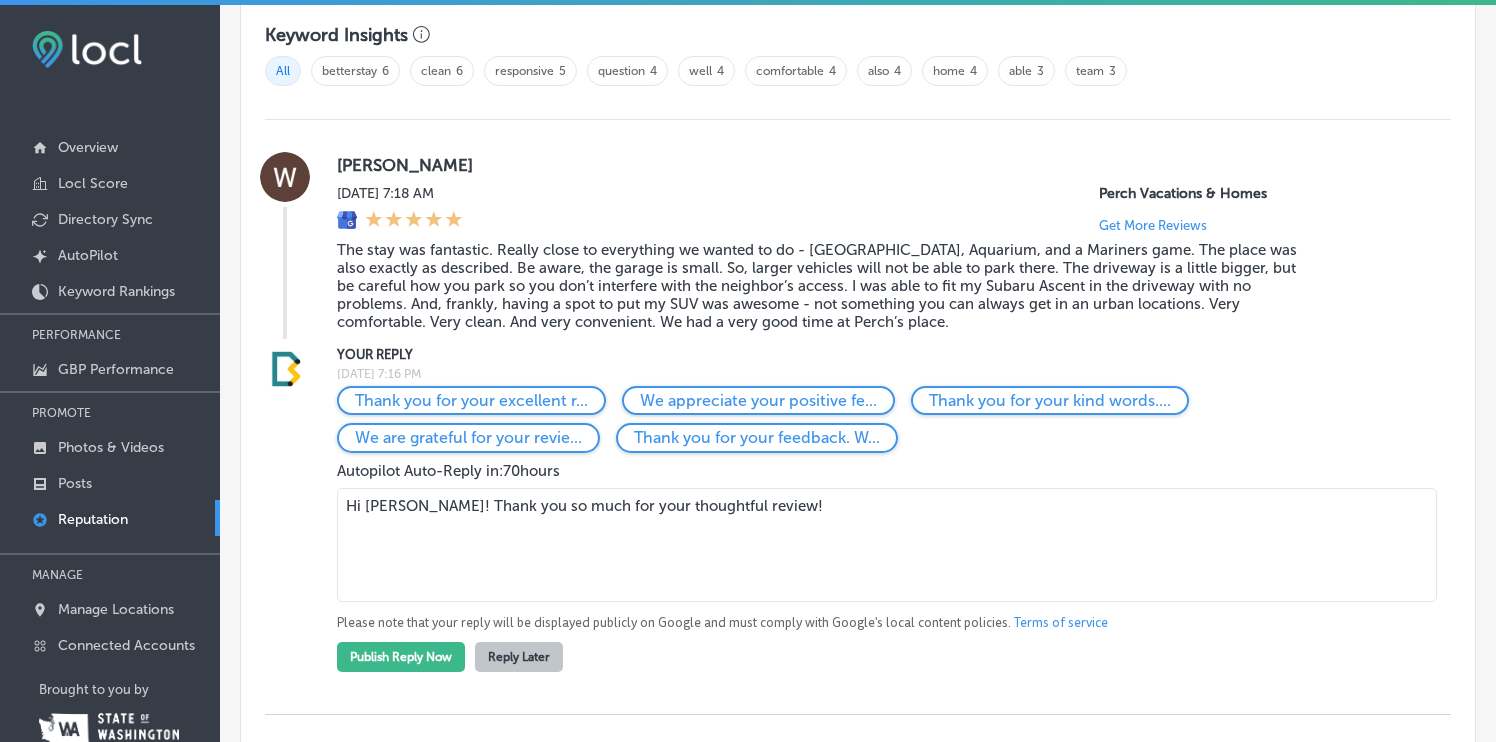 click on "Hi [PERSON_NAME]! Thank you so much for your thoughtful review!" at bounding box center (887, 545) 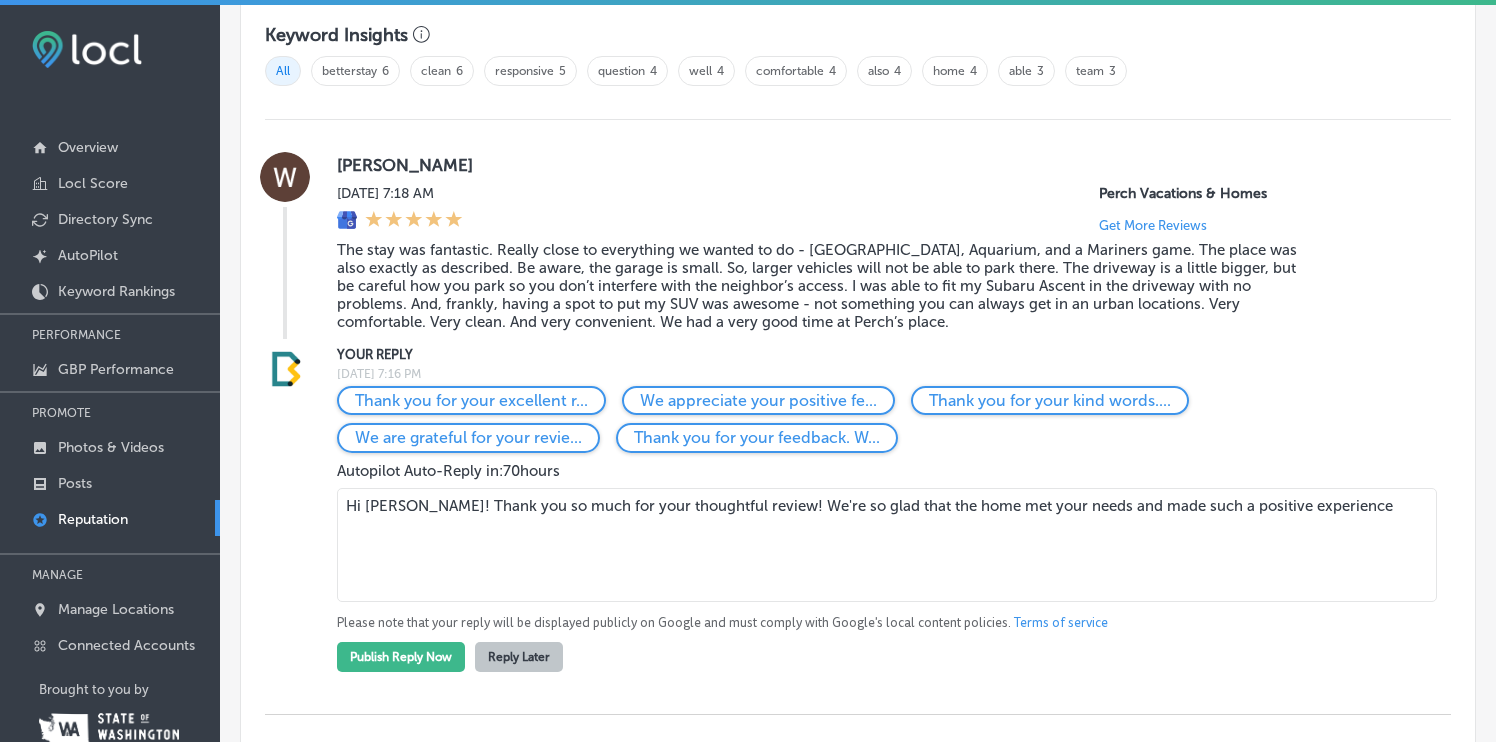 click on "Hi [PERSON_NAME]! Thank you so much for your thoughtful review! We're so glad that the home met your needs and made such a positive experience" at bounding box center [887, 545] 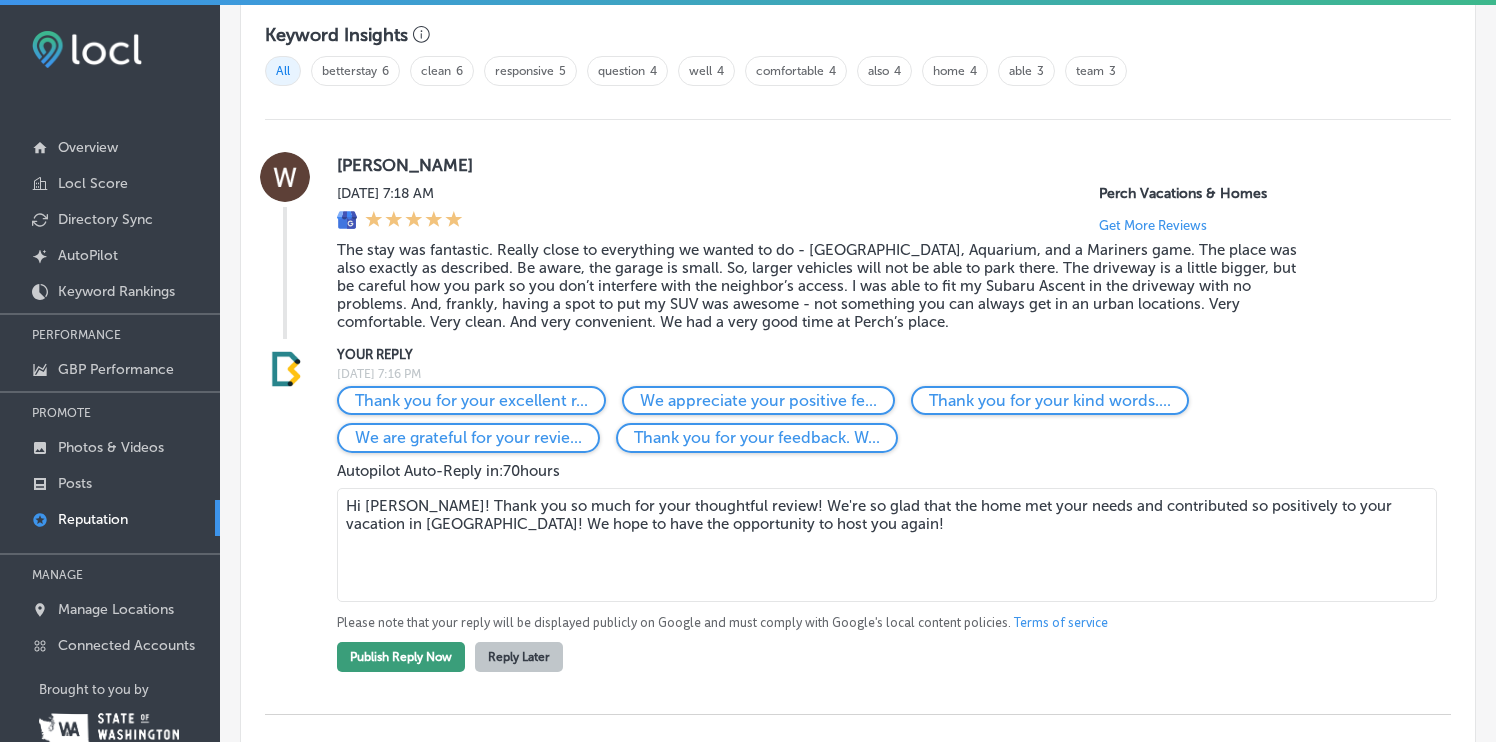 type on "Hi [PERSON_NAME]! Thank you so much for your thoughtful review! We're so glad that the home met your needs and contributed so positively to your vacation in [GEOGRAPHIC_DATA]! We hope to have the opportunity to host you again!" 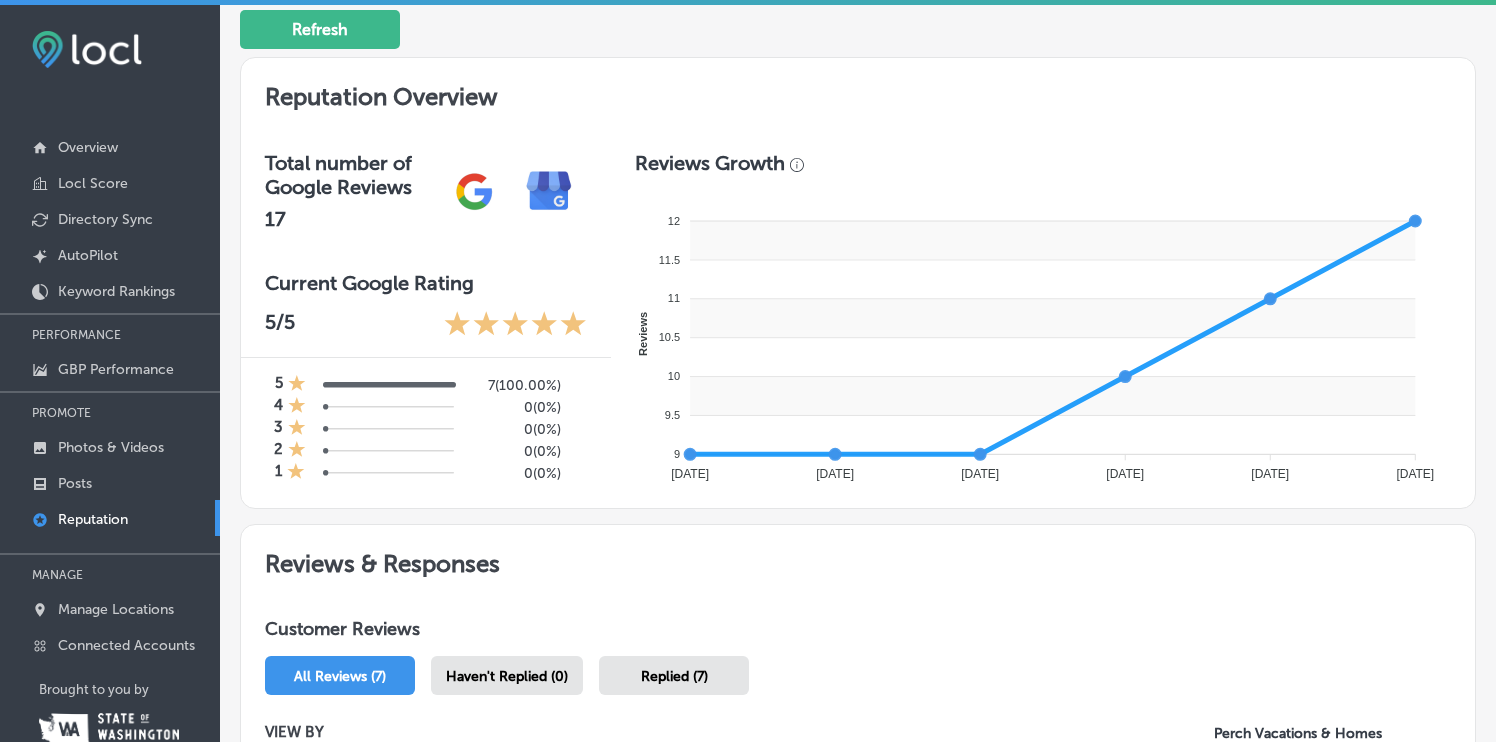 scroll, scrollTop: 0, scrollLeft: 0, axis: both 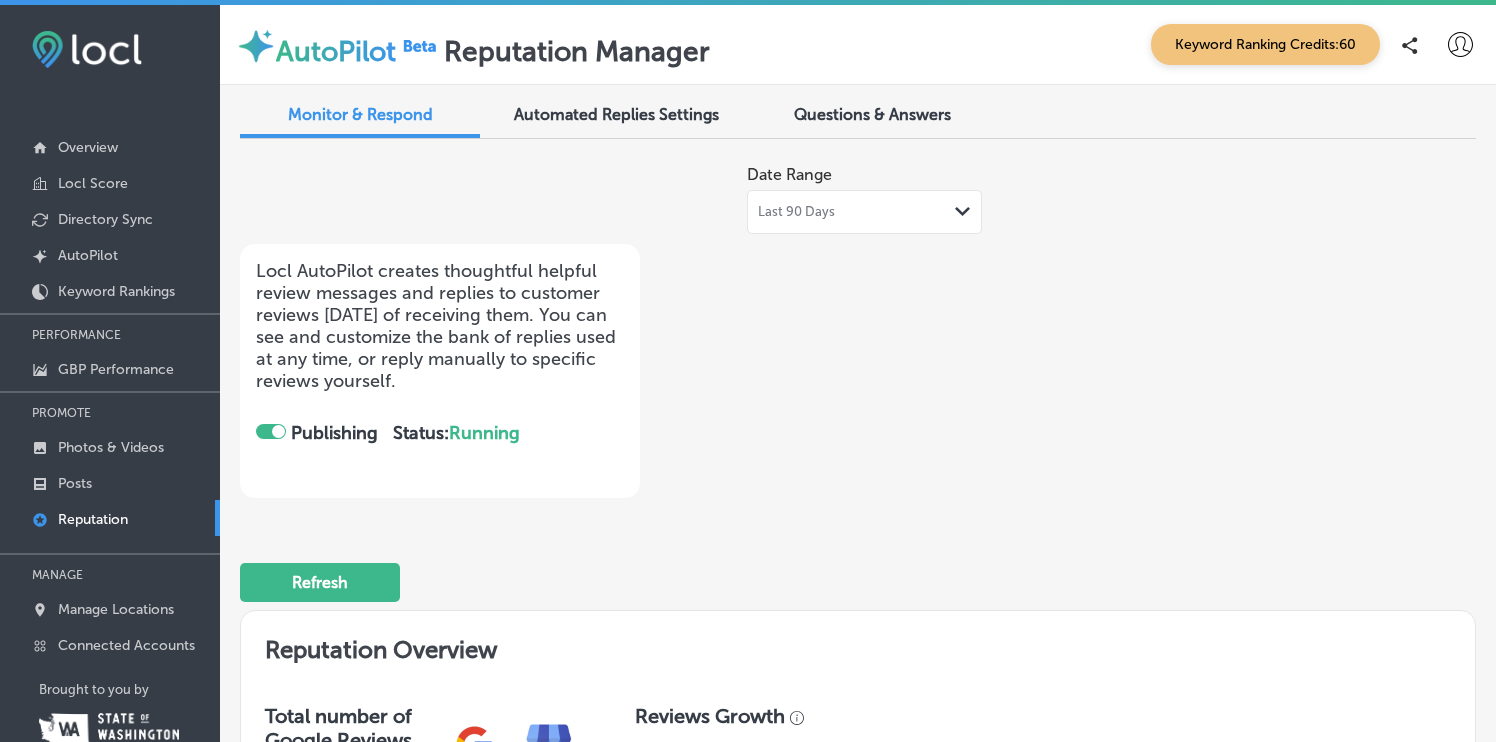 click at bounding box center (278, 431) 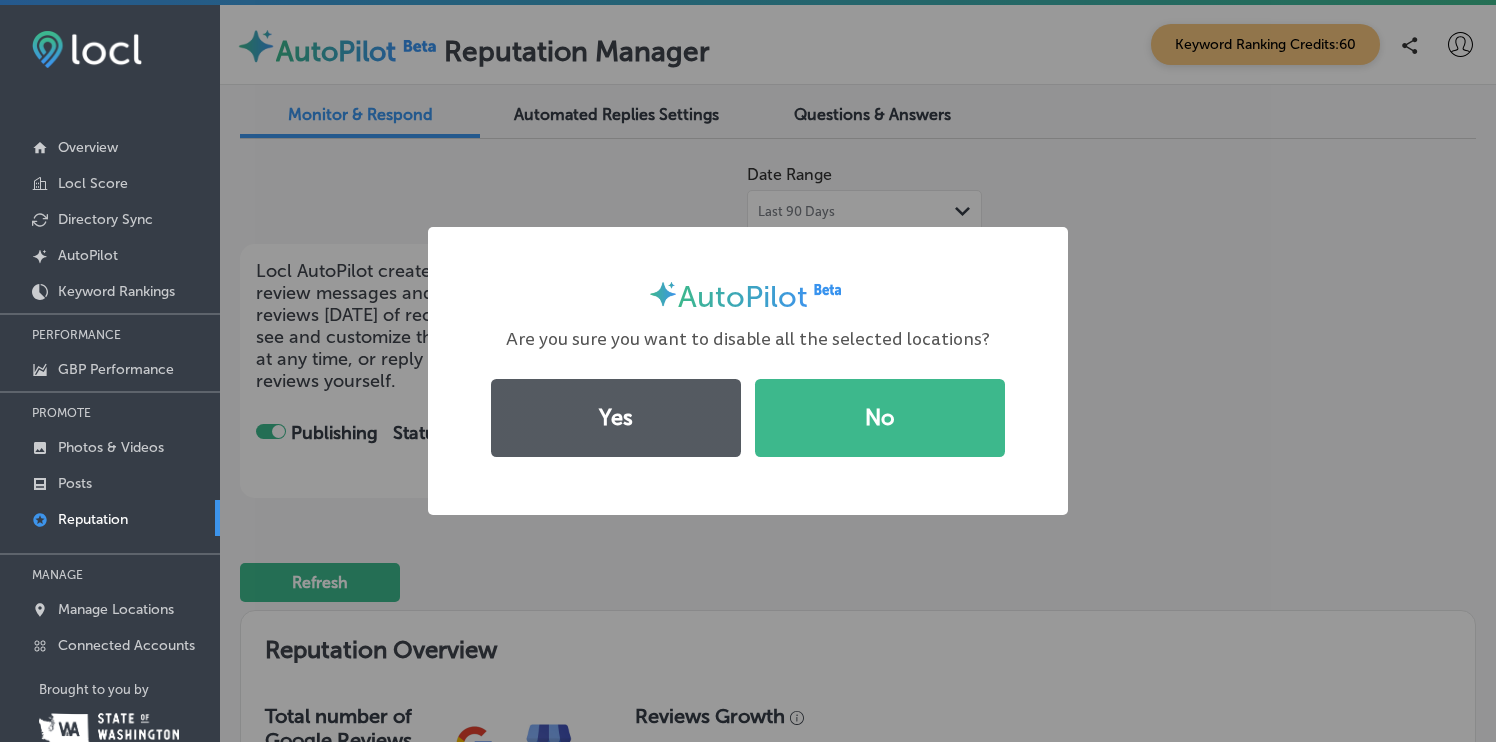 click on "Yes" at bounding box center [616, 418] 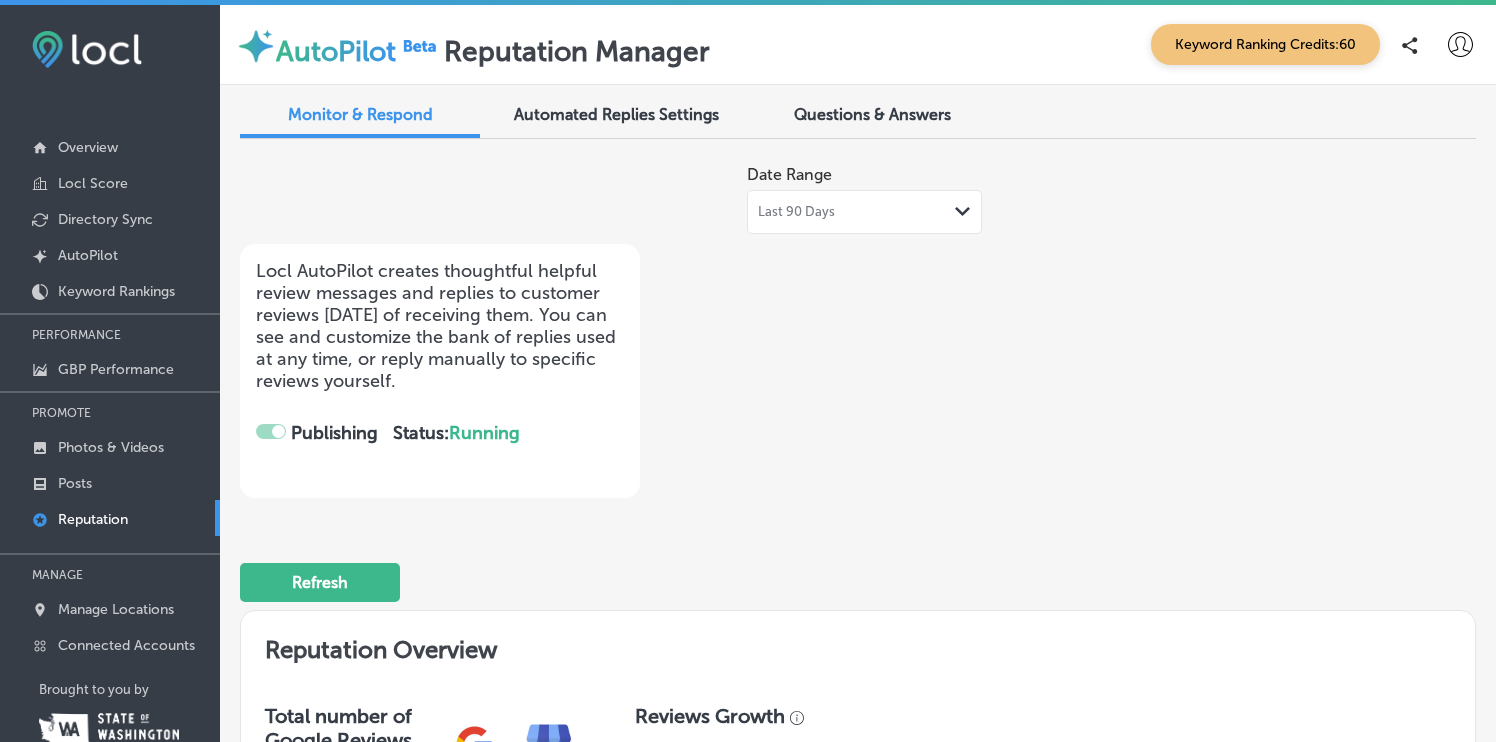 checkbox on "false" 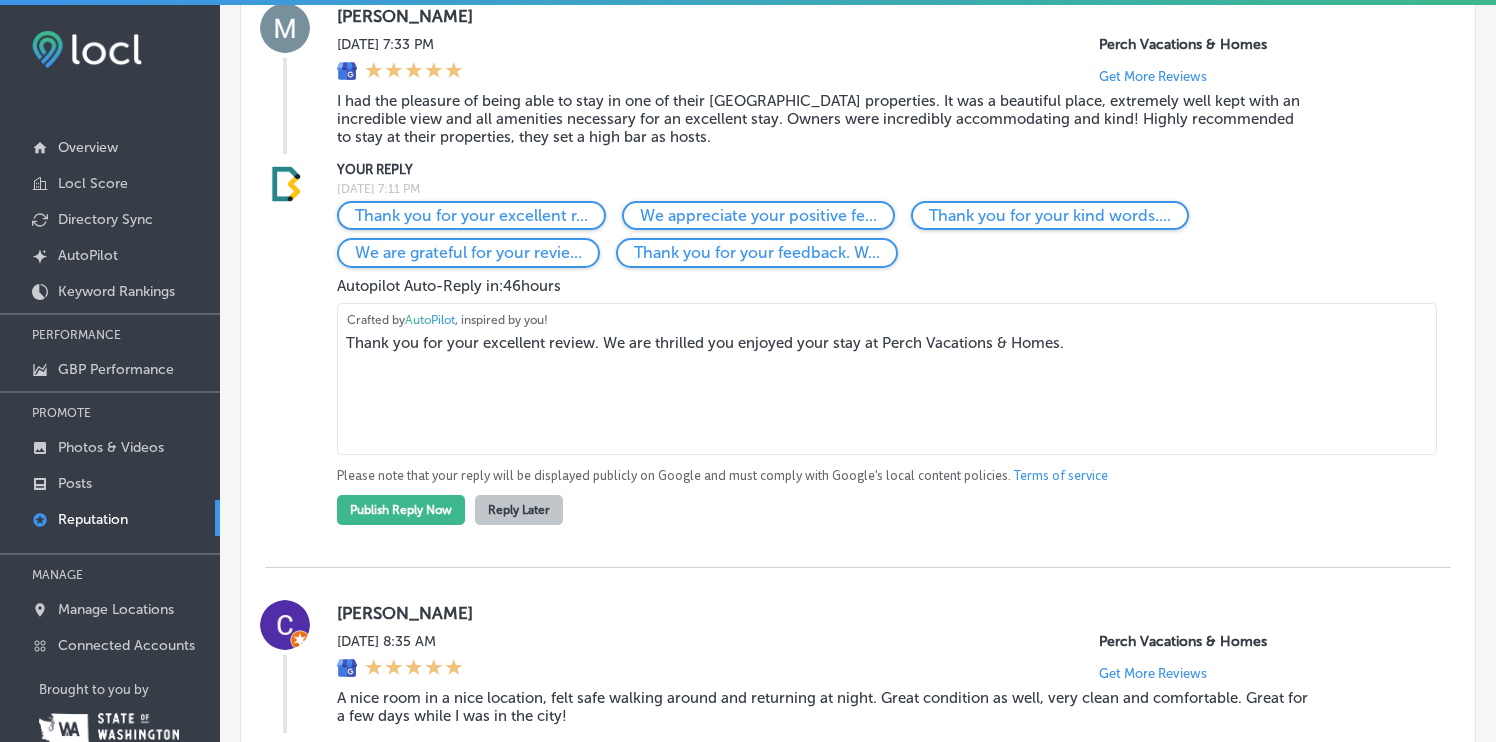 scroll, scrollTop: 1859, scrollLeft: 0, axis: vertical 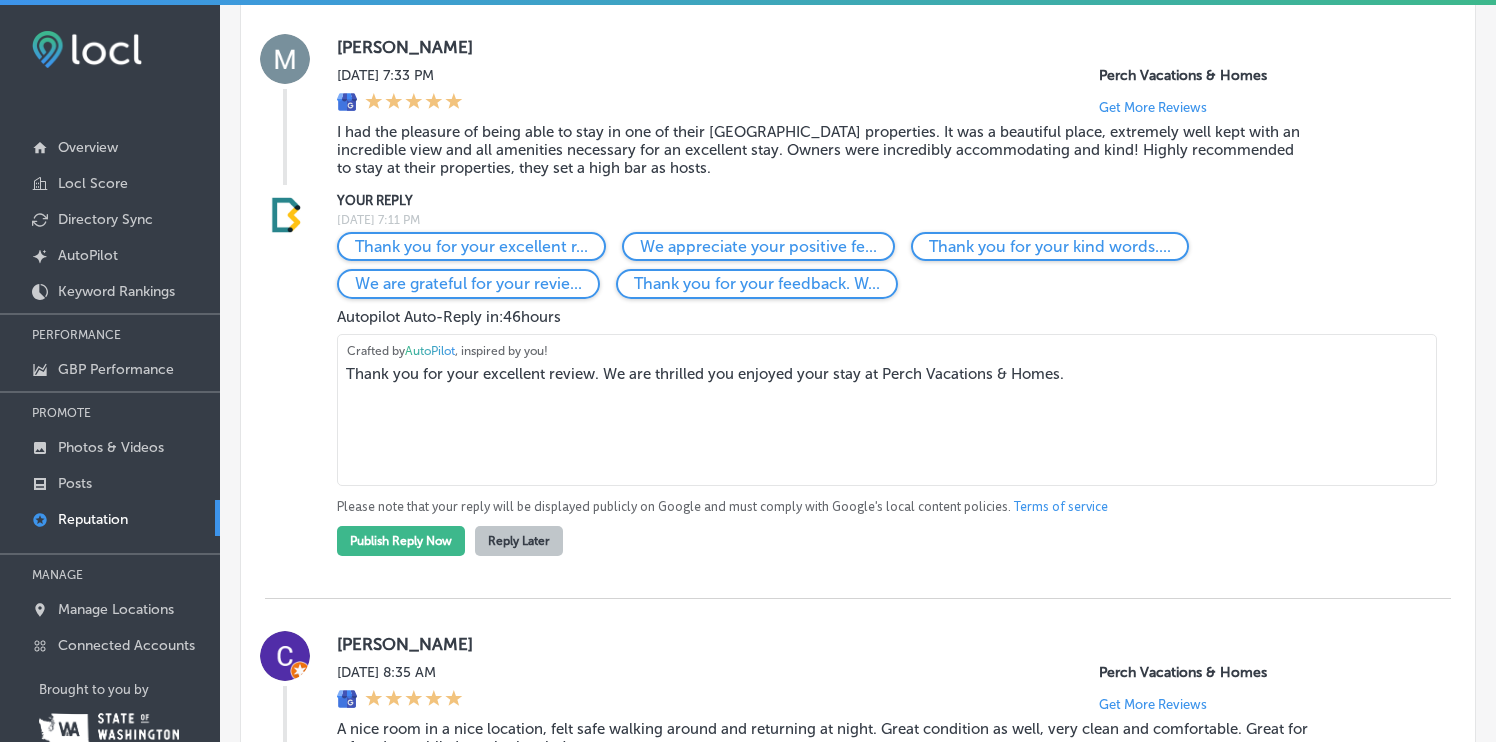 click on "Thank you for your excellent review. We are thrilled you enjoyed your stay at Perch Vacations & Homes." at bounding box center [887, 410] 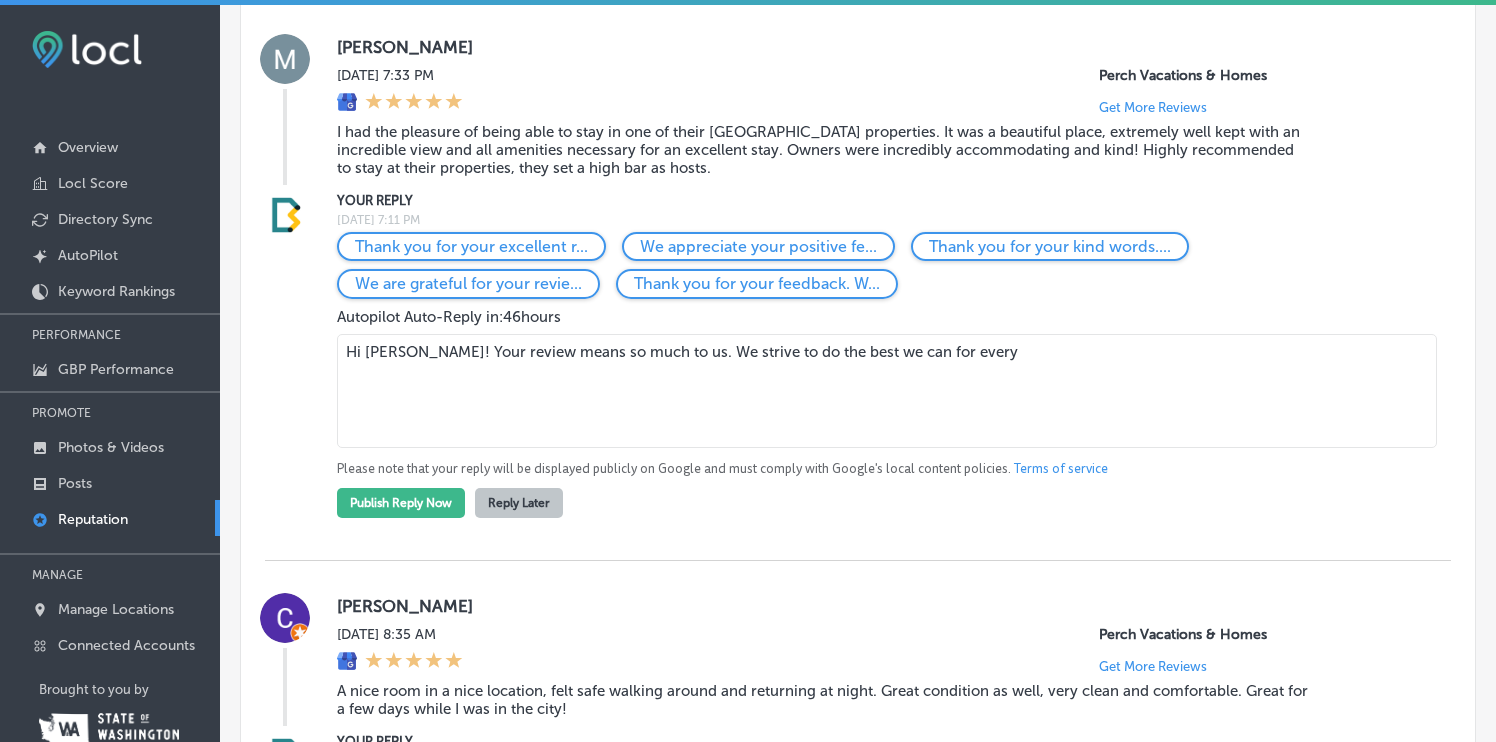 click on "I had the pleasure of being able to stay in one of their [GEOGRAPHIC_DATA] properties. It was a beautiful place, extremely well kept with an incredible view and all amenities necessary for an excellent stay. Owners were incredibly accommodating and kind! Highly recommended to stay at their properties, they set a high bar as hosts." at bounding box center (823, 150) 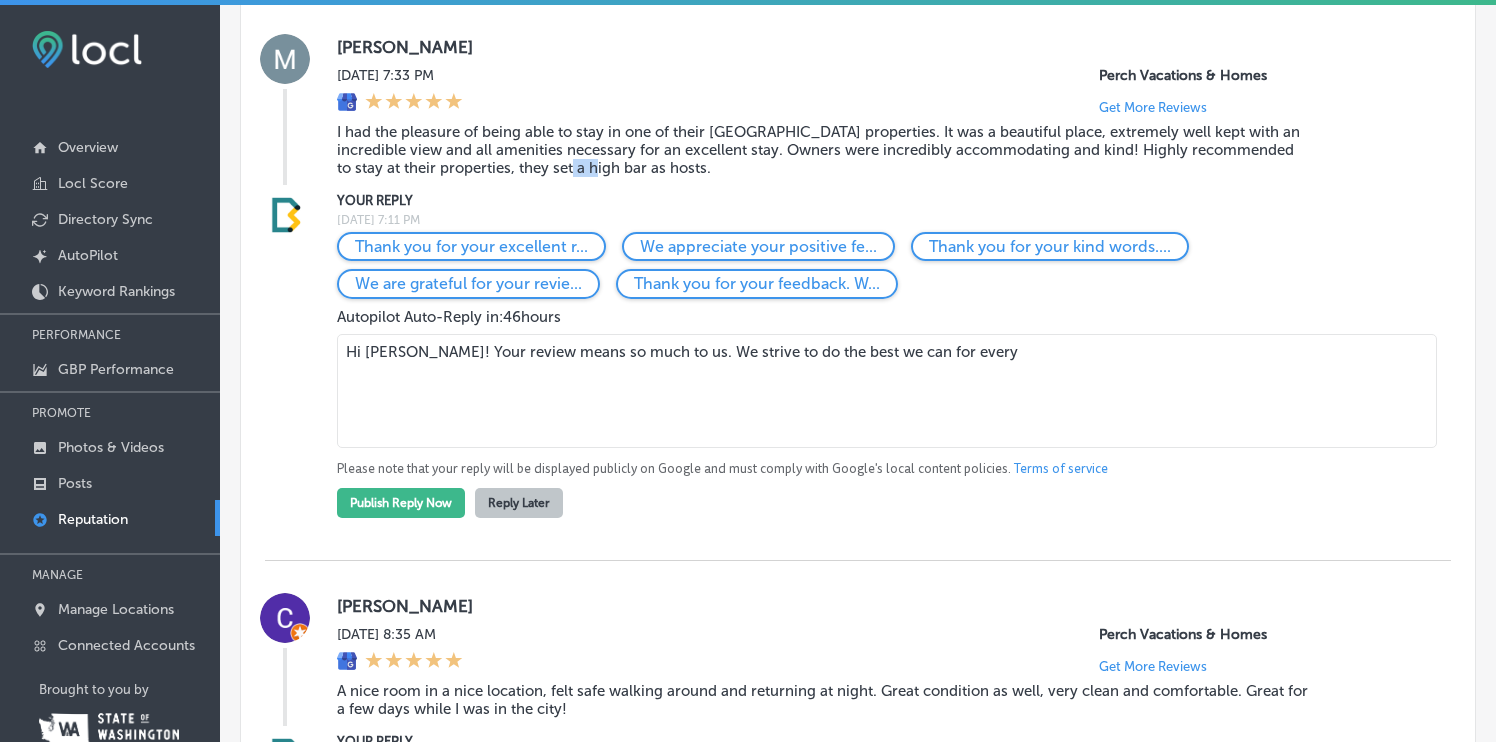 click on "I had the pleasure of being able to stay in one of their [GEOGRAPHIC_DATA] properties. It was a beautiful place, extremely well kept with an incredible view and all amenities necessary for an excellent stay. Owners were incredibly accommodating and kind! Highly recommended to stay at their properties, they set a high bar as hosts." at bounding box center (823, 150) 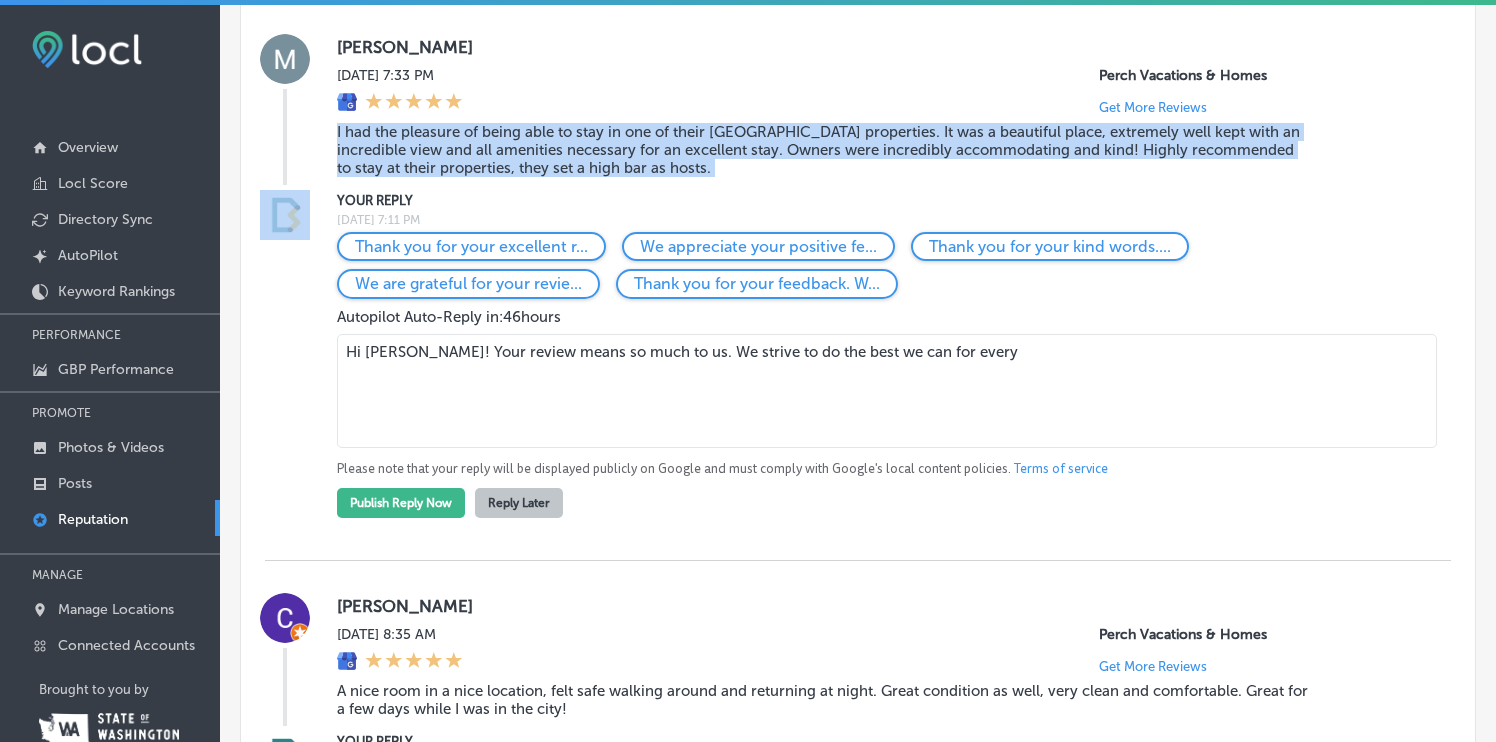 click on "I had the pleasure of being able to stay in one of their [GEOGRAPHIC_DATA] properties. It was a beautiful place, extremely well kept with an incredible view and all amenities necessary for an excellent stay. Owners were incredibly accommodating and kind! Highly recommended to stay at their properties, they set a high bar as hosts." at bounding box center [823, 150] 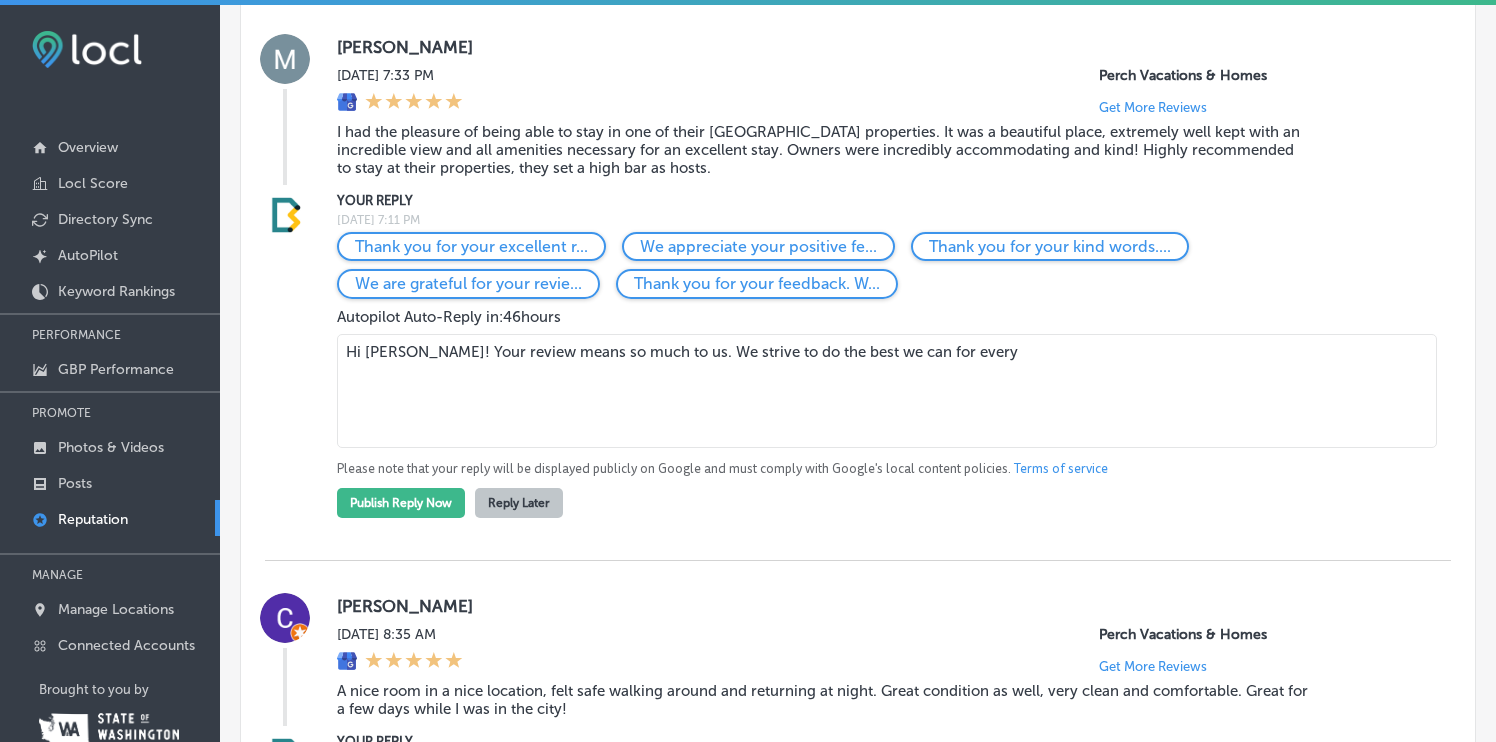 click on "Hi [PERSON_NAME]! Your review means so much to us. We strive to do the best we can for every" at bounding box center [887, 391] 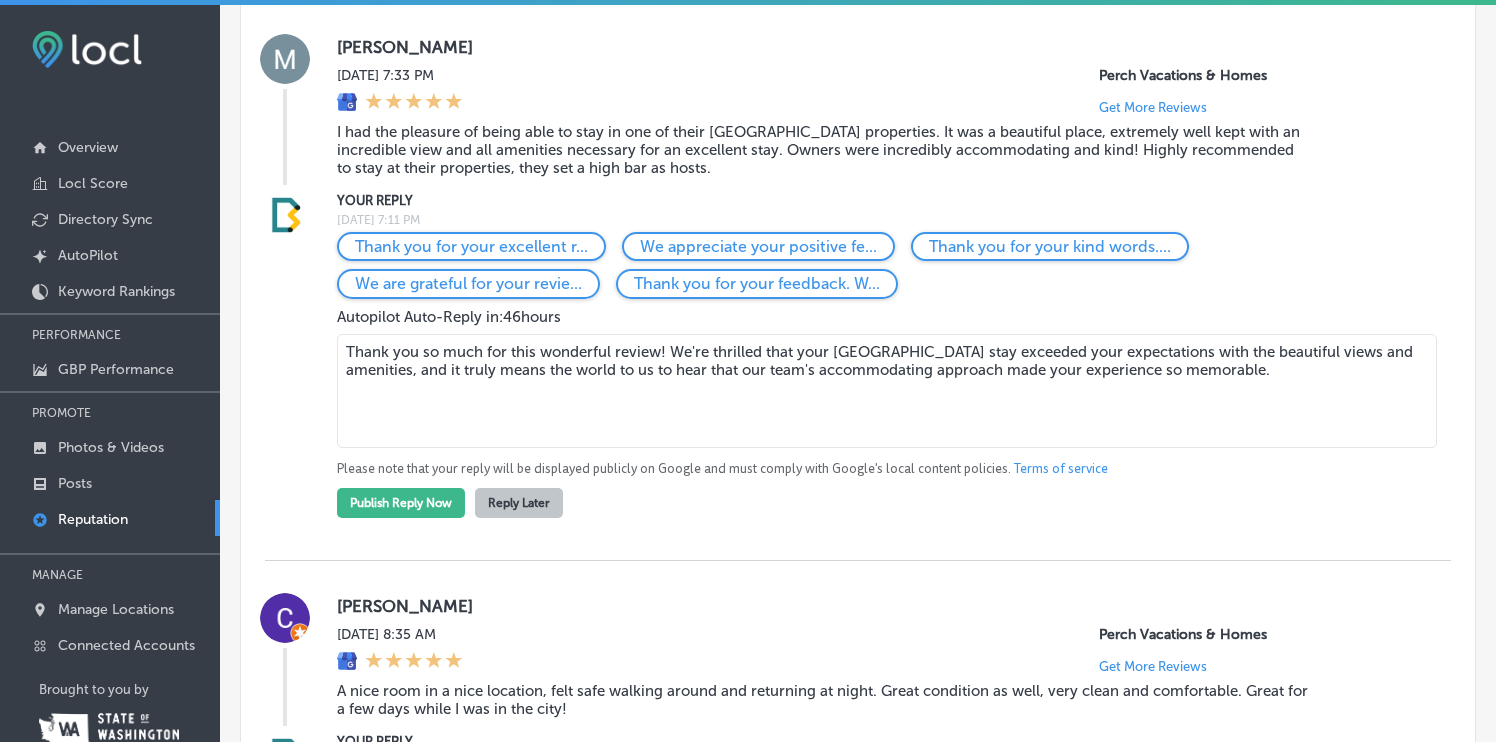 click on "Thank you so much for this wonderful review! We're thrilled that your [GEOGRAPHIC_DATA] stay exceeded your expectations with the beautiful views and amenities, and it truly means the world to us to hear that our team's accommodating approach made your experience so memorable." at bounding box center [887, 391] 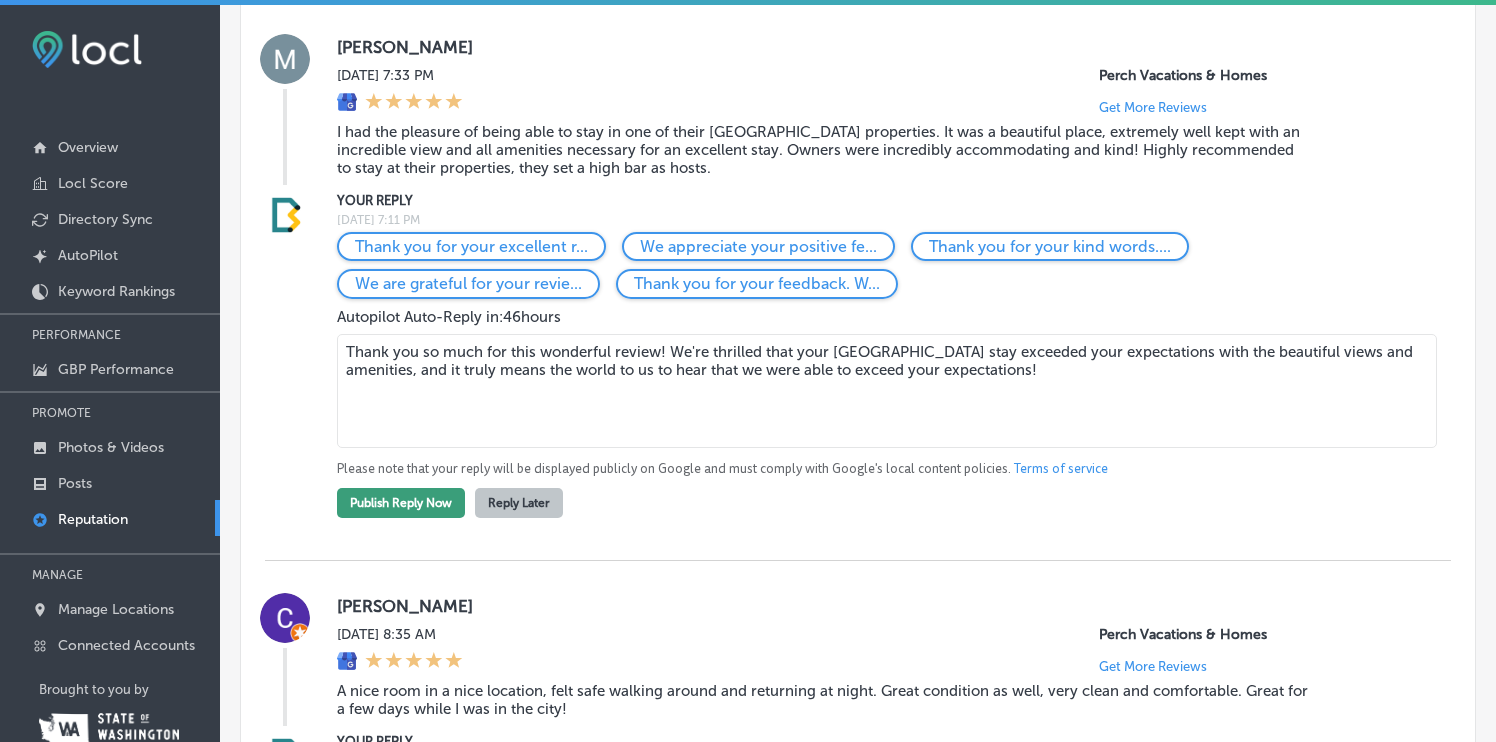 type on "Thank you so much for this wonderful review! We're thrilled that your [GEOGRAPHIC_DATA] stay exceeded your expectations with the beautiful views and amenities, and it truly means the world to us to hear that we were able to exceed your expectations!" 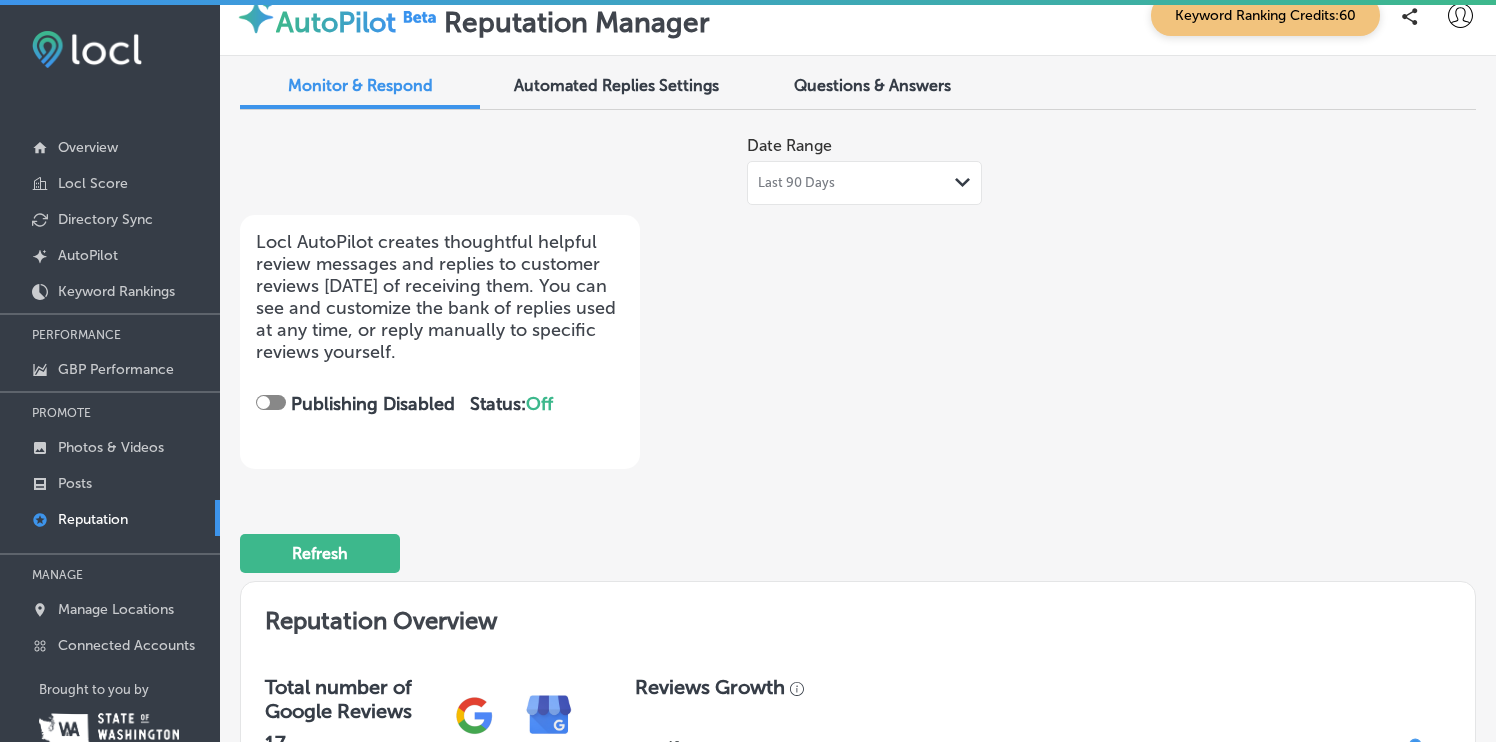 scroll, scrollTop: 0, scrollLeft: 0, axis: both 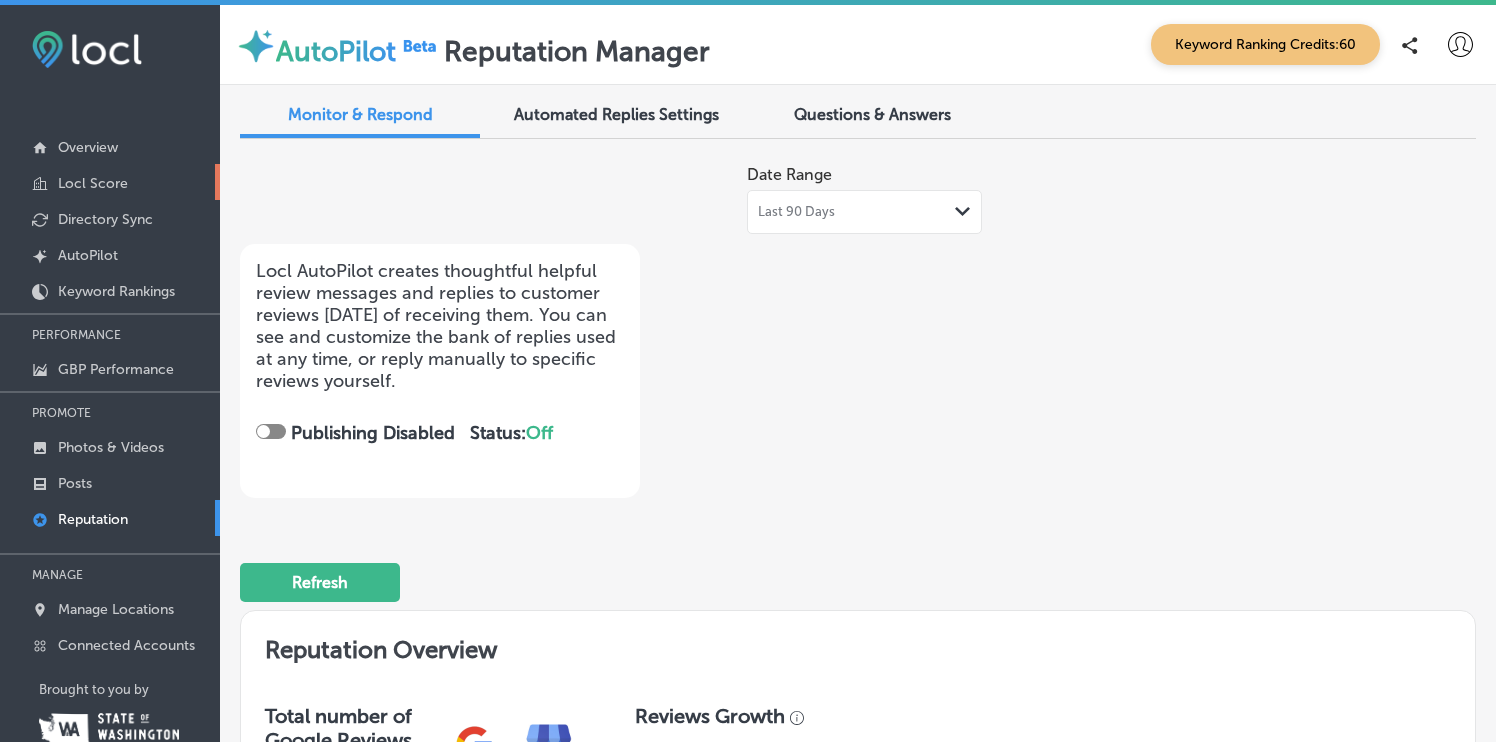click on "Locl Score" at bounding box center [93, 183] 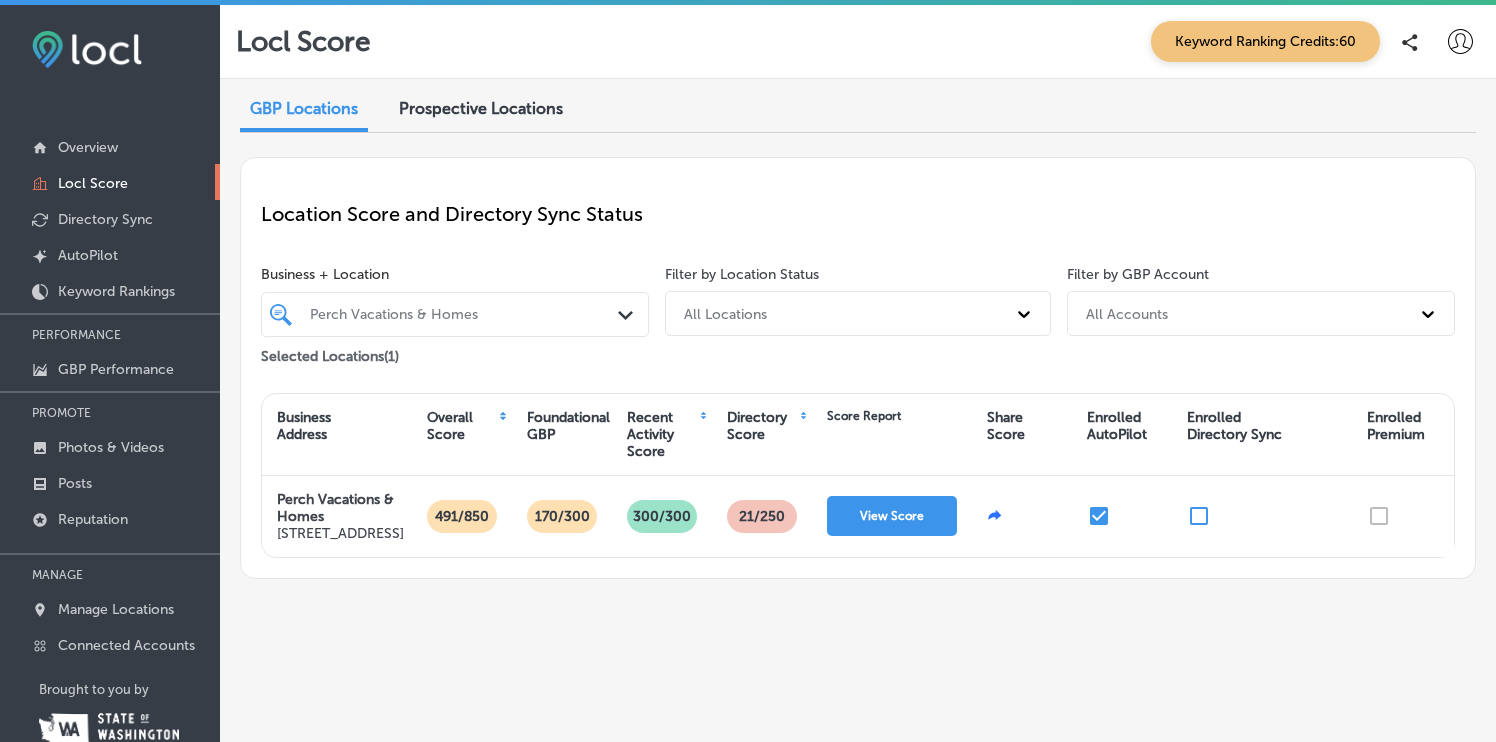scroll, scrollTop: 55, scrollLeft: 0, axis: vertical 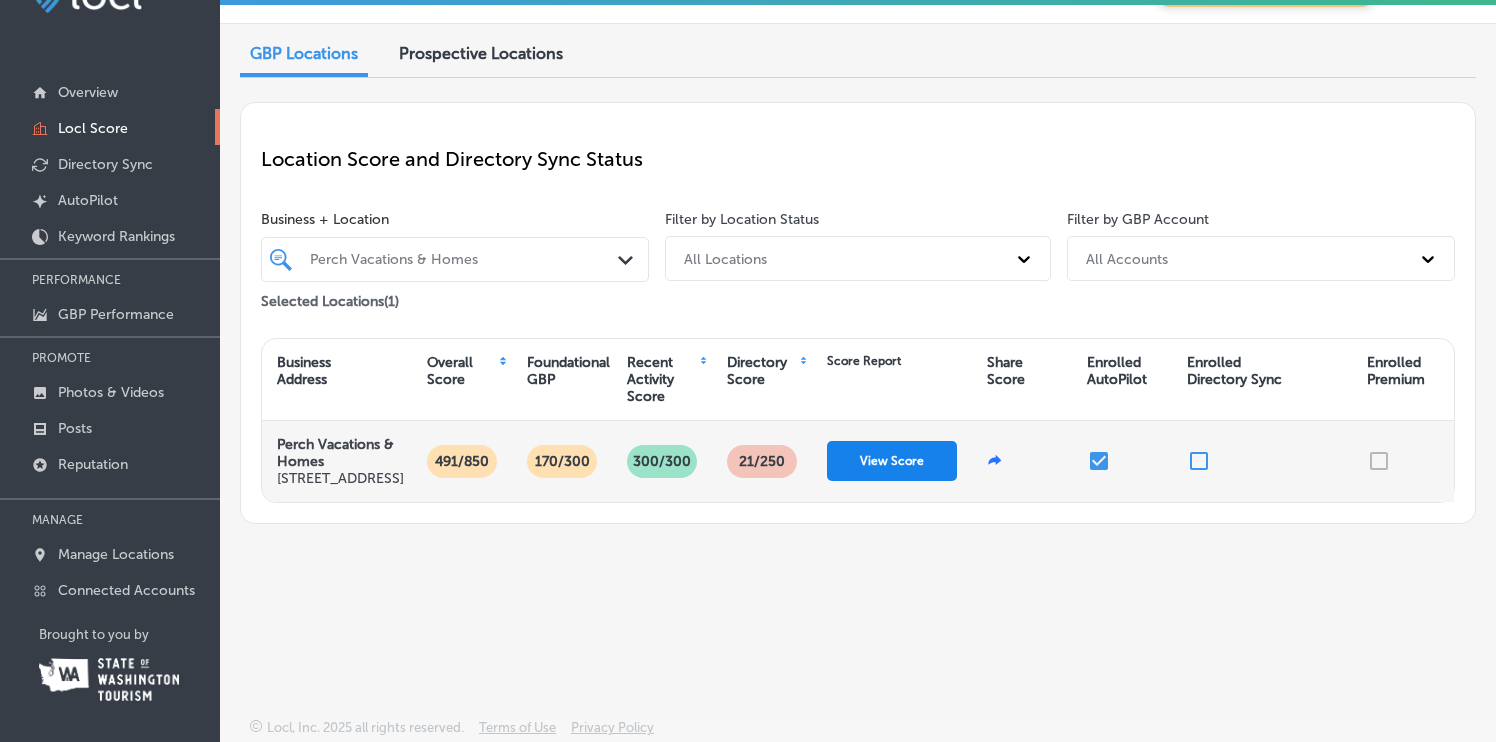 click on "View Score" at bounding box center (892, 461) 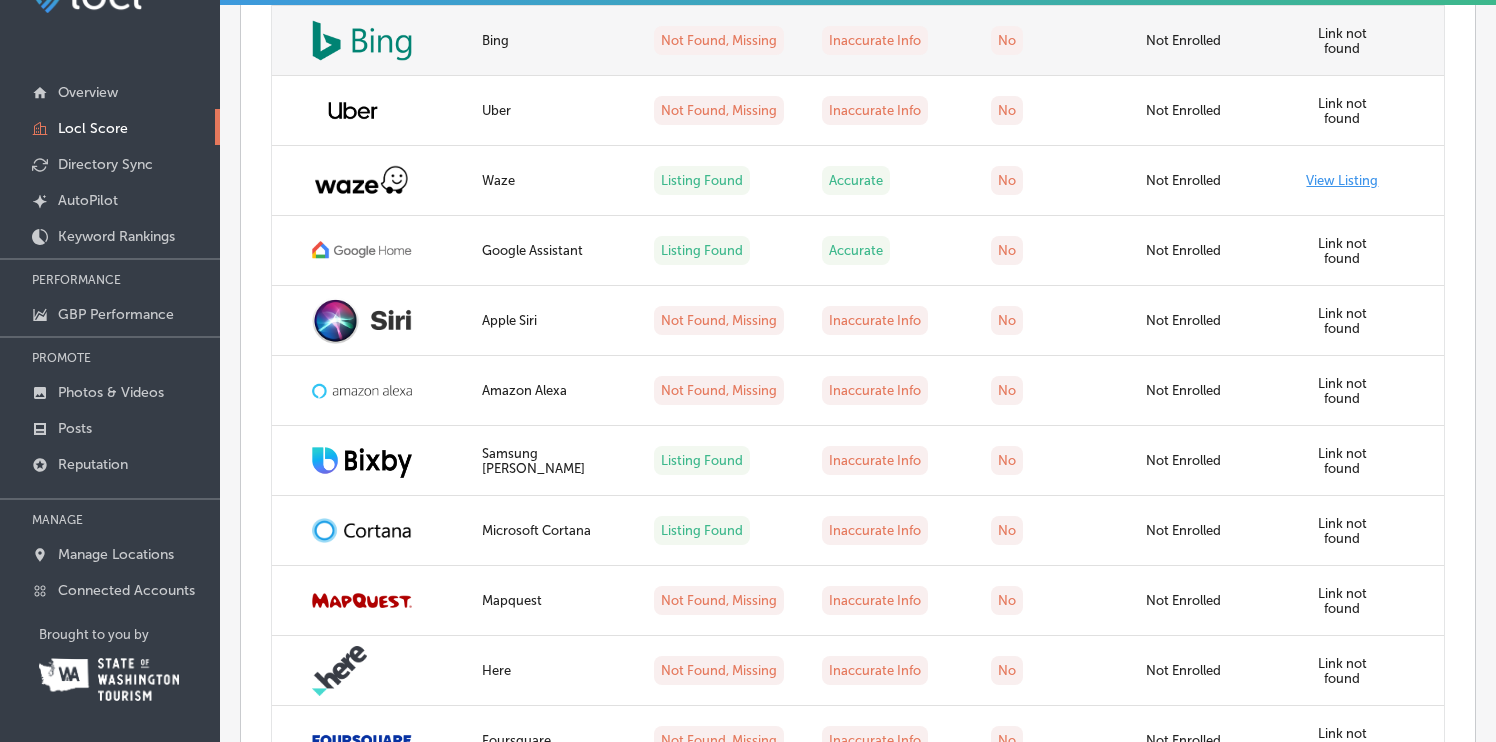 scroll, scrollTop: 1936, scrollLeft: 0, axis: vertical 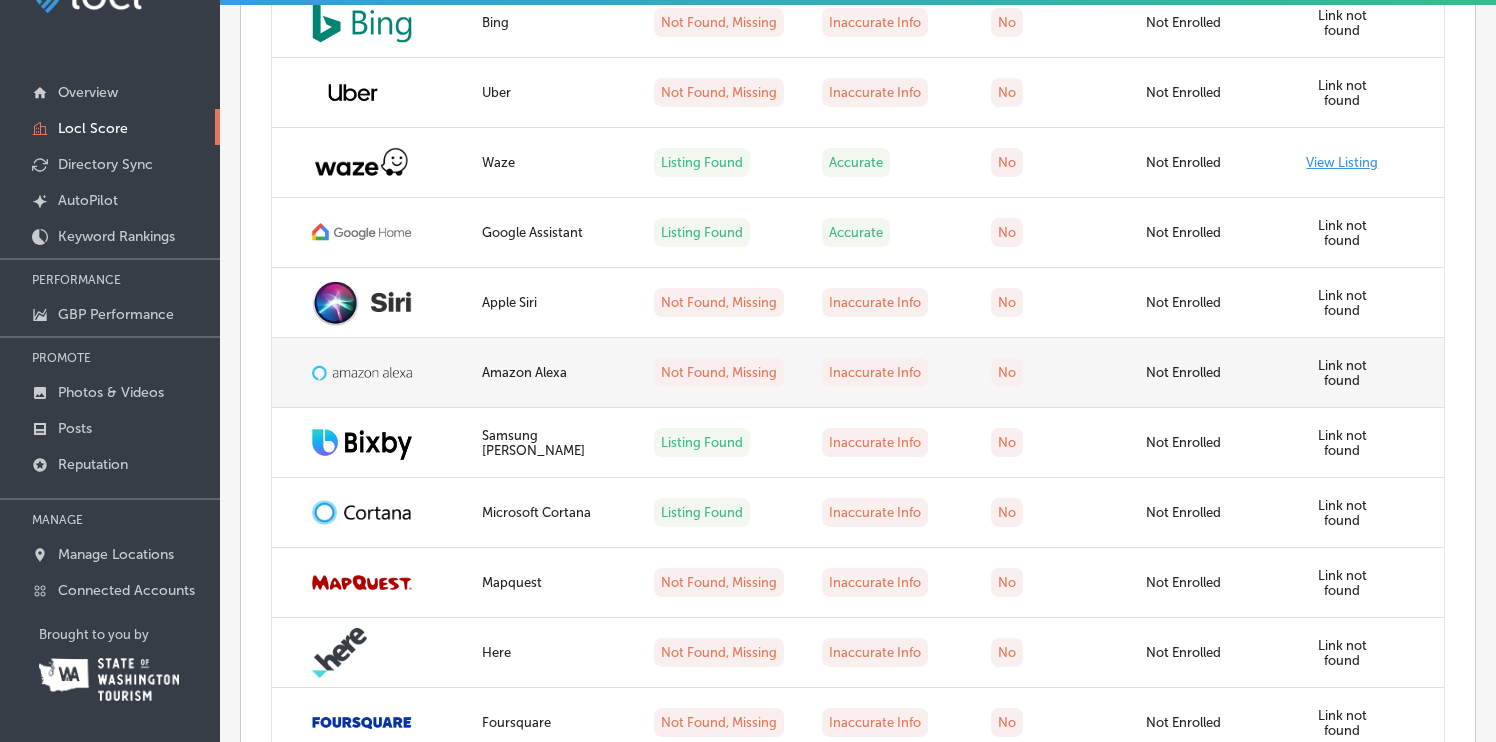 click on "Not Found, Missing" at bounding box center (719, 372) 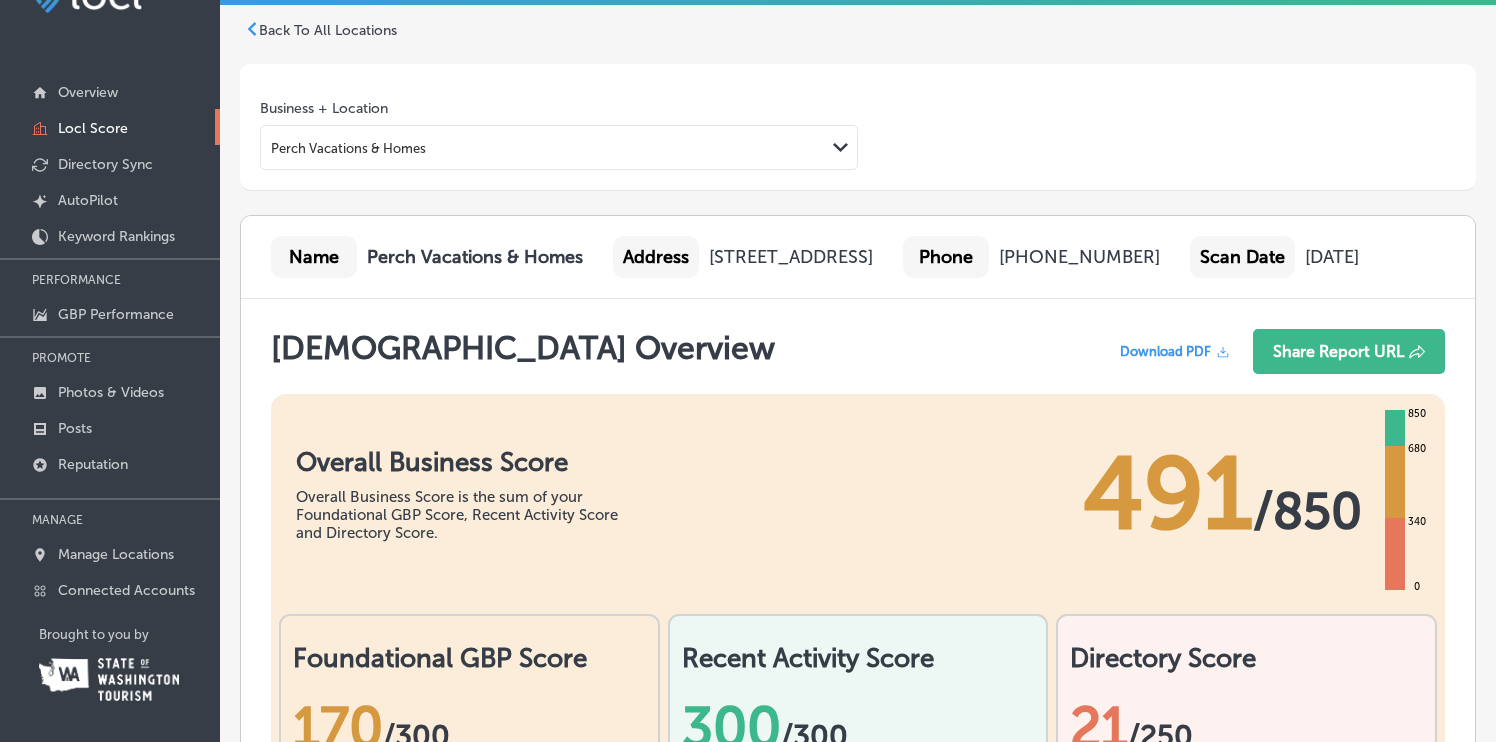 scroll, scrollTop: 0, scrollLeft: 0, axis: both 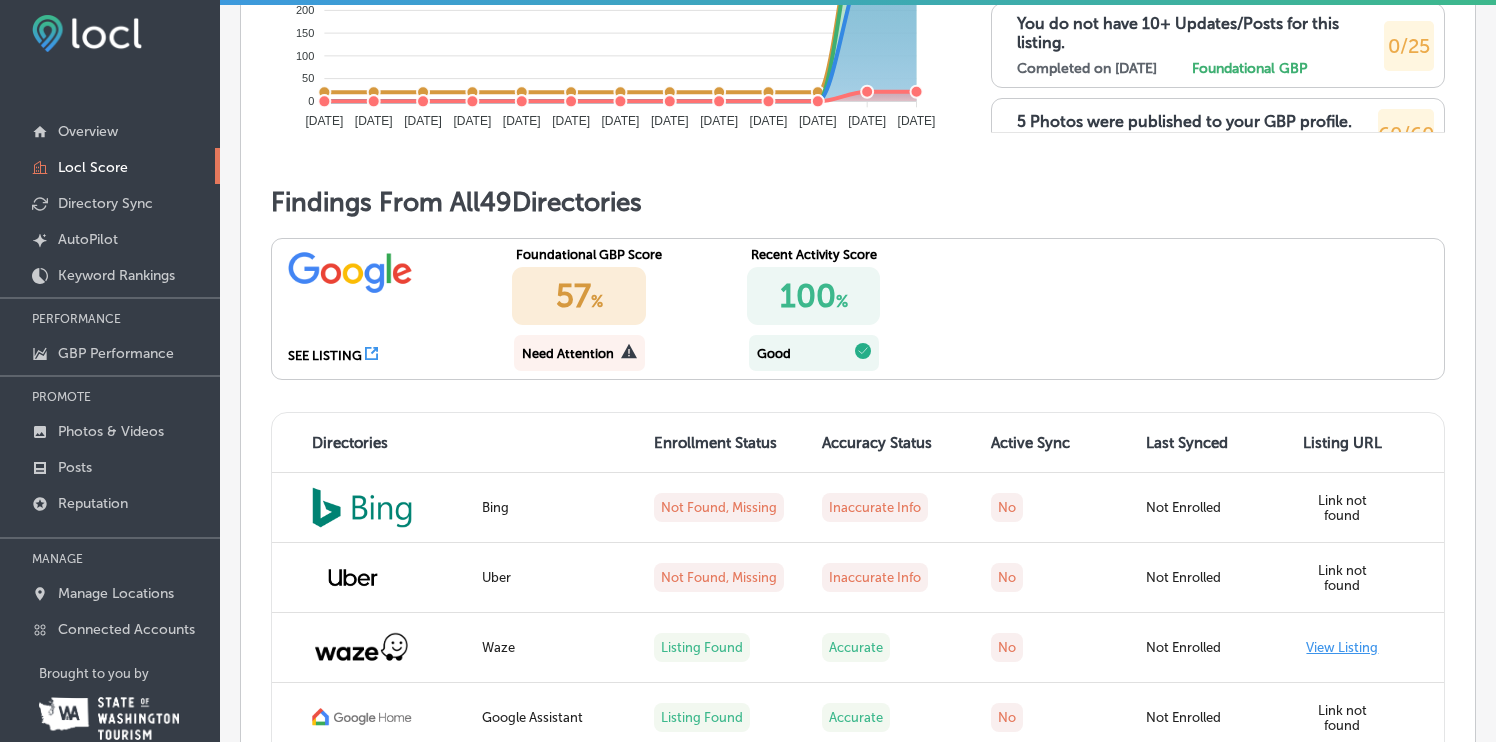 click on "57 %" at bounding box center [579, 296] 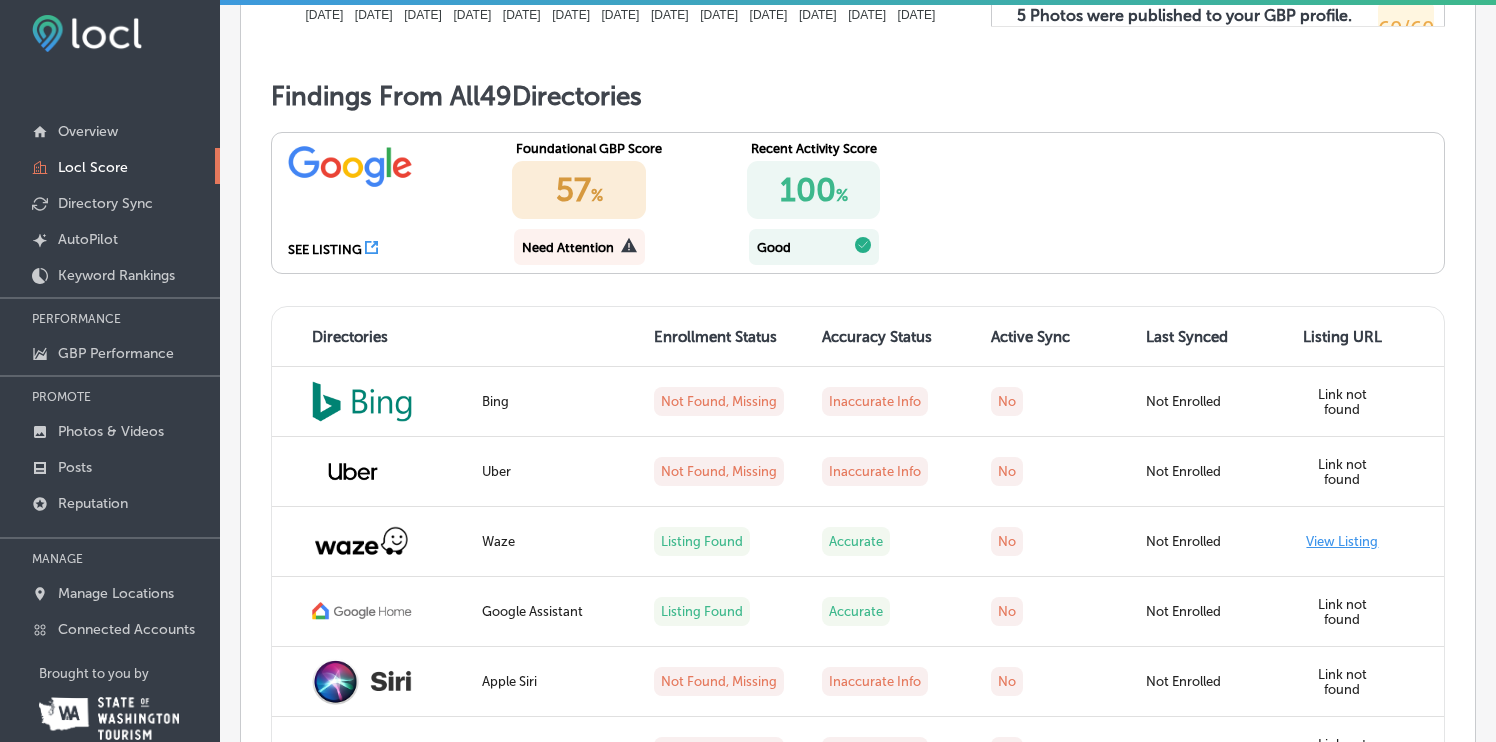 scroll, scrollTop: 1619, scrollLeft: 0, axis: vertical 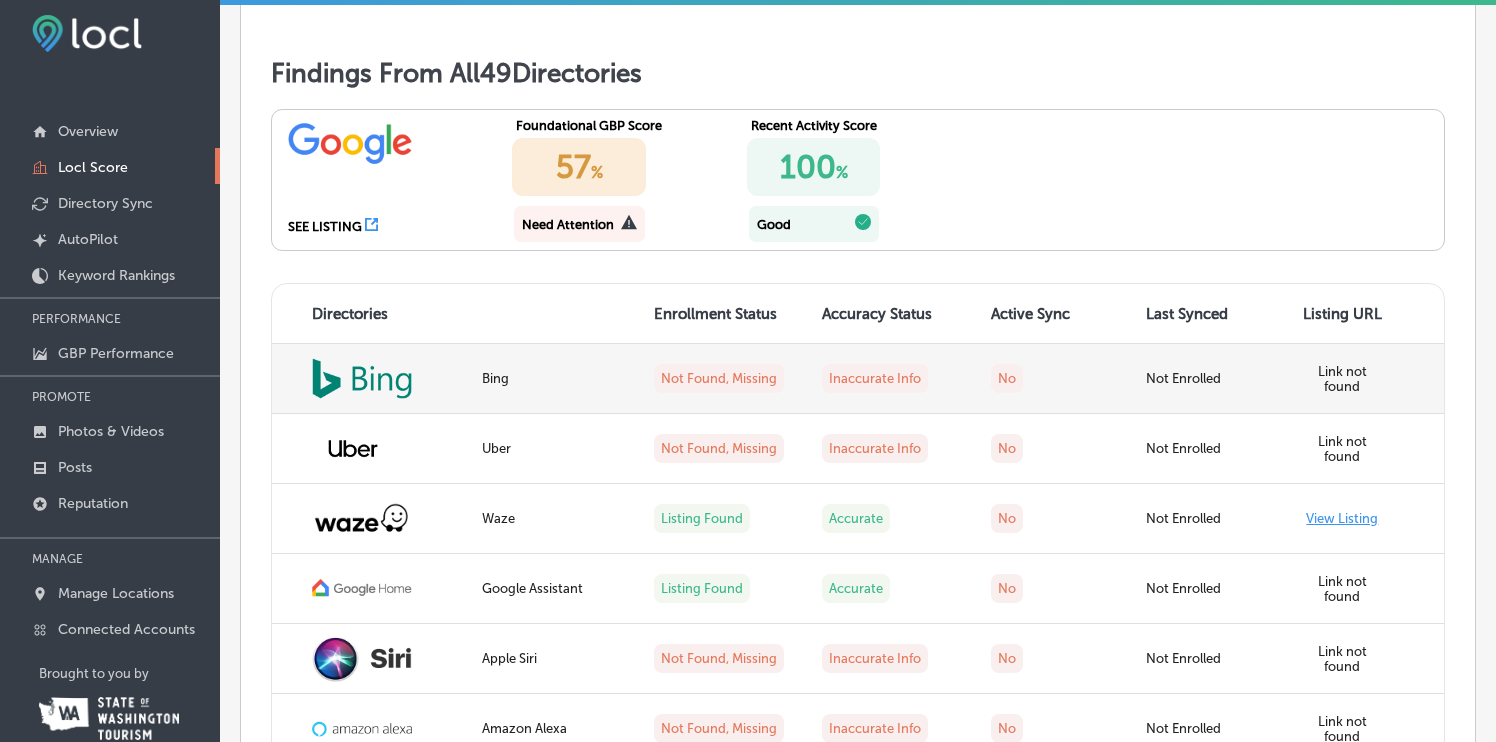 click on "Not Found, Missing" at bounding box center [719, 378] 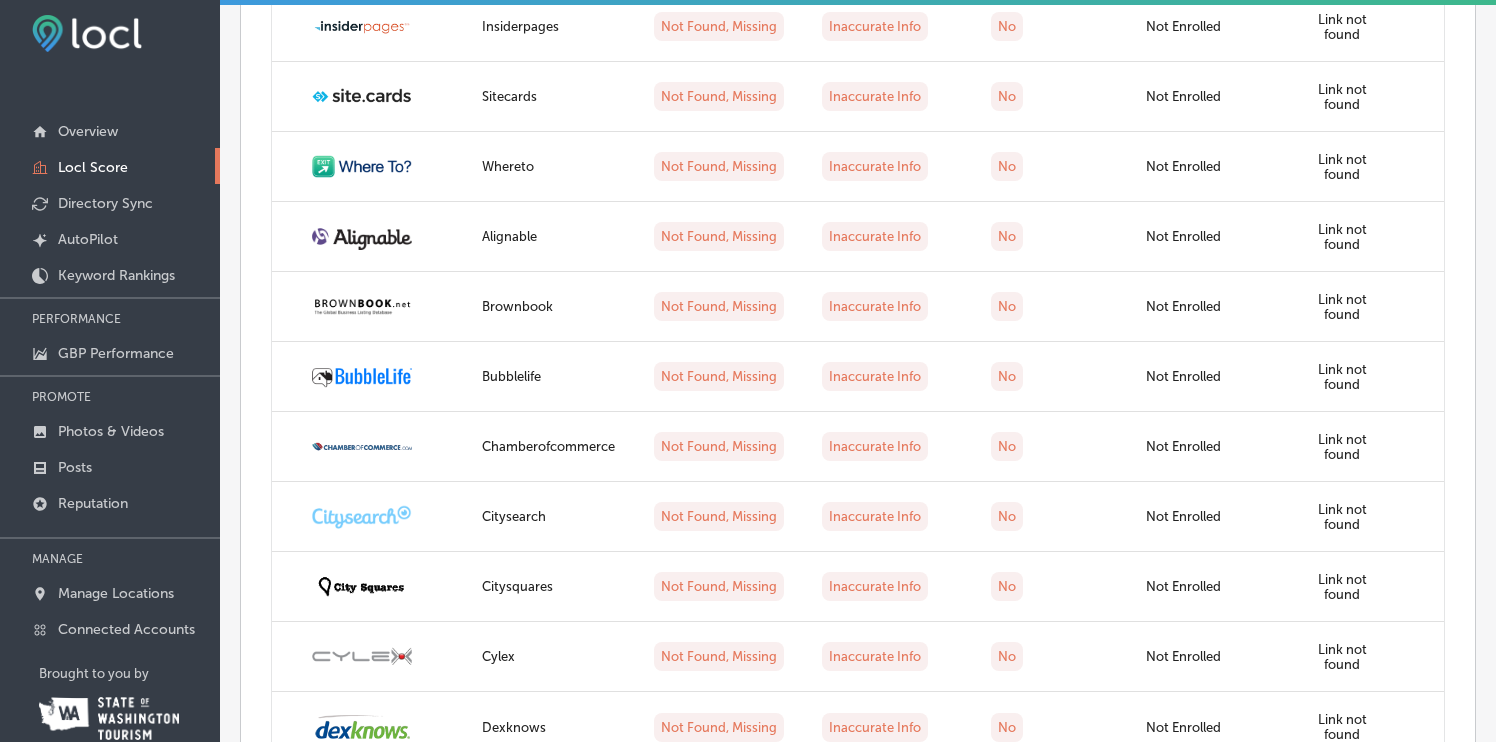 scroll, scrollTop: 4784, scrollLeft: 0, axis: vertical 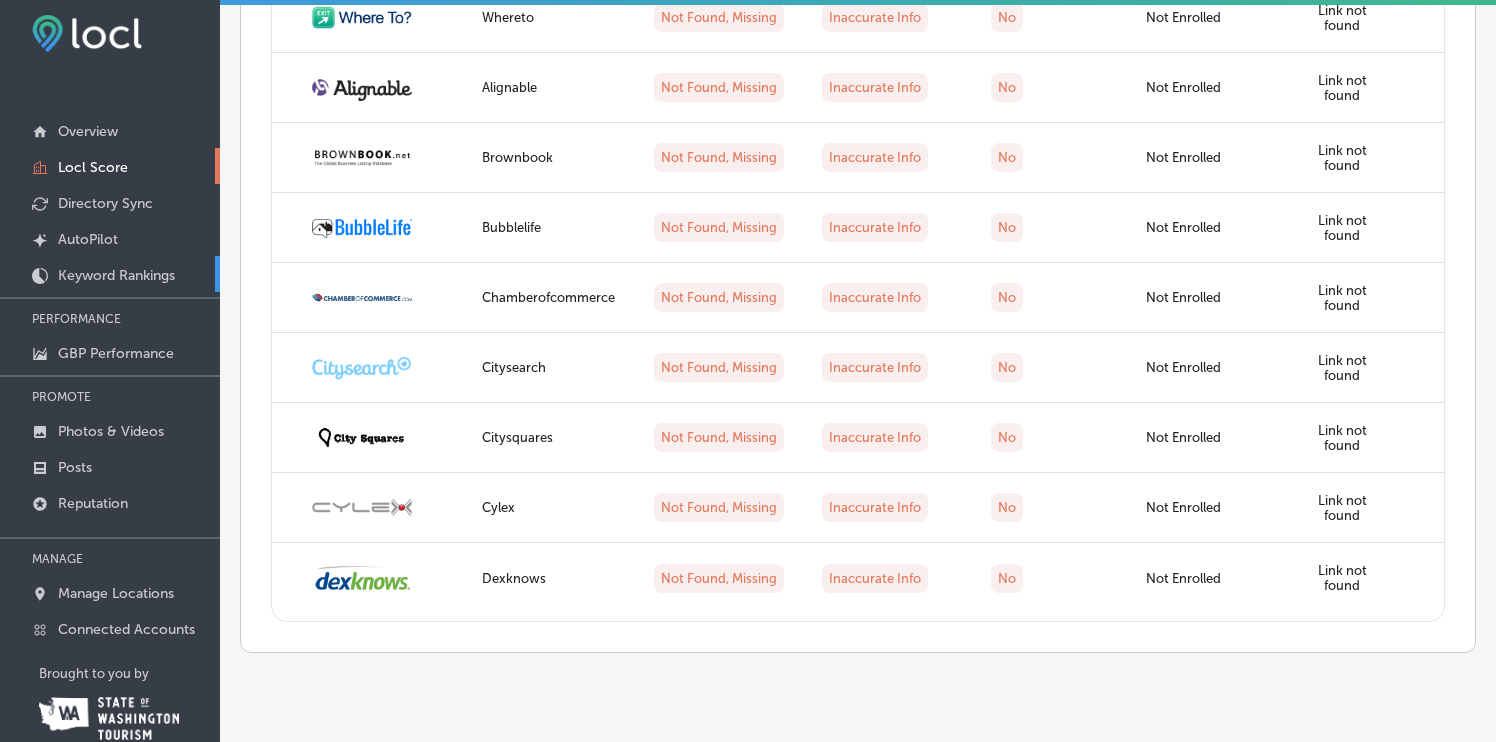 click on "Keyword Rankings" at bounding box center (116, 275) 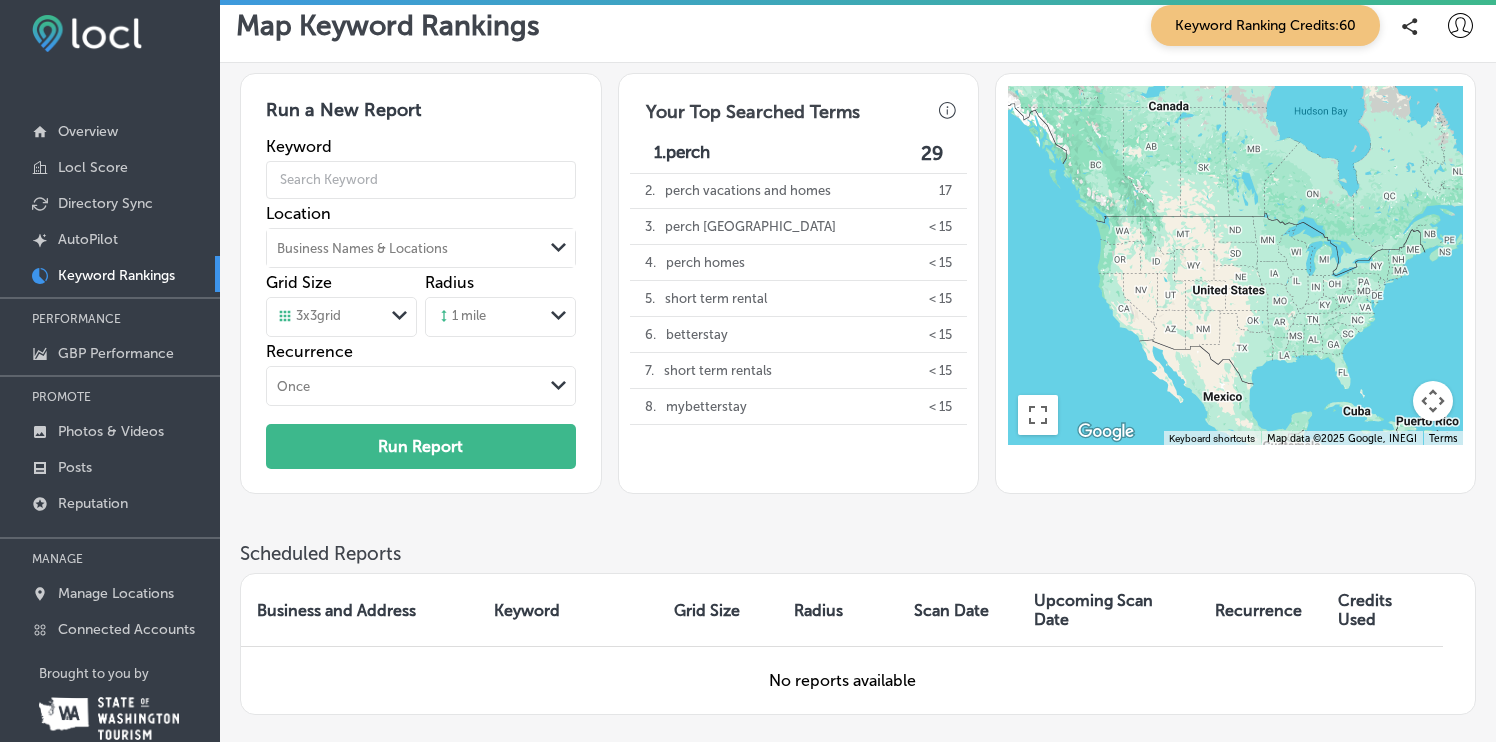 click on "Run a New Report" at bounding box center (421, 118) 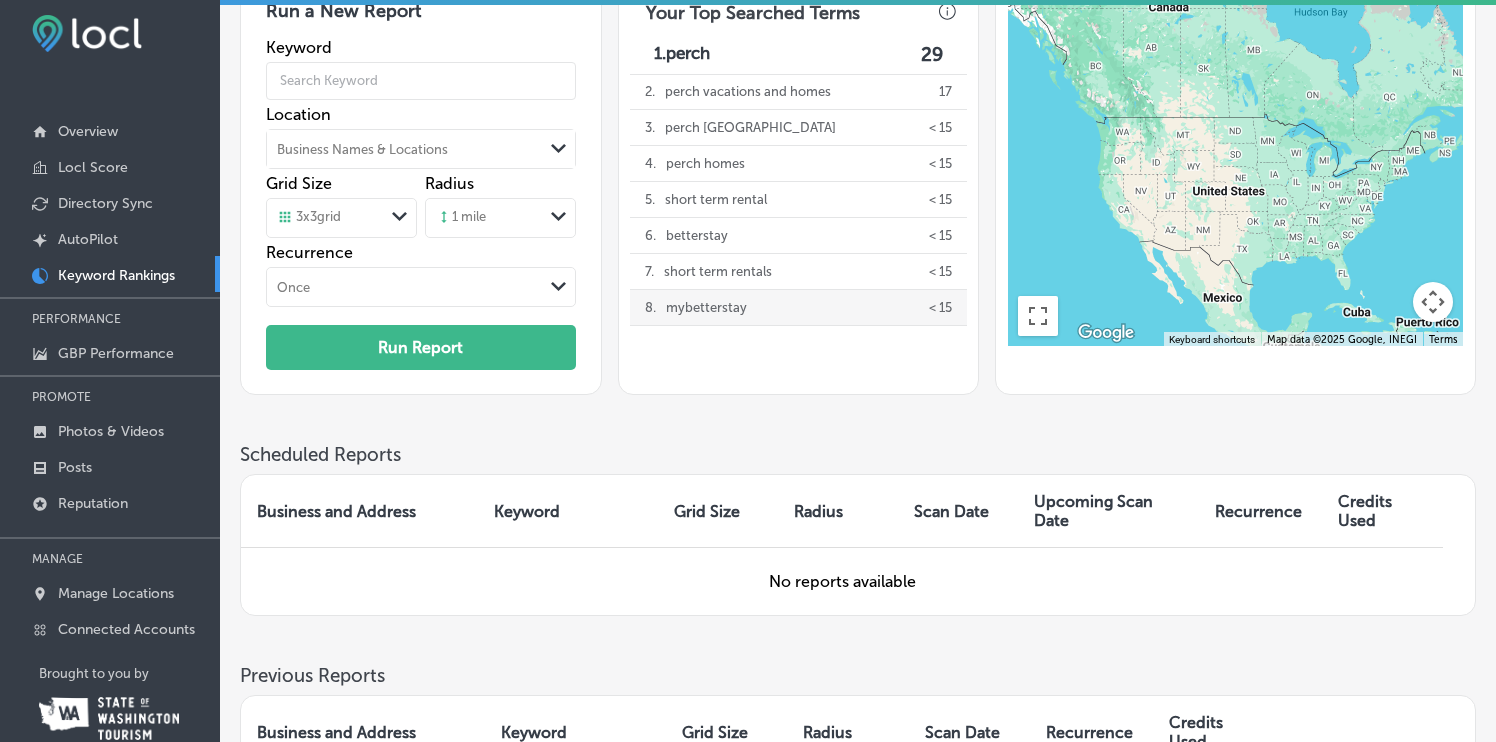 scroll, scrollTop: 48, scrollLeft: 0, axis: vertical 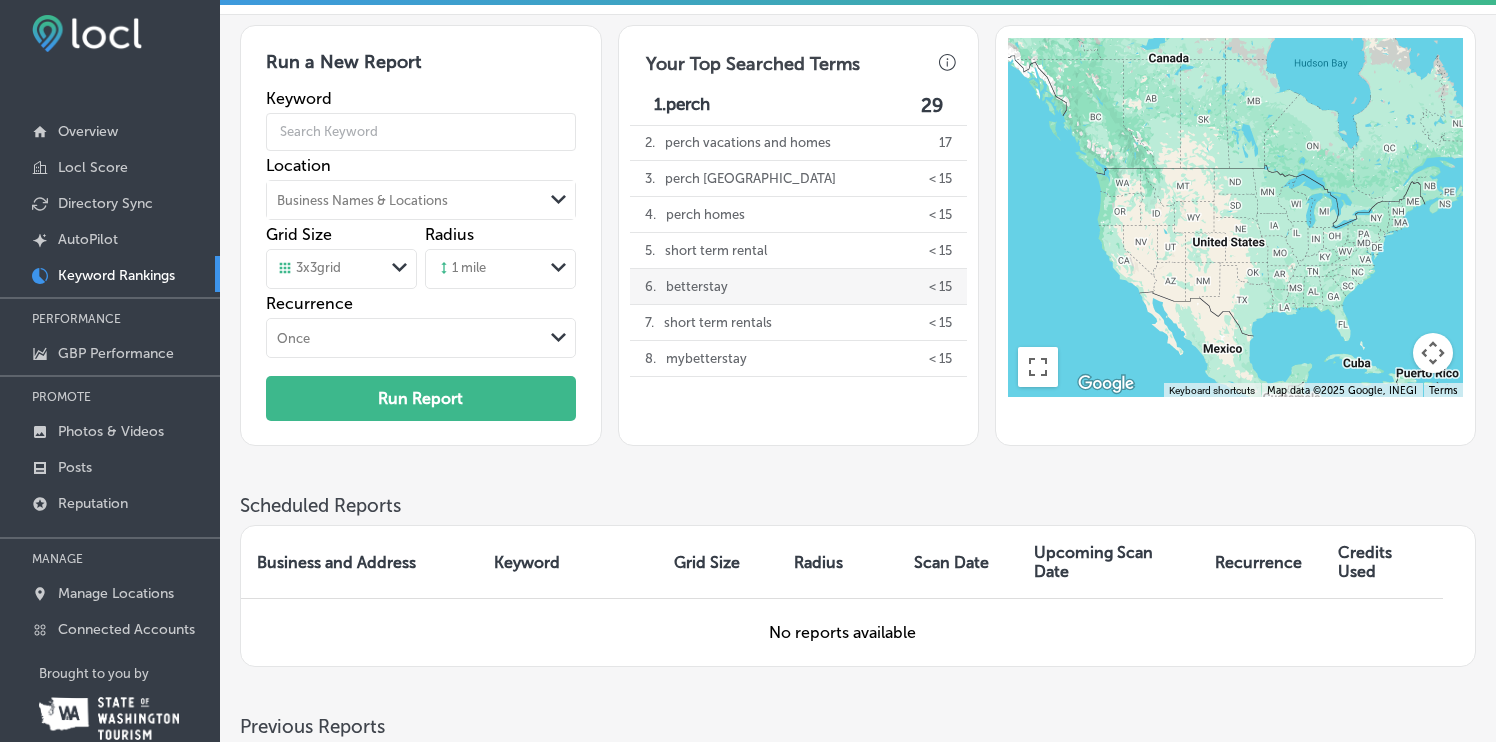 click on "betterstay" at bounding box center (697, 286) 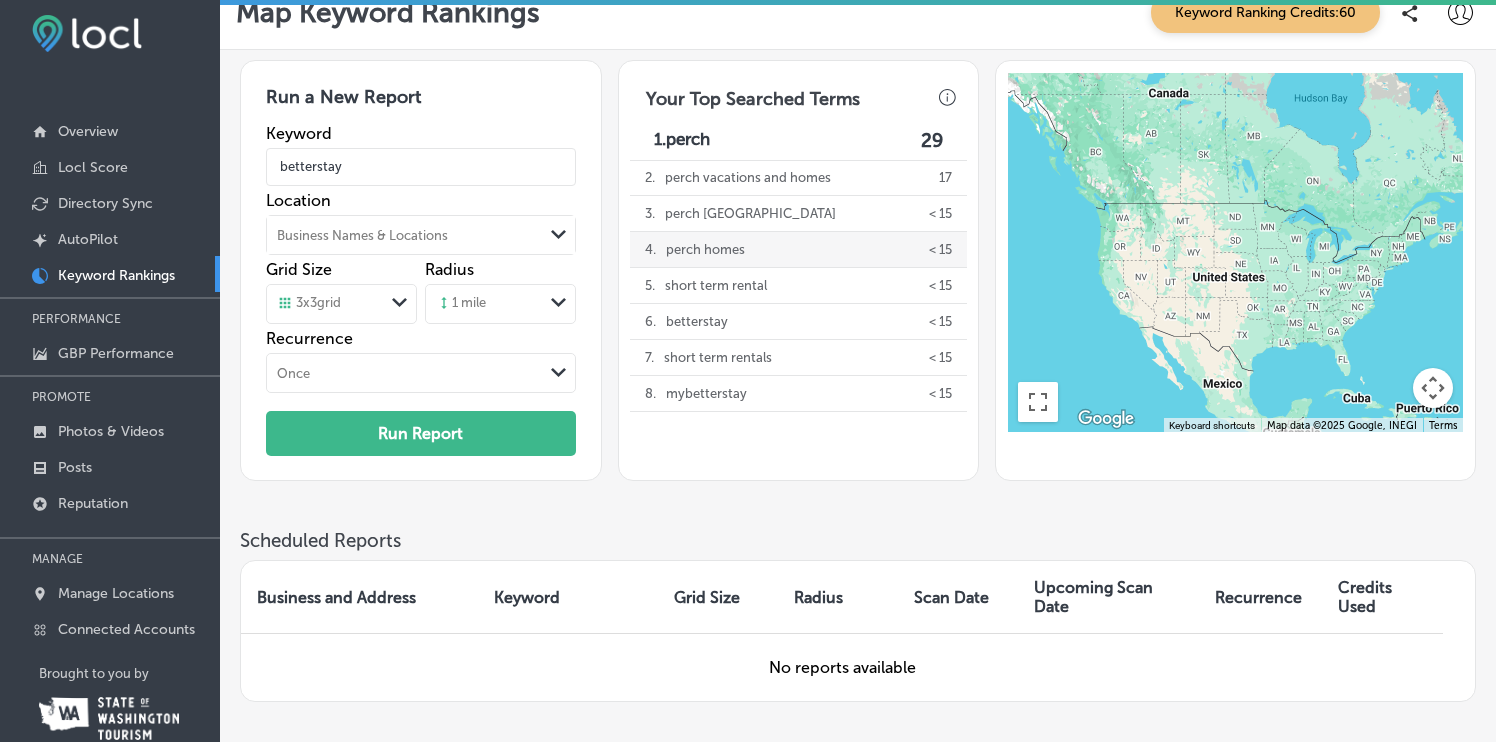 scroll, scrollTop: 0, scrollLeft: 0, axis: both 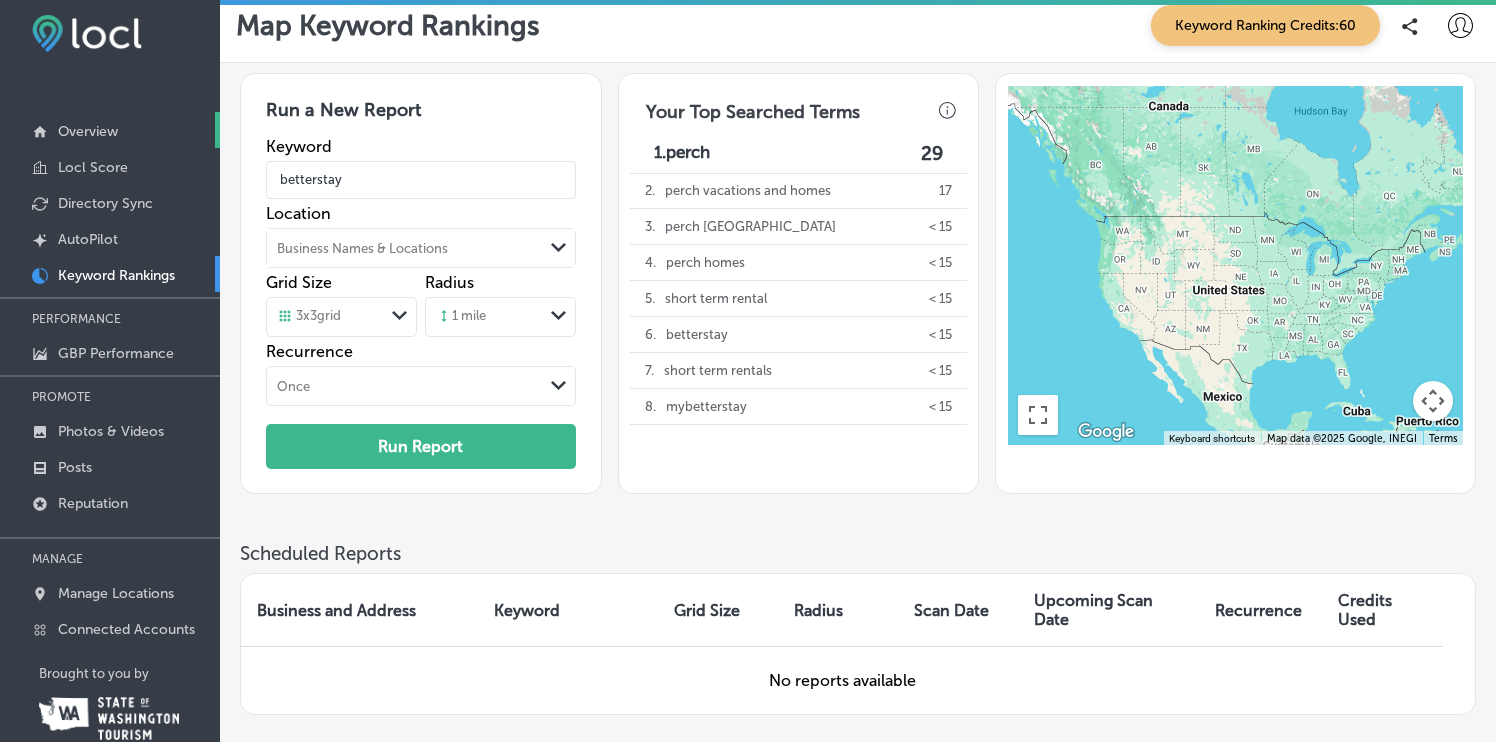 click on "Overview" at bounding box center [88, 131] 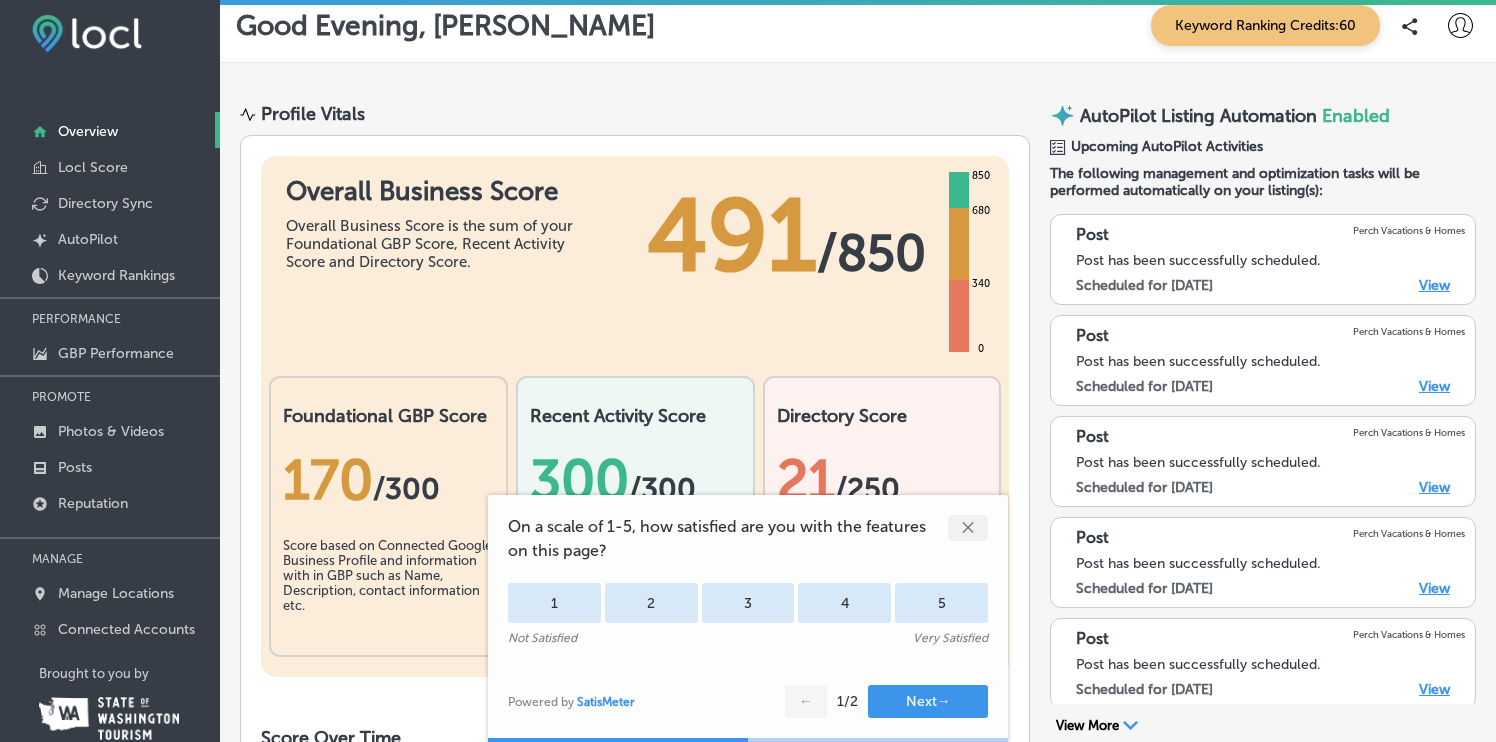 scroll, scrollTop: 35, scrollLeft: 0, axis: vertical 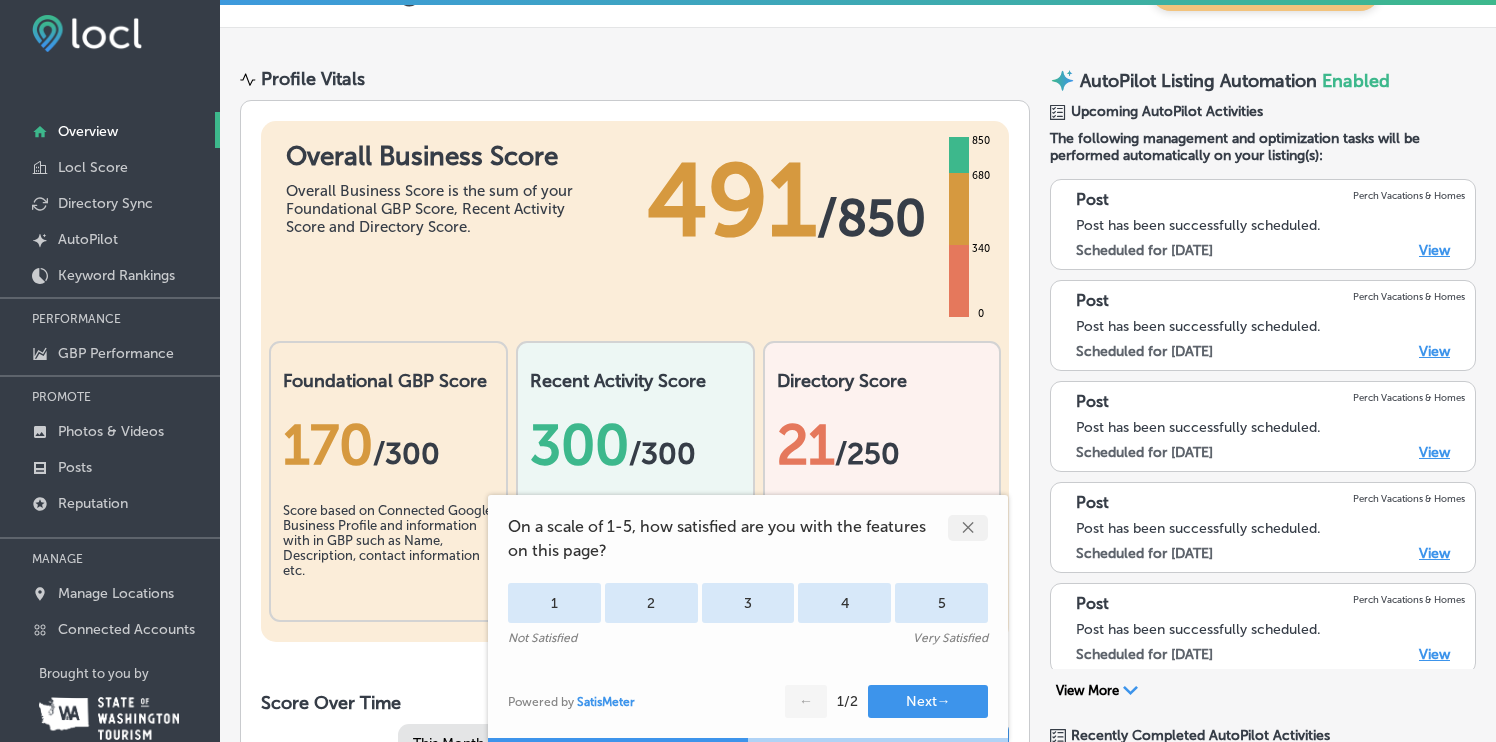 click on "✕" at bounding box center (968, 528) 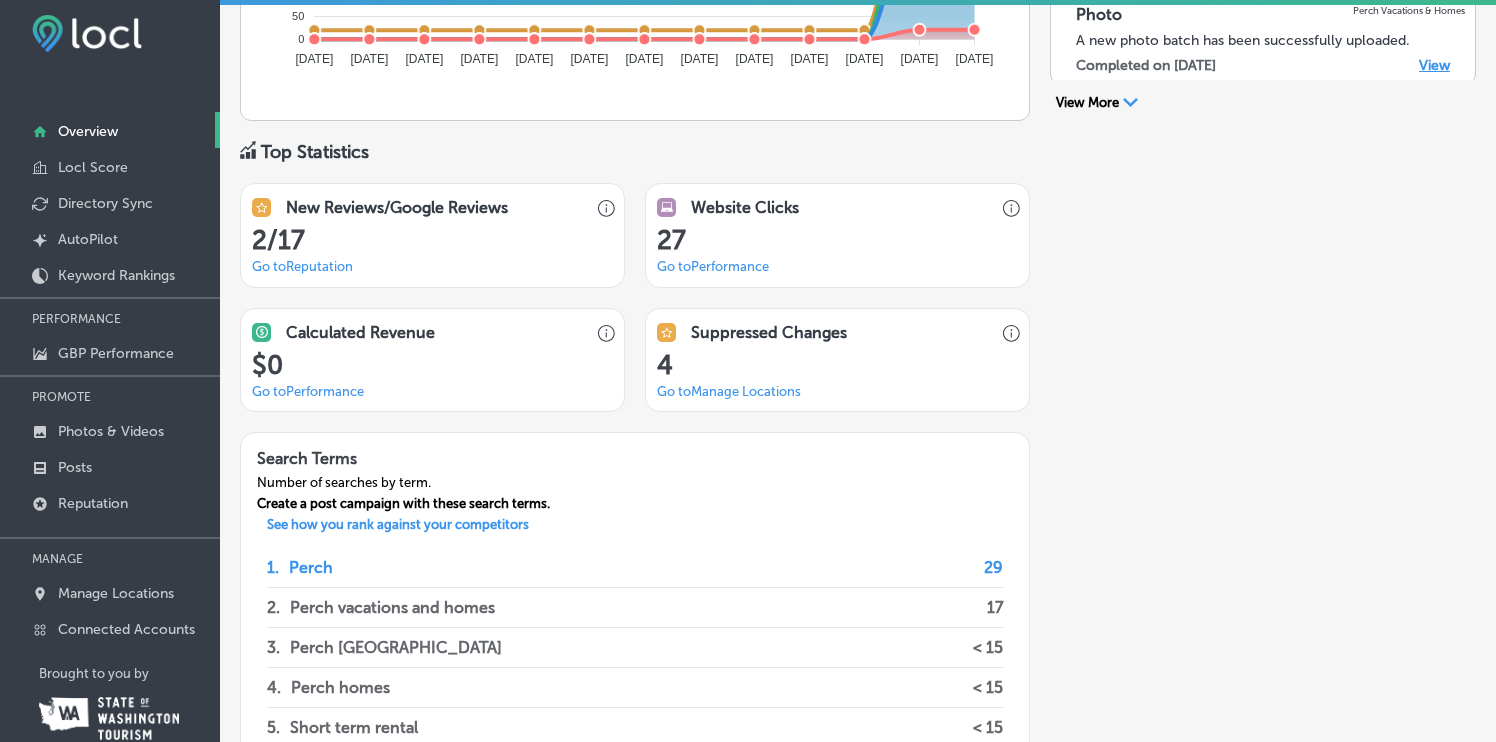 scroll, scrollTop: 1237, scrollLeft: 0, axis: vertical 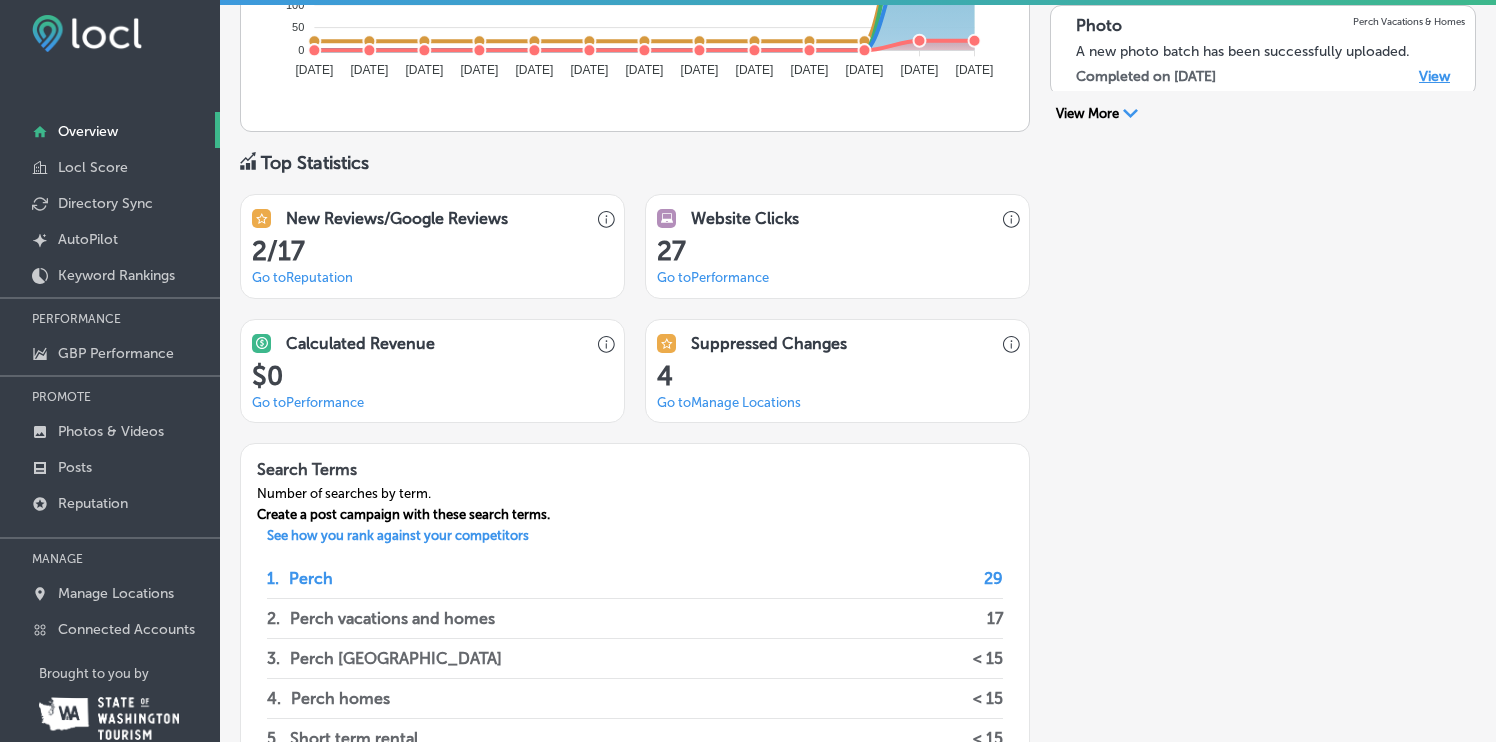 click on "Go to  Reputation" at bounding box center [302, 277] 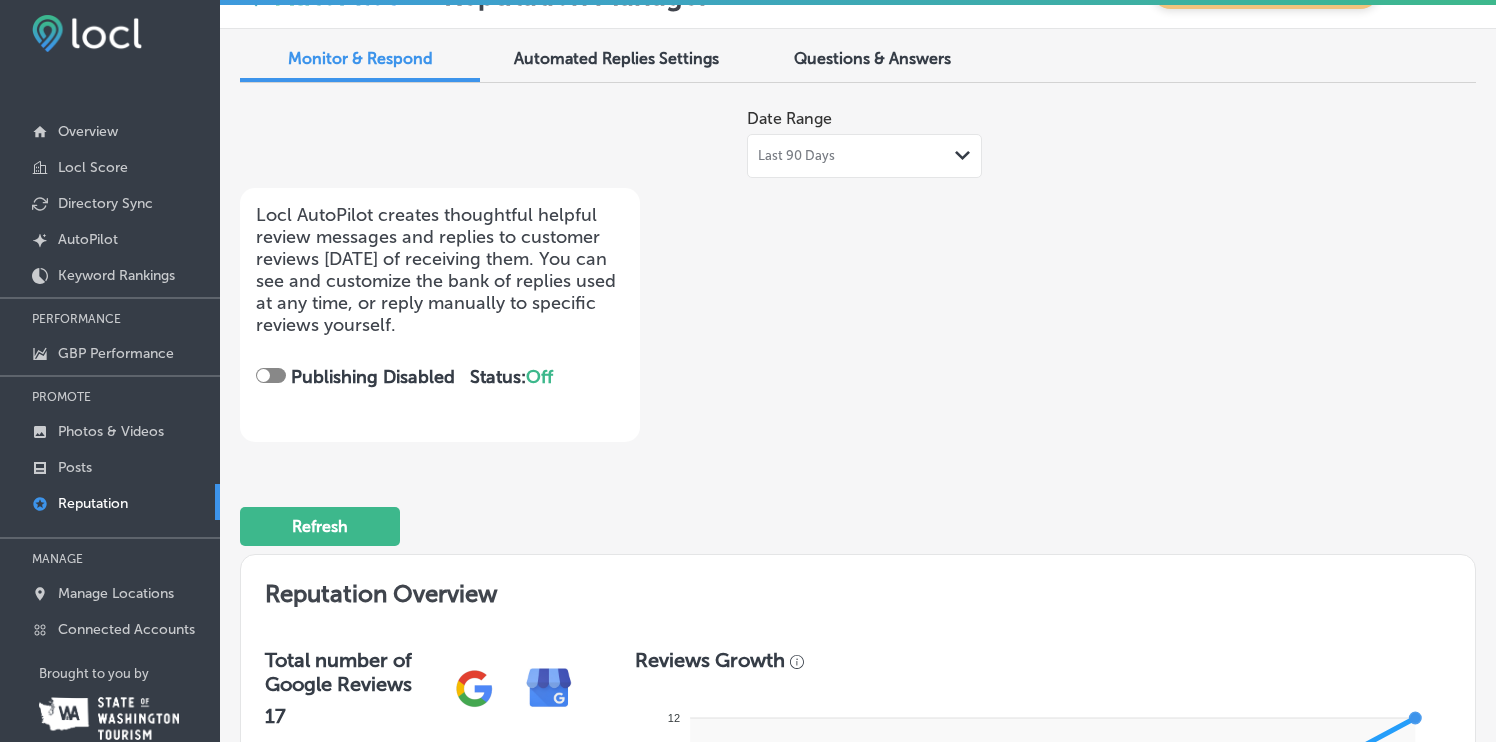 scroll, scrollTop: 0, scrollLeft: 0, axis: both 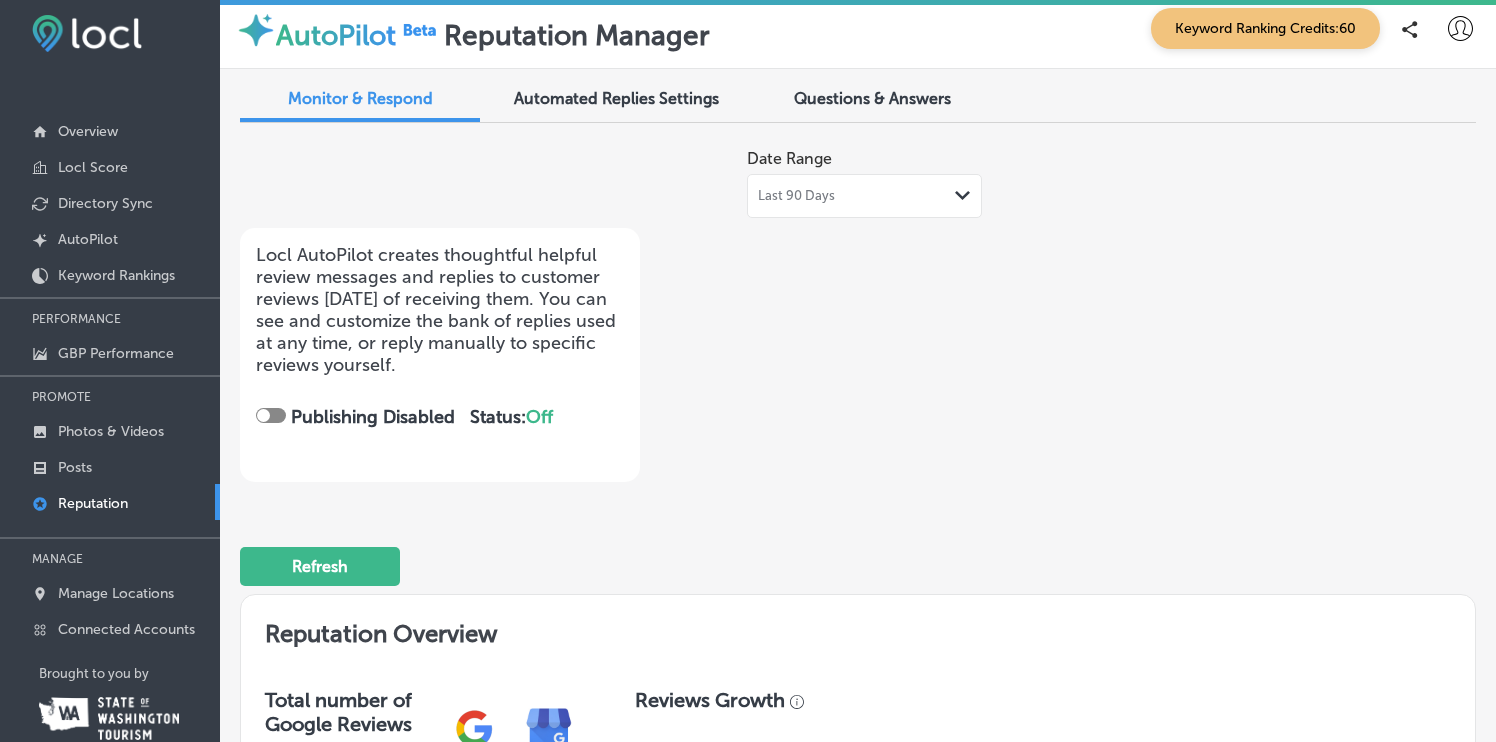 click on "Automated Replies Settings" at bounding box center [616, 98] 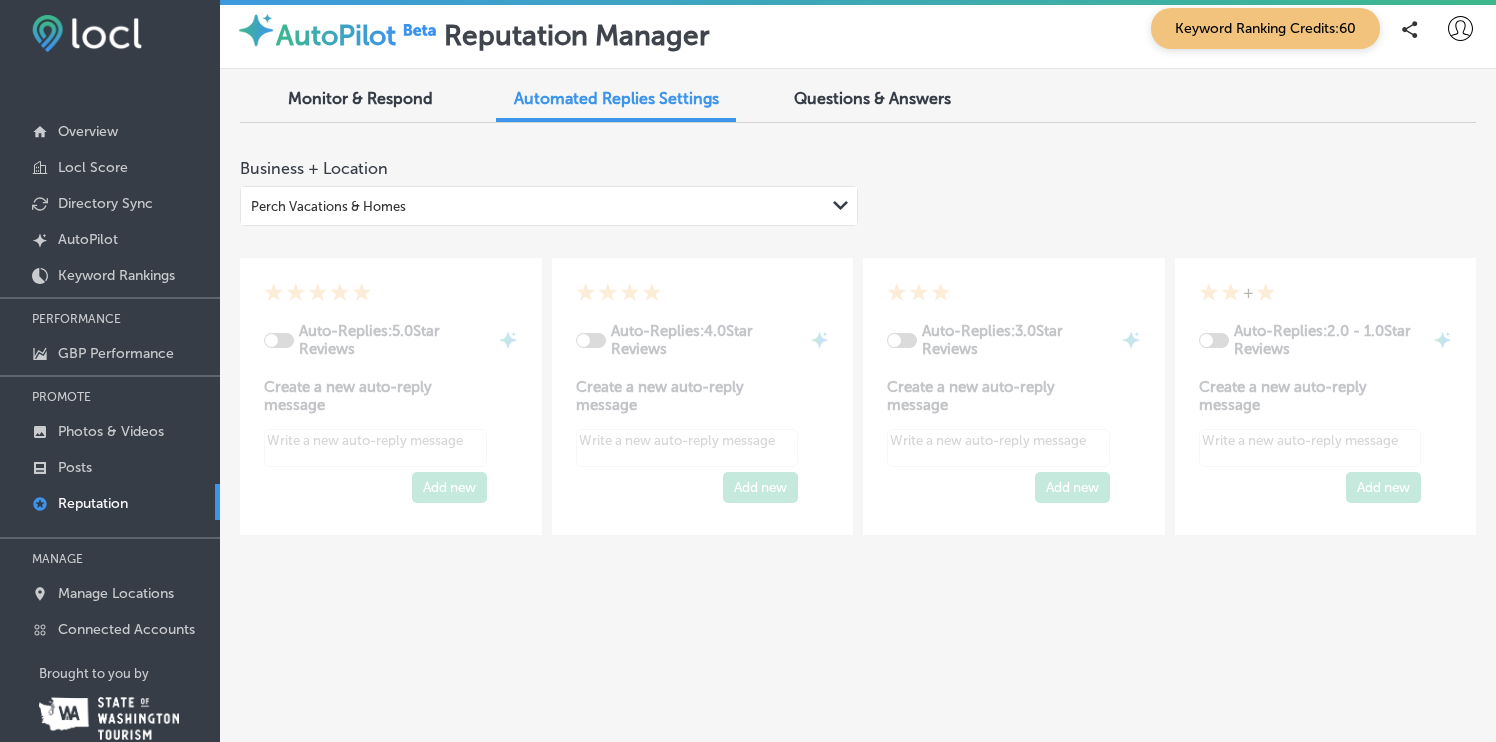 type on "x" 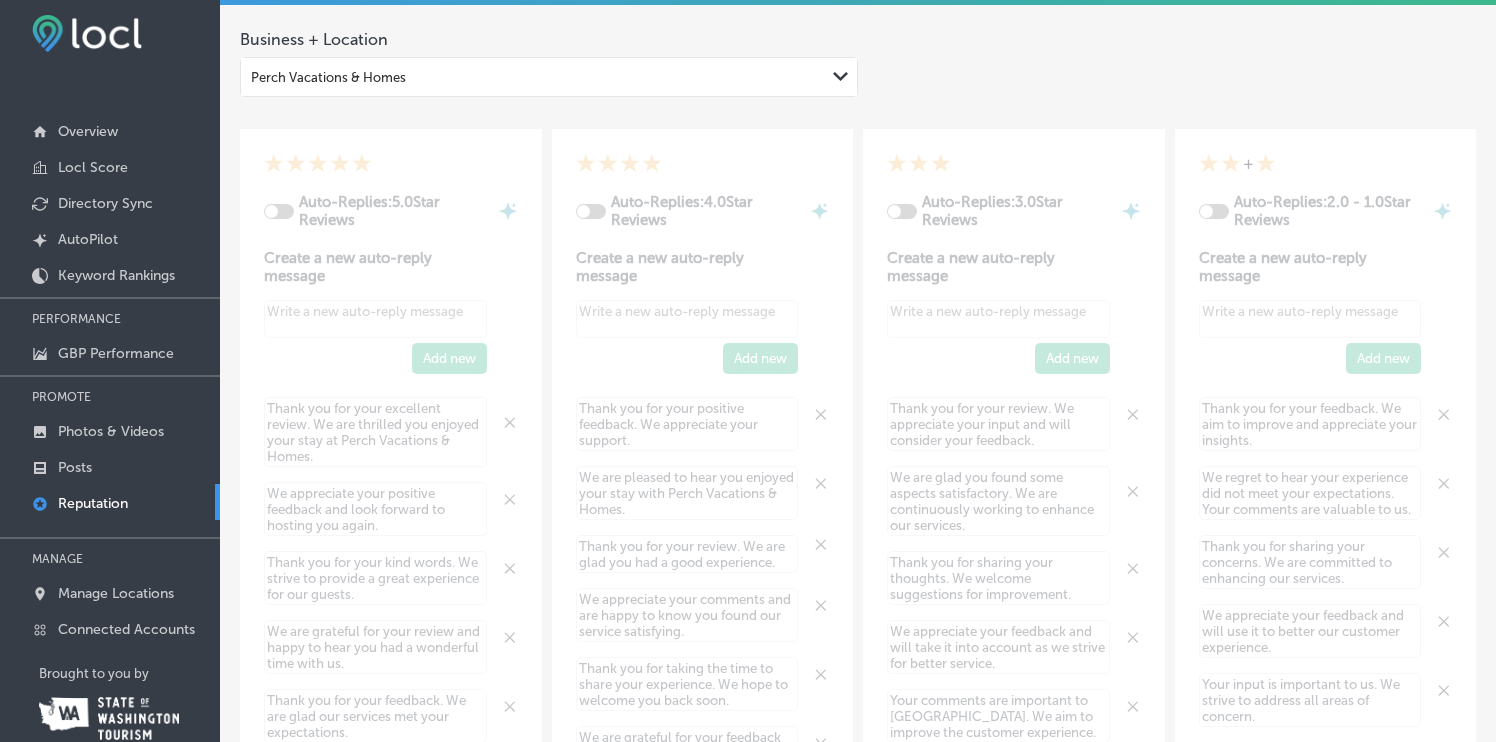 scroll, scrollTop: 0, scrollLeft: 0, axis: both 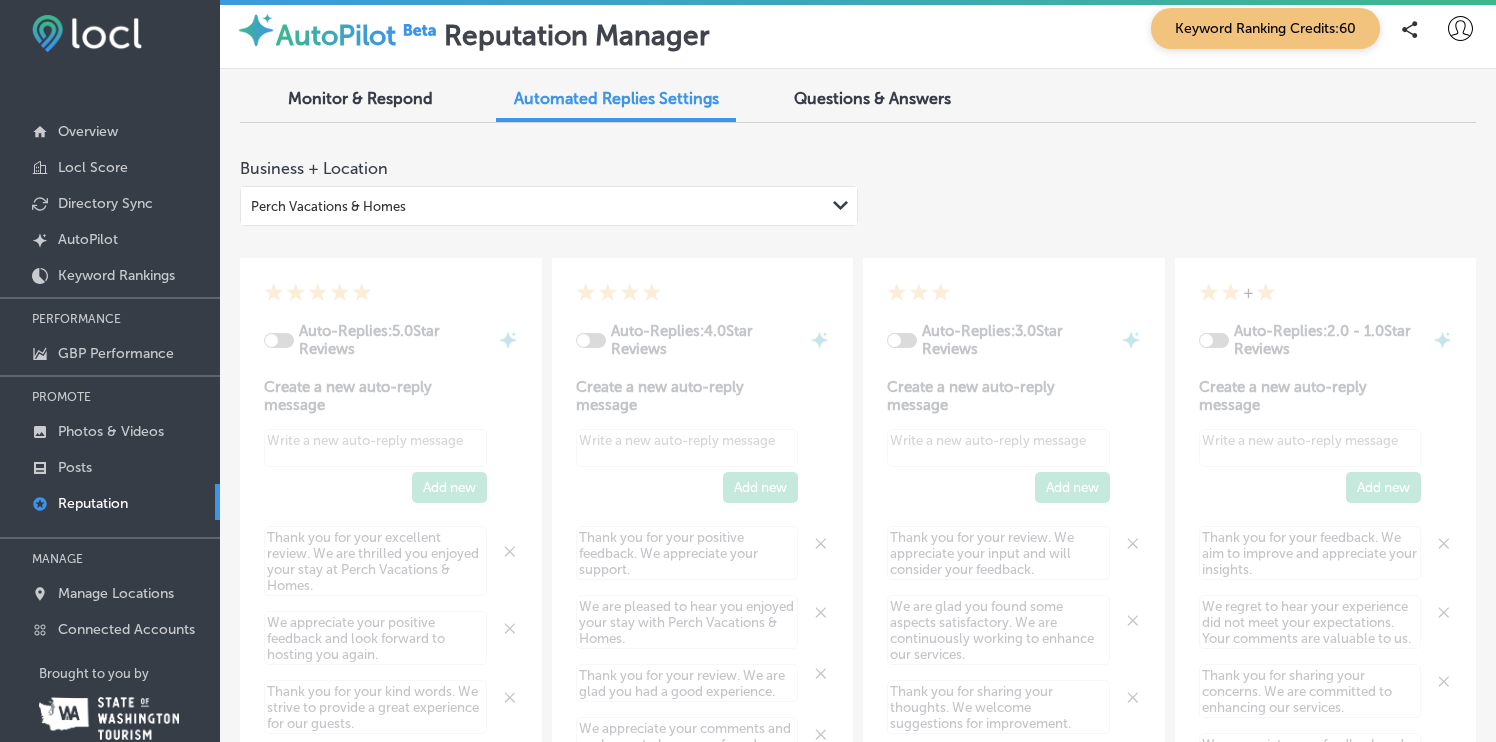 click on "Perch Vacations & Homes" at bounding box center (533, 206) 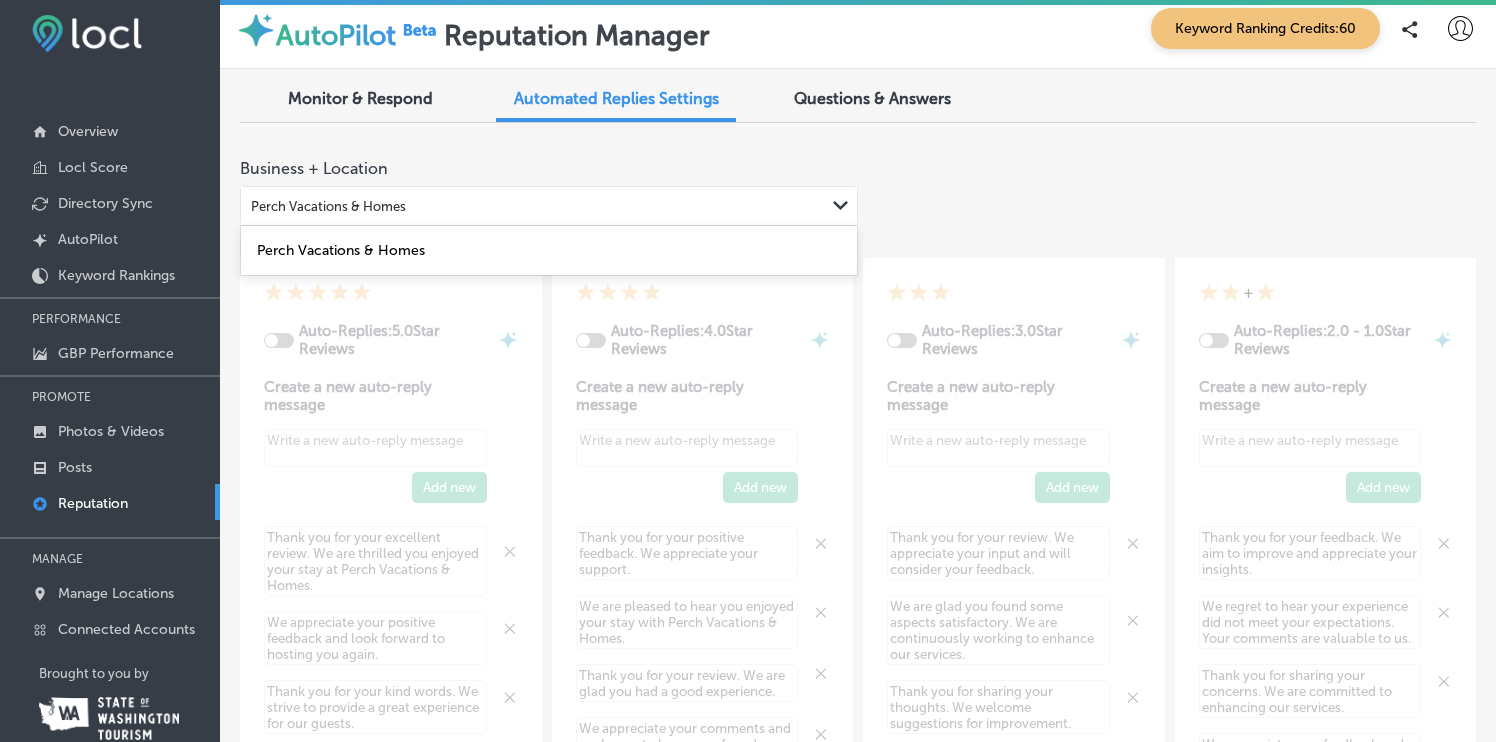 click on "Perch Vacations & Homes" at bounding box center (549, 250) 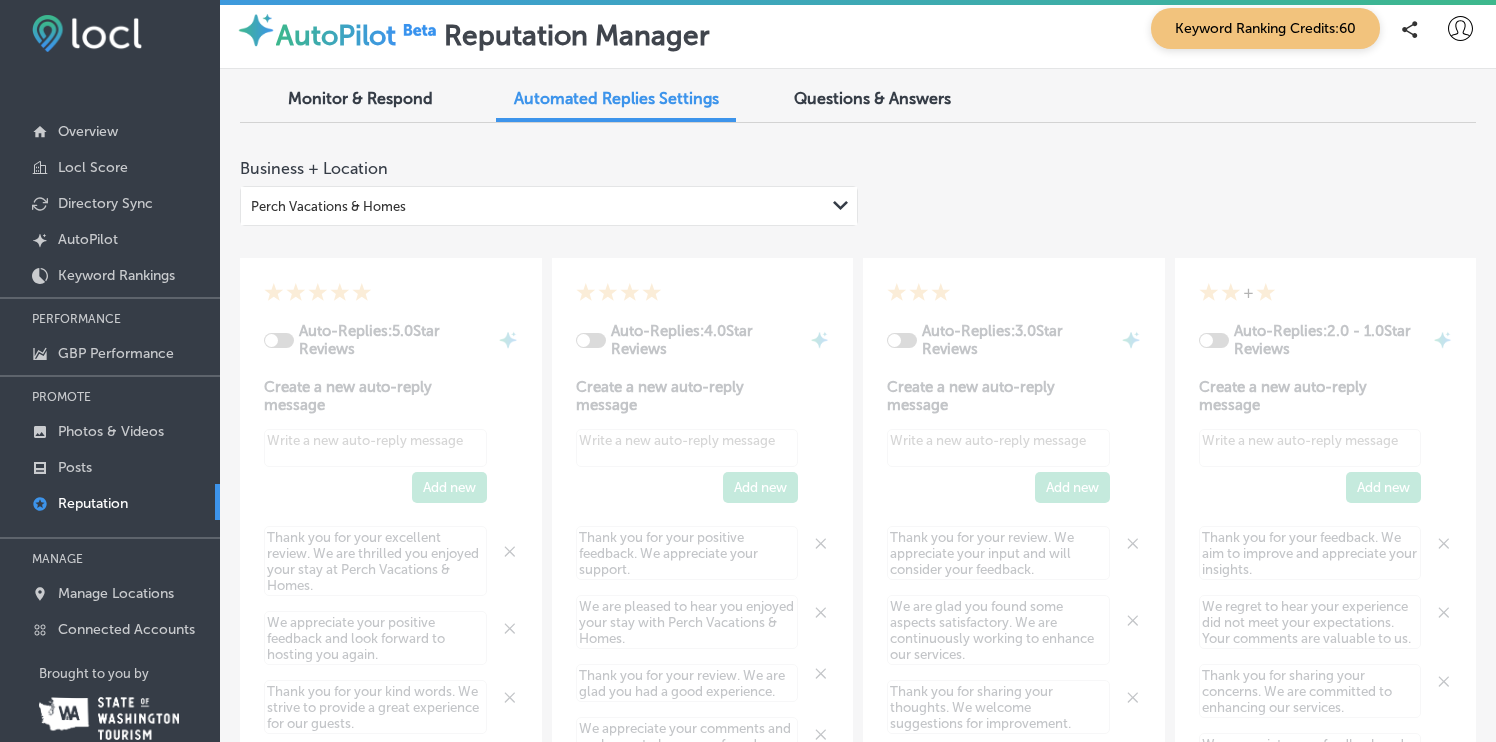 click on "Auto-Replies:  5.0  Star Reviews Create a new auto-reply message Add new Thank you for your excellent review. We are thrilled you enjoyed your stay at Perch Vacations & Homes. We appreciate your positive feedback and look forward to hosting you again. Thank you for your kind words. We strive to provide a great experience for our guests. We are grateful for your review and happy to hear you had a wonderful time with us. Thank you for your feedback. We are glad our services met your expectations. We appreciate your support and are pleased that you enjoyed your stay. Thank you for sharing your experience. We look forward to welcoming you back to Perch Vacations & Homes. We are delighted to hear you had a fantastic experience. Your feedback is valued. Thank you for your review. We aim to maintain this level of service for all our guests. We appreciate your positive comments and look forward to providing another great experience." at bounding box center [391, 765] 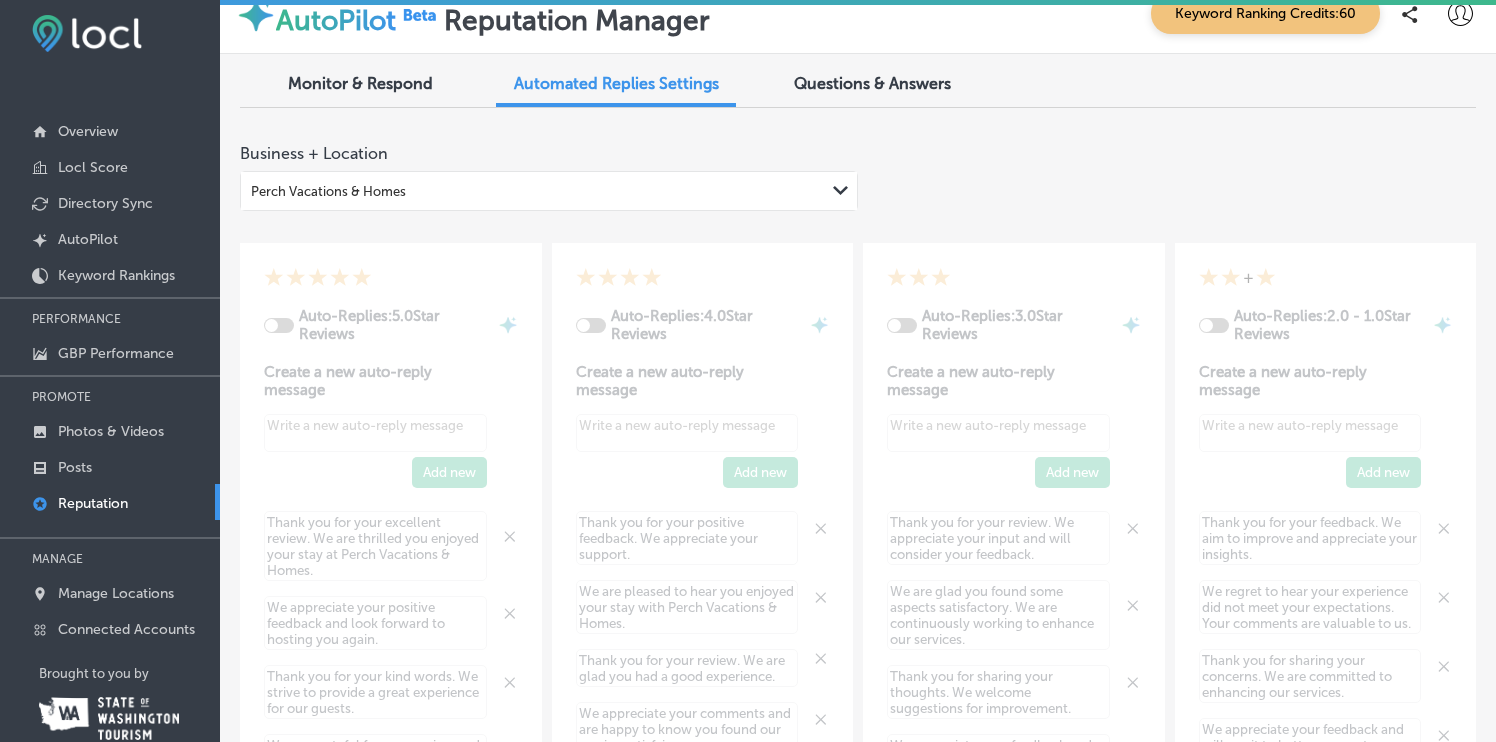 scroll, scrollTop: 23, scrollLeft: 0, axis: vertical 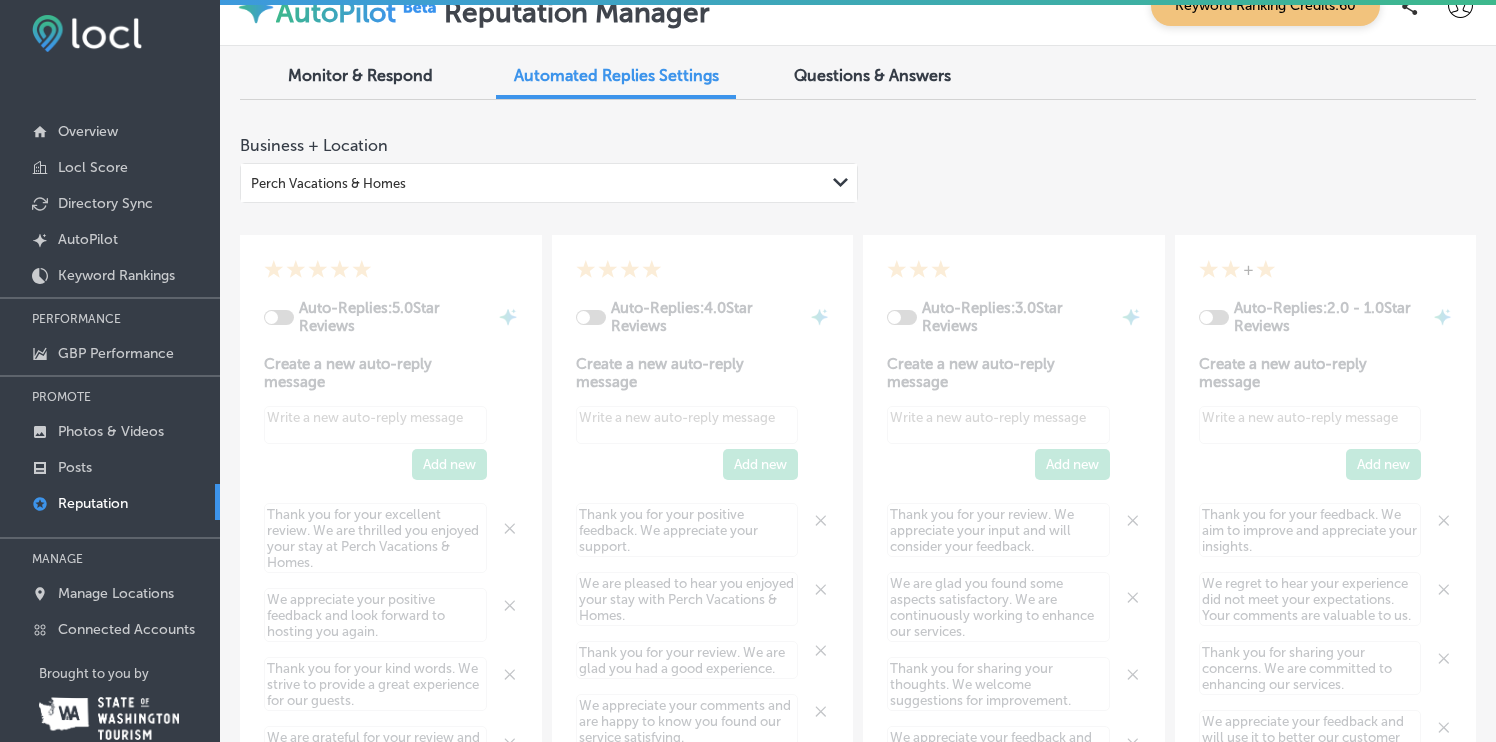 click on "Questions & Answers" at bounding box center [872, 75] 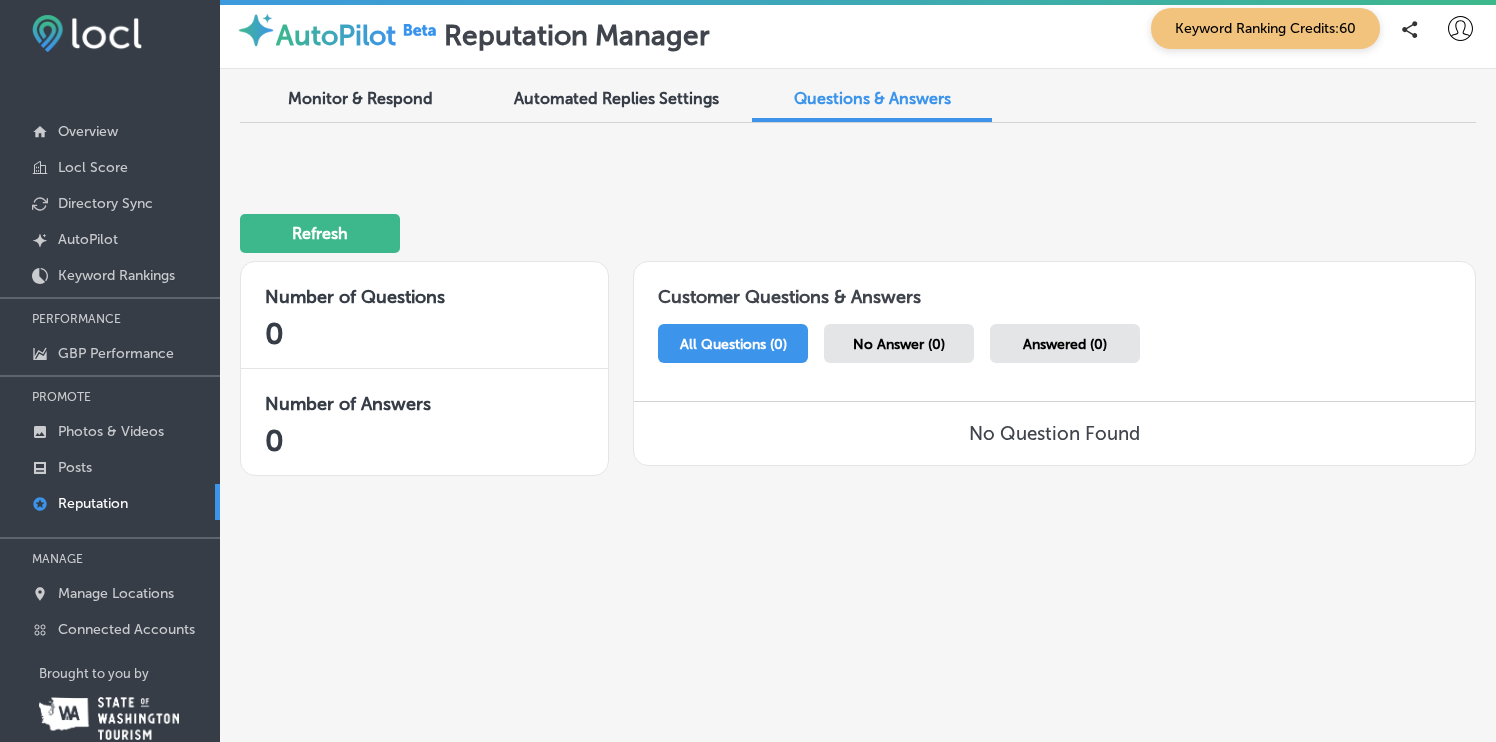 scroll, scrollTop: 0, scrollLeft: 0, axis: both 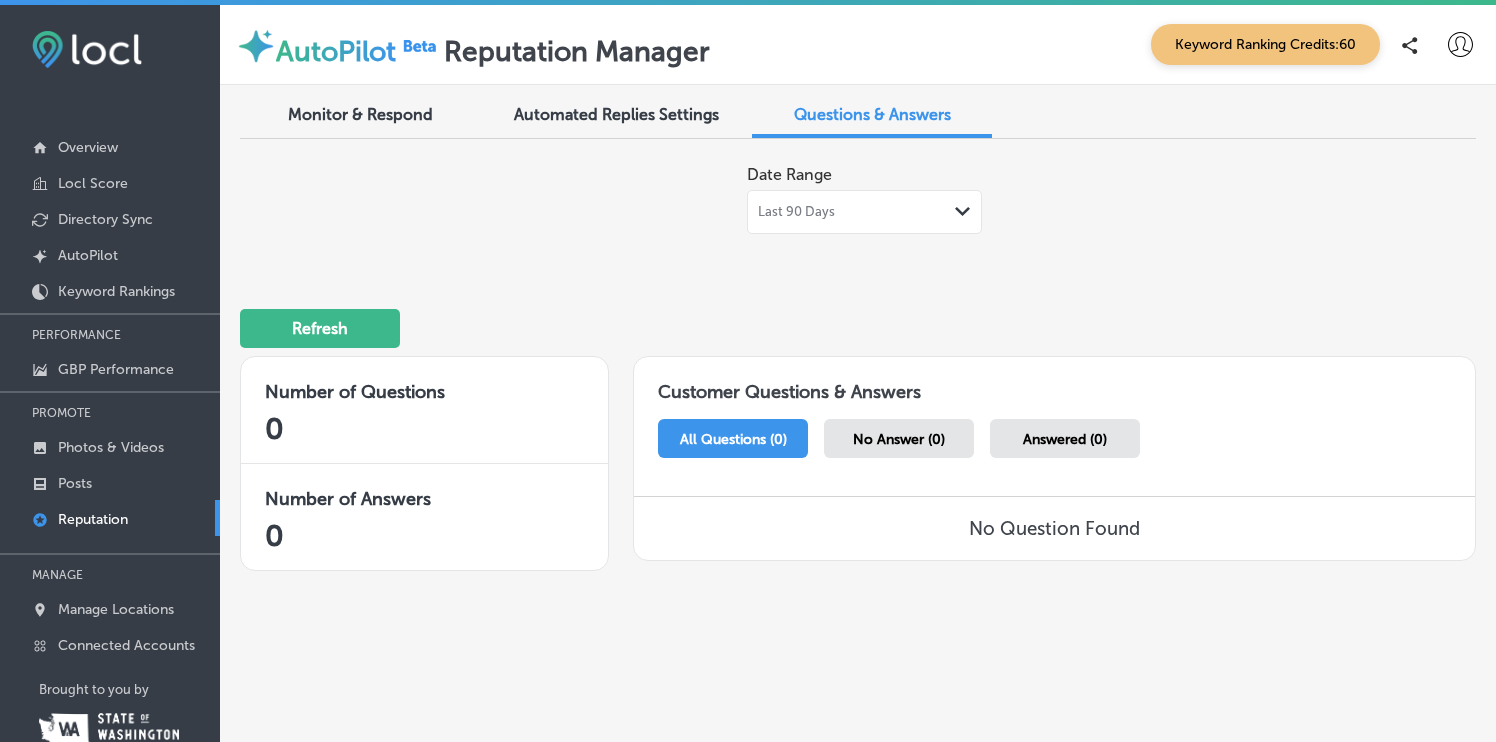 click on "Refresh" at bounding box center [858, 320] 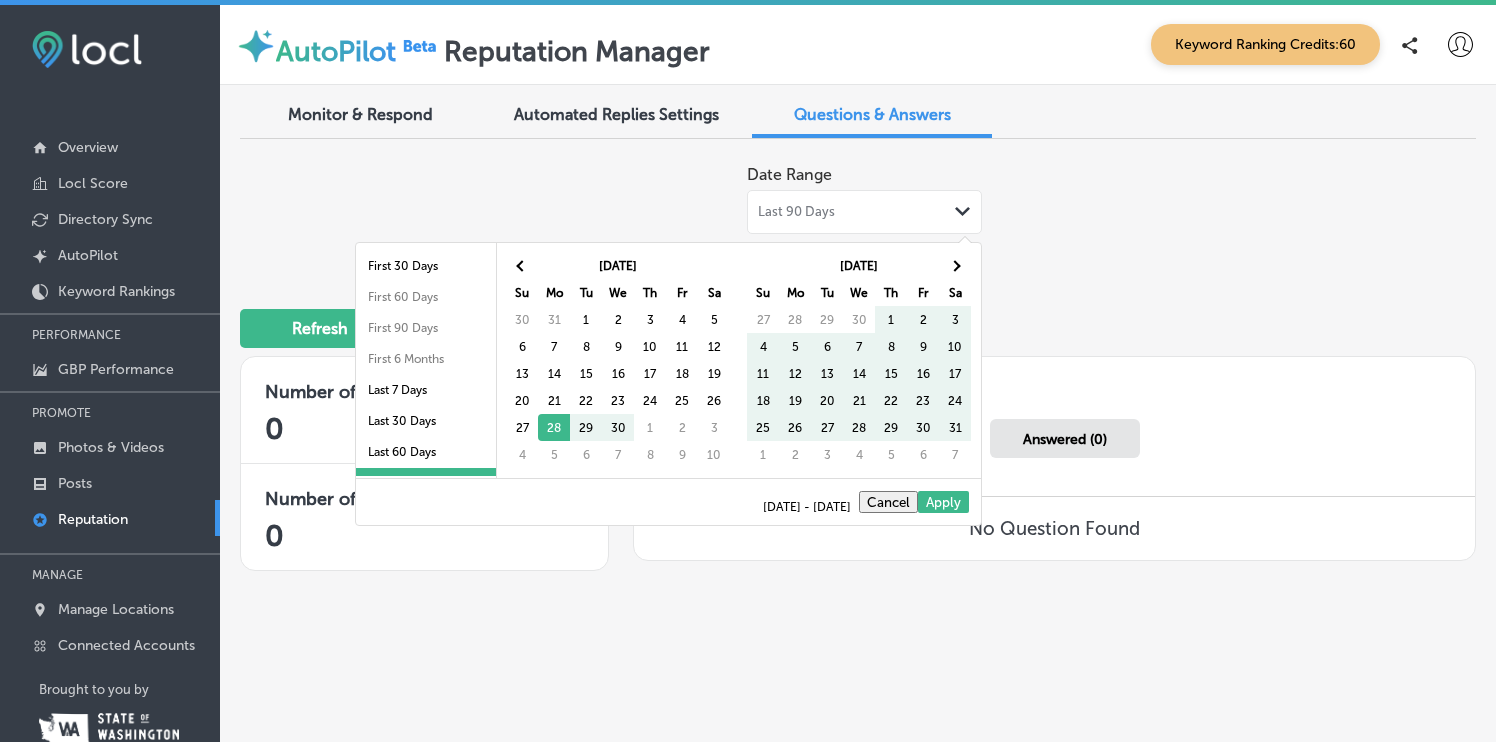 click on "Last 90 Days
Path
Created with Sketch." at bounding box center (864, 212) 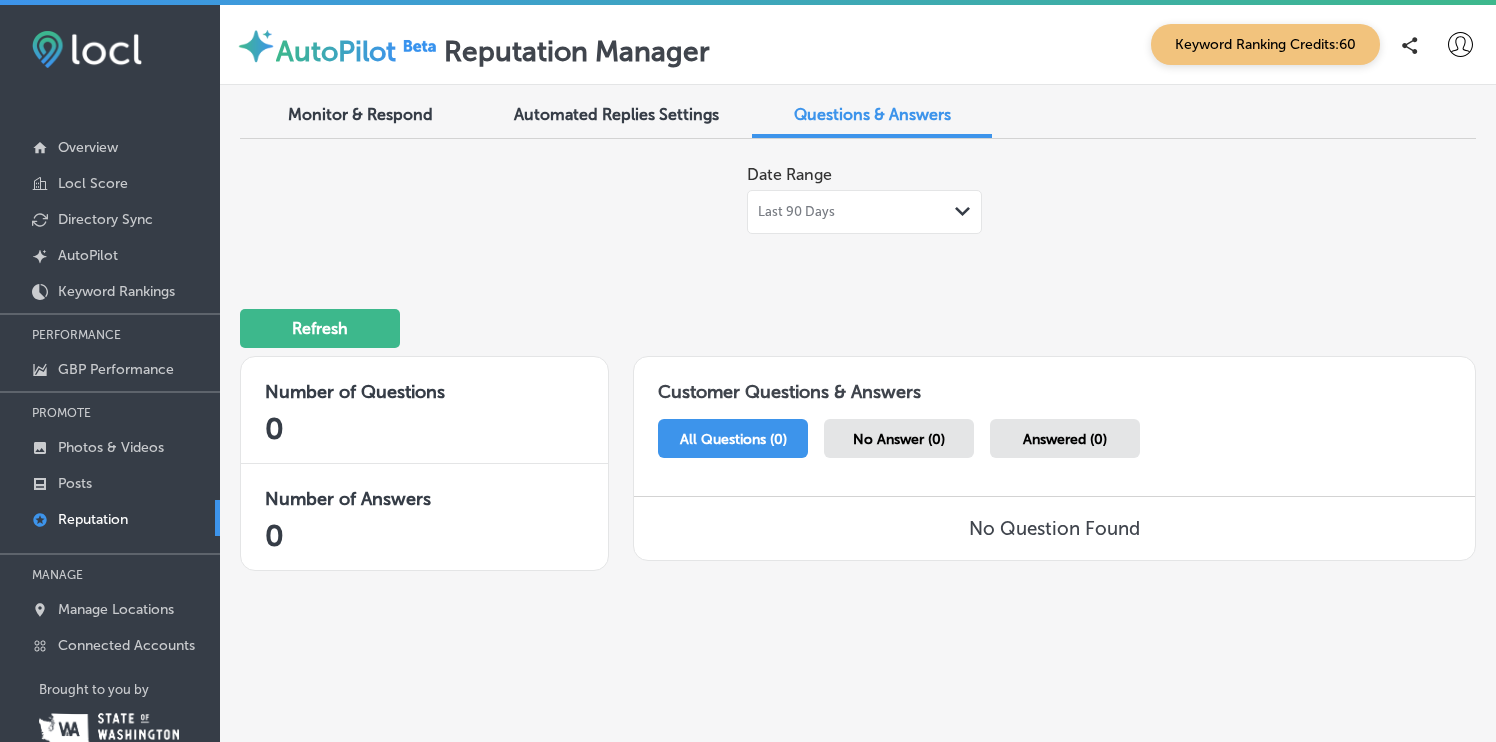 click on "Keyword Ranking Credits:  60" at bounding box center (1265, 44) 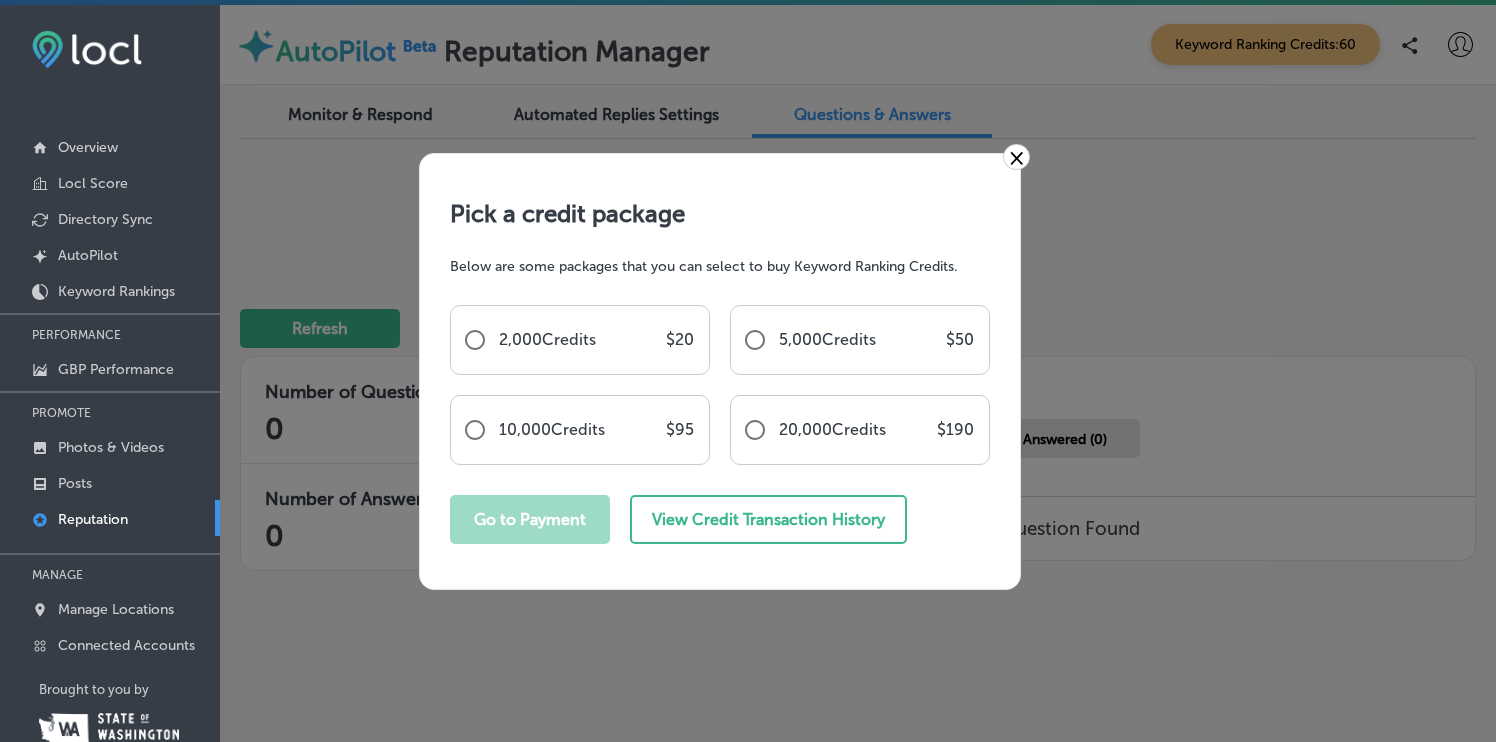 click on "×" at bounding box center (1016, 157) 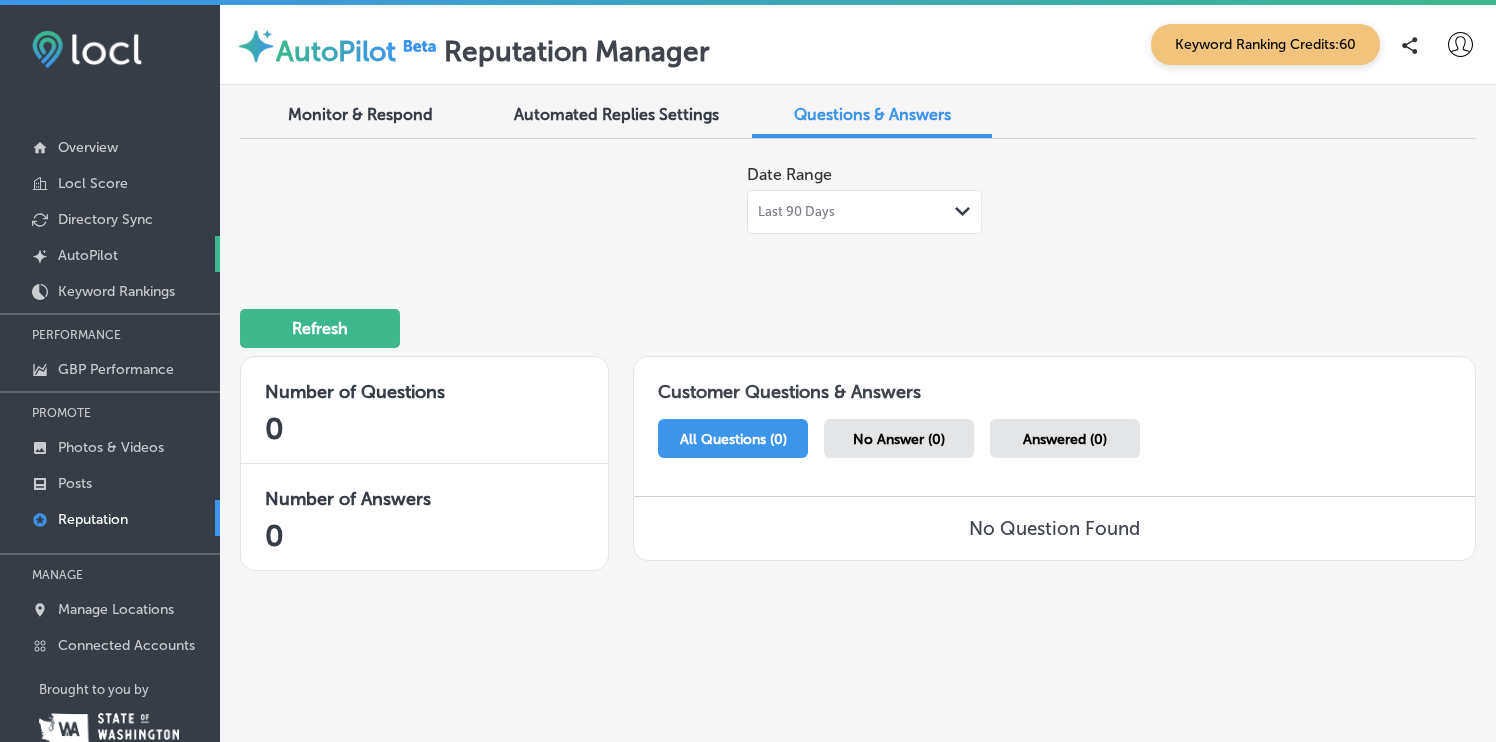 click on "AutoPilot" at bounding box center [88, 255] 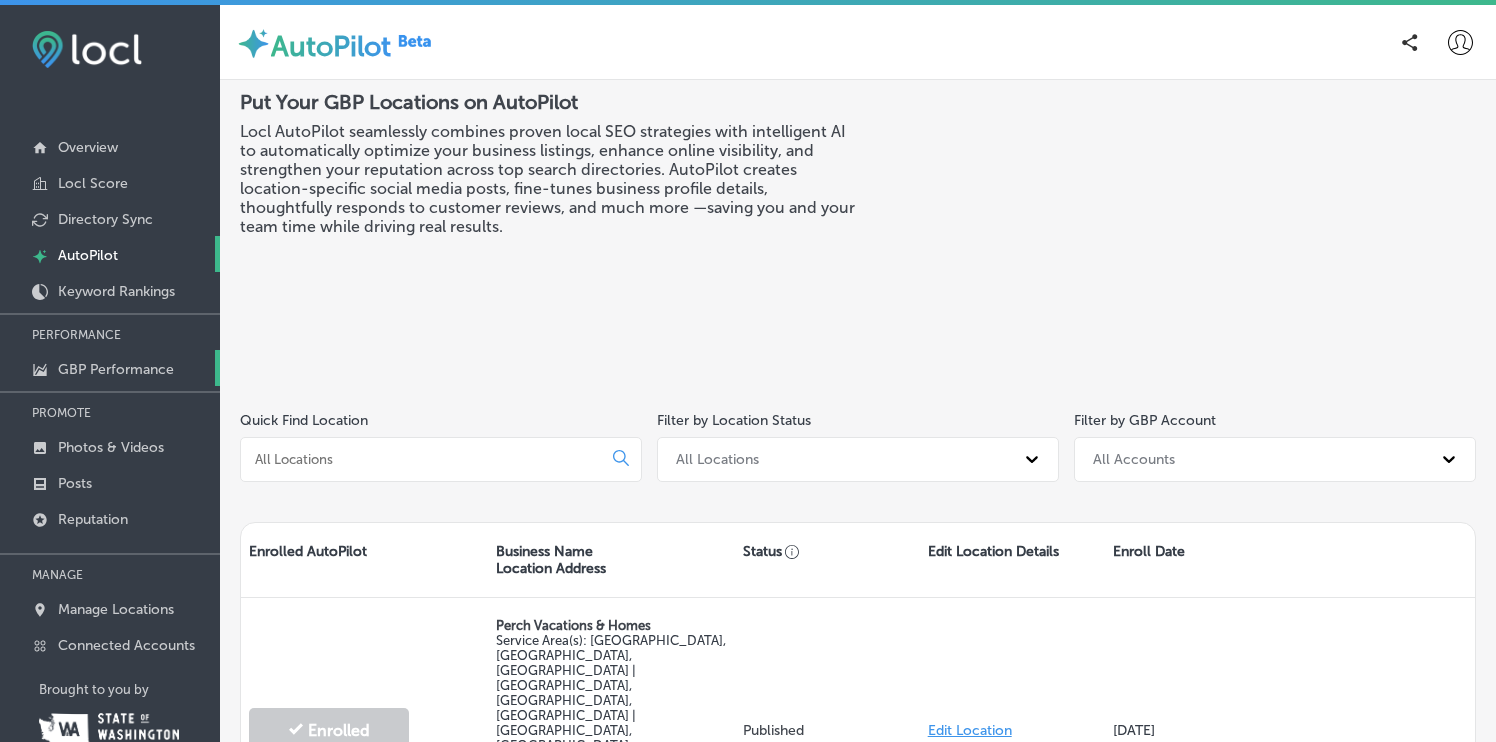 click on "GBP Performance" at bounding box center (116, 369) 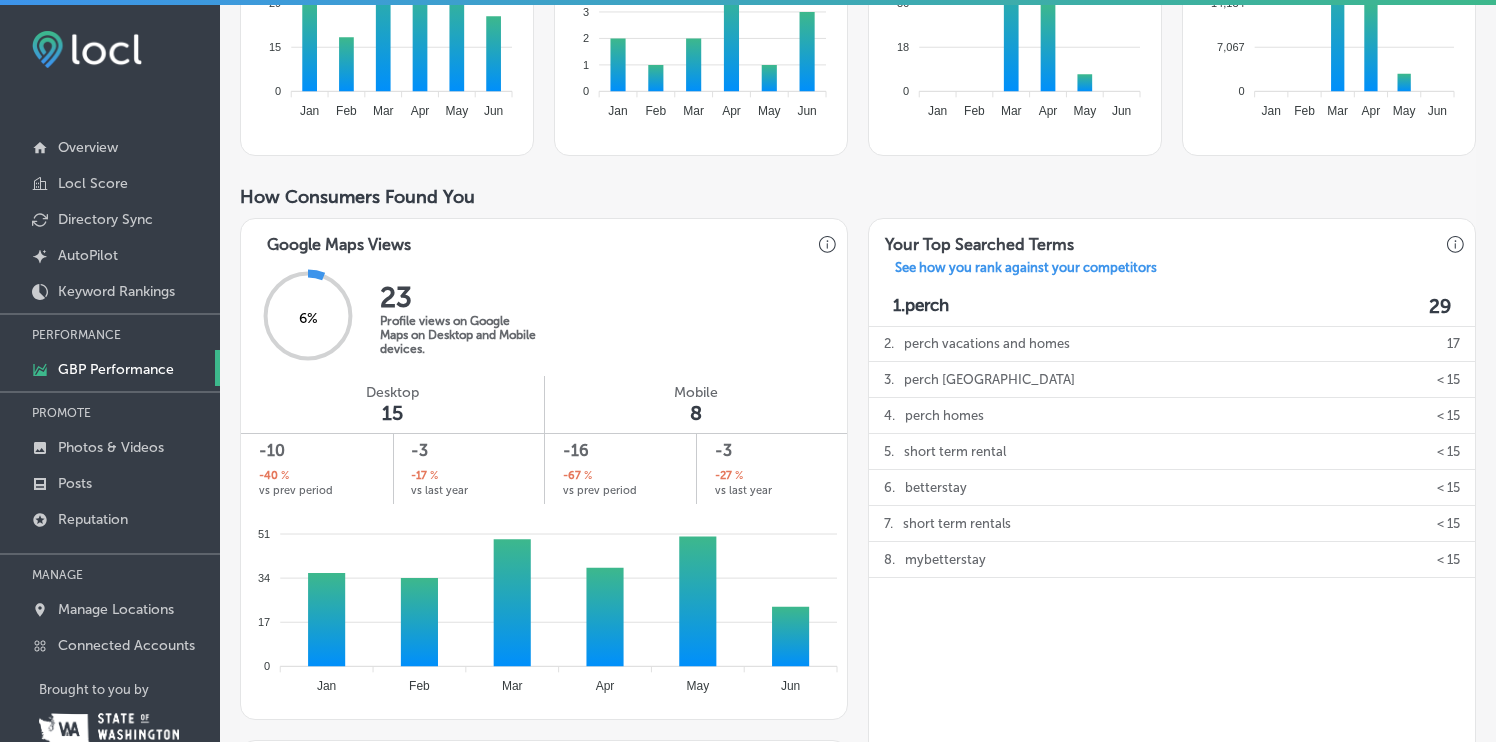 scroll, scrollTop: 0, scrollLeft: 0, axis: both 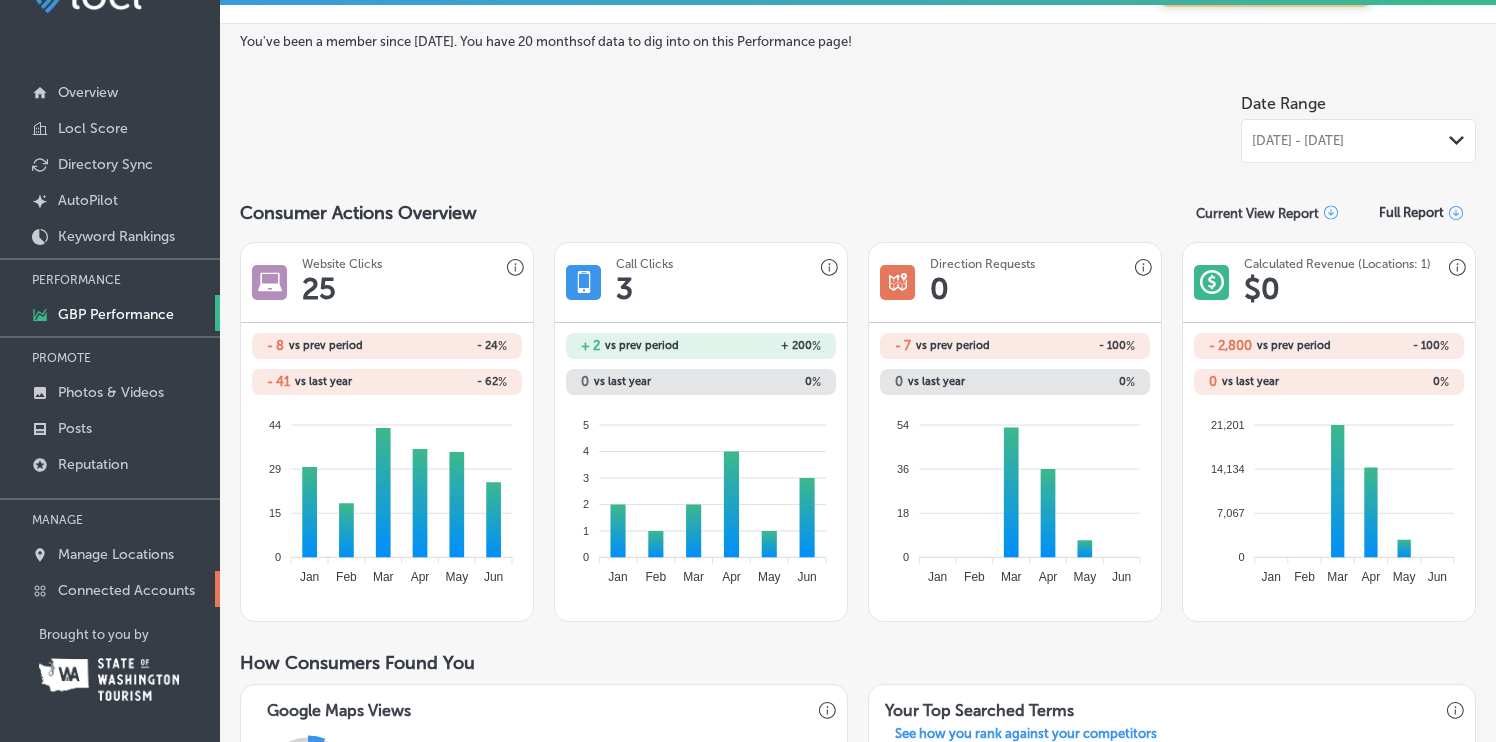 click on "Connected Accounts" at bounding box center (126, 590) 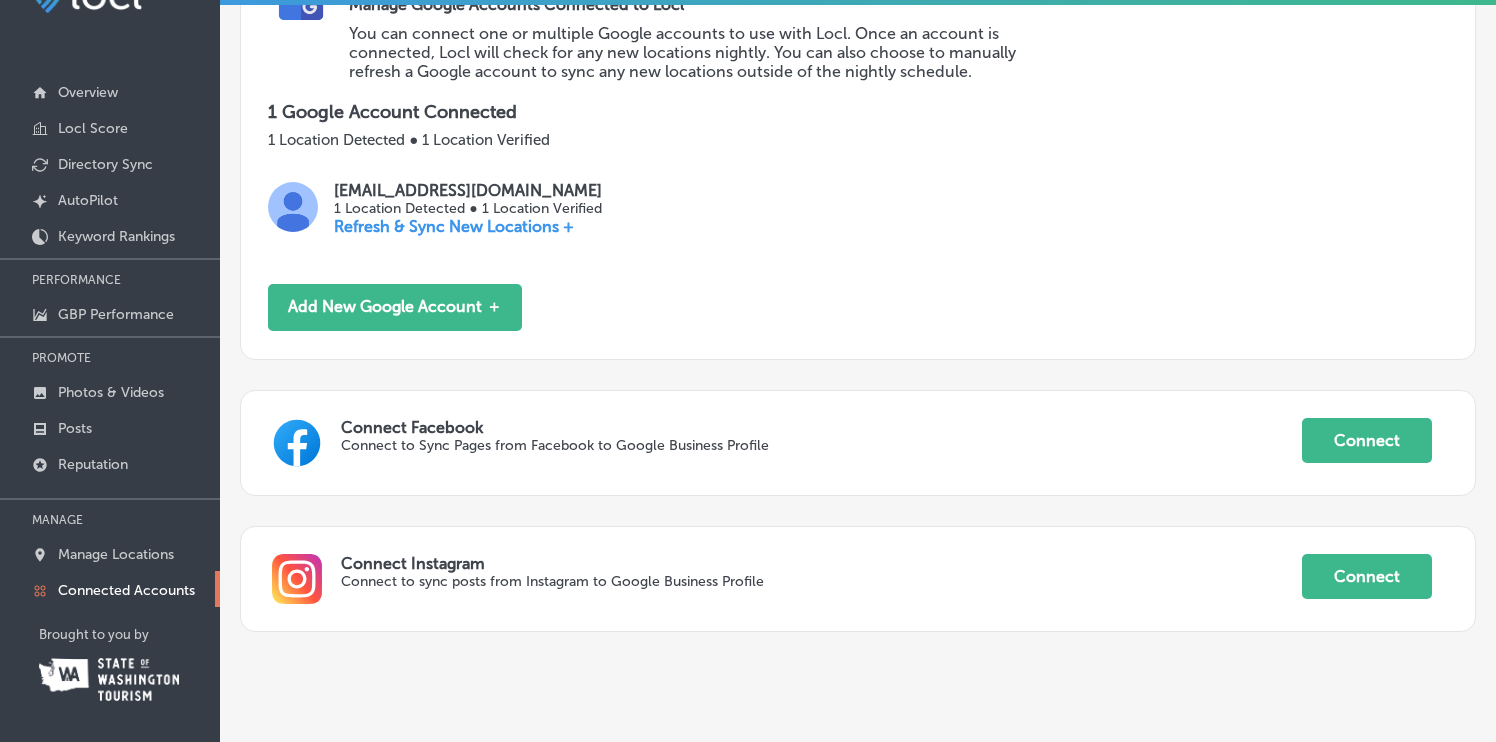 scroll, scrollTop: 341, scrollLeft: 0, axis: vertical 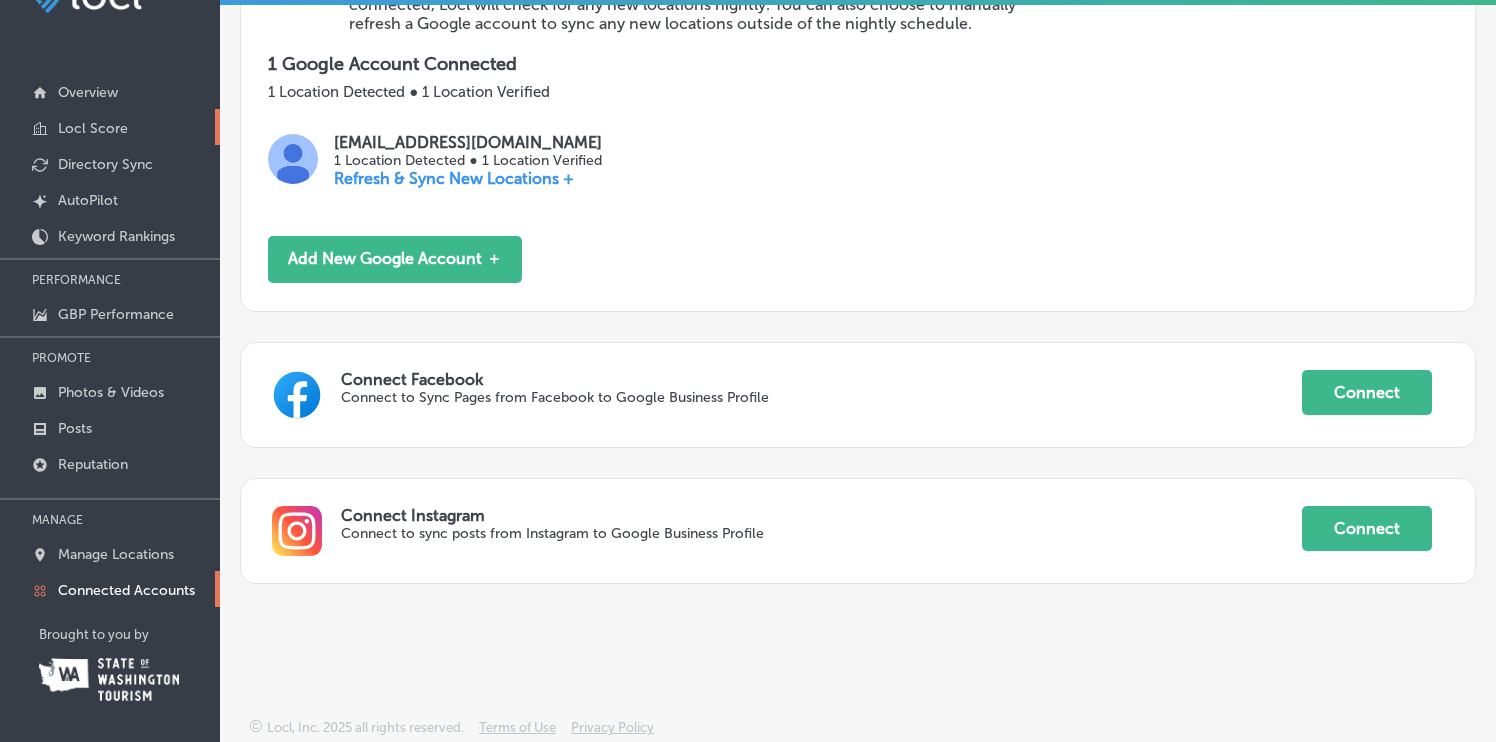 click on "Locl Score" at bounding box center (93, 128) 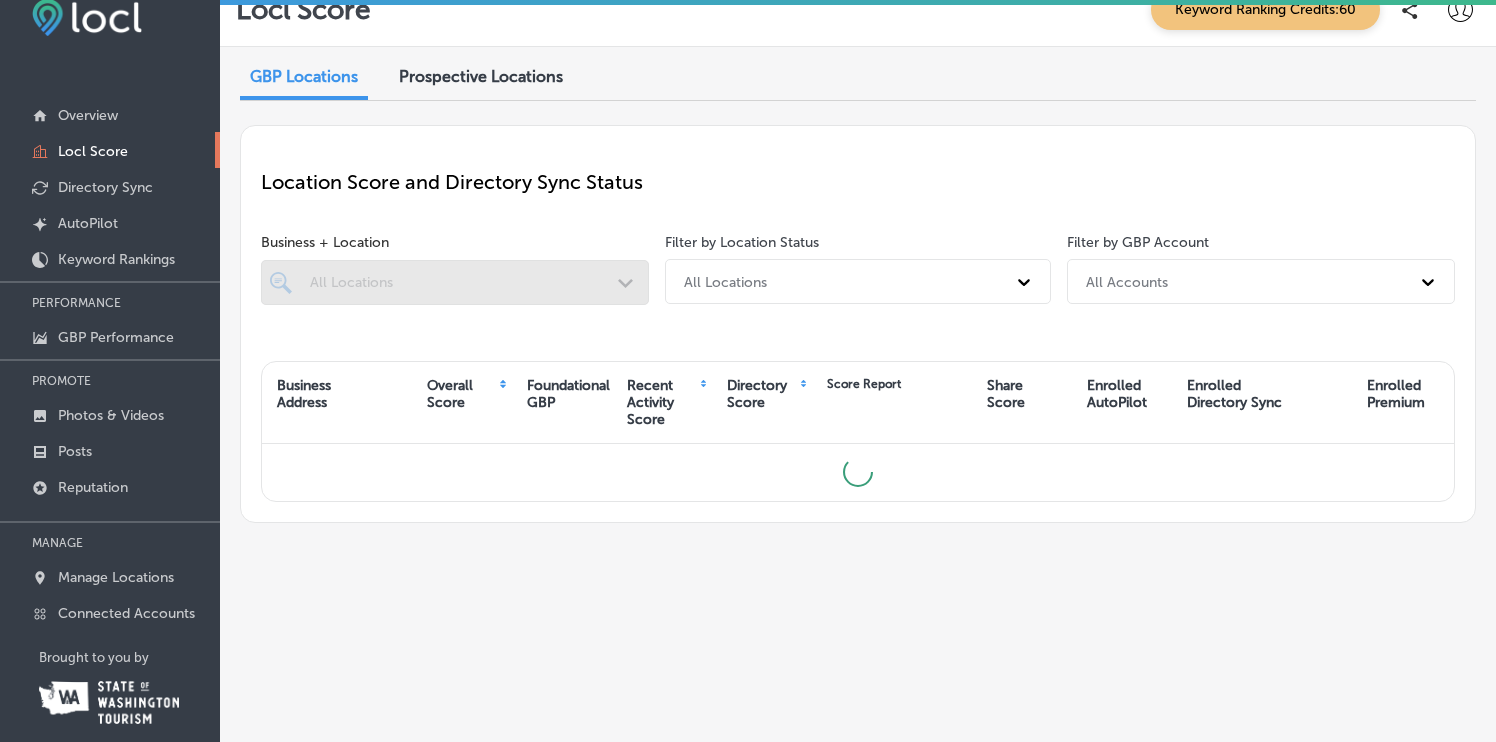 scroll, scrollTop: 55, scrollLeft: 0, axis: vertical 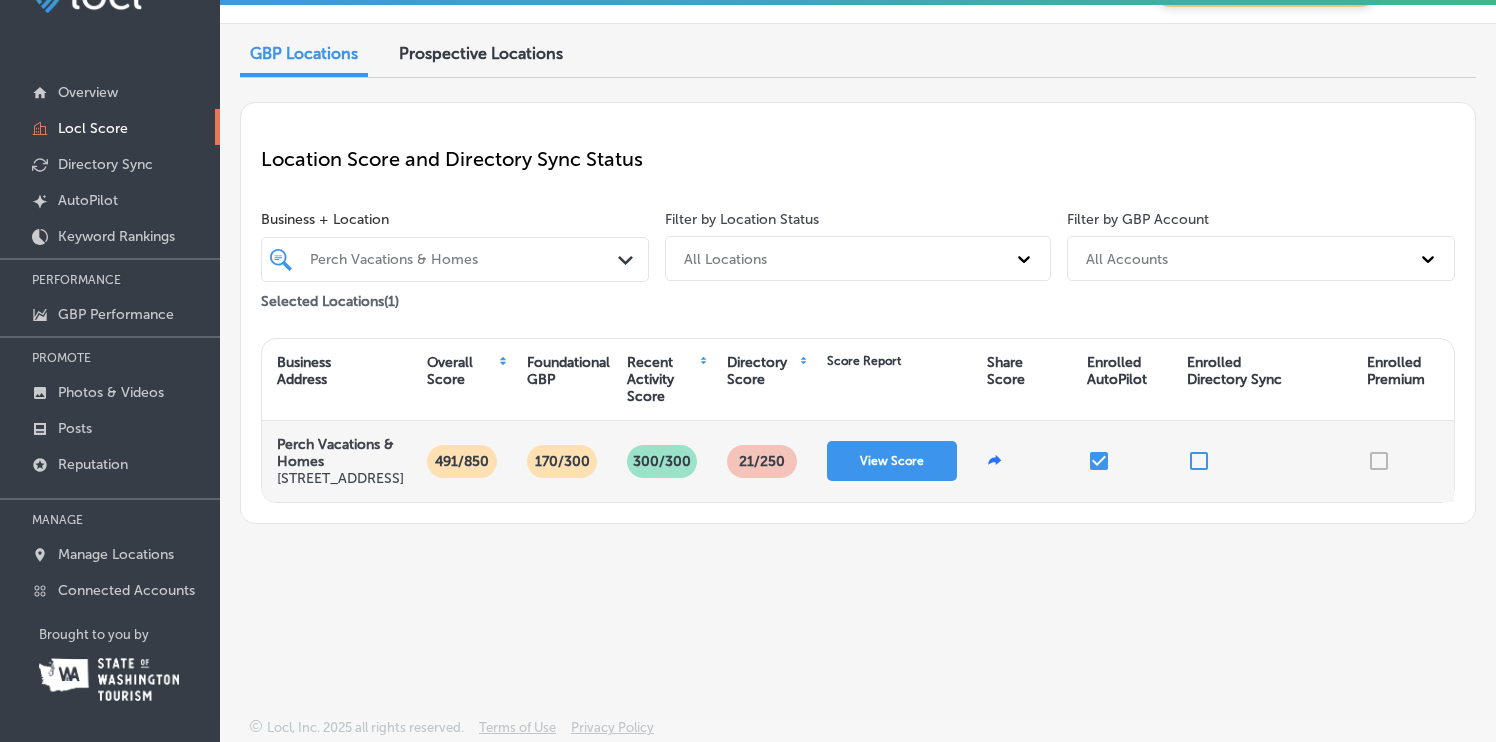 click on "300/300" at bounding box center [662, 461] 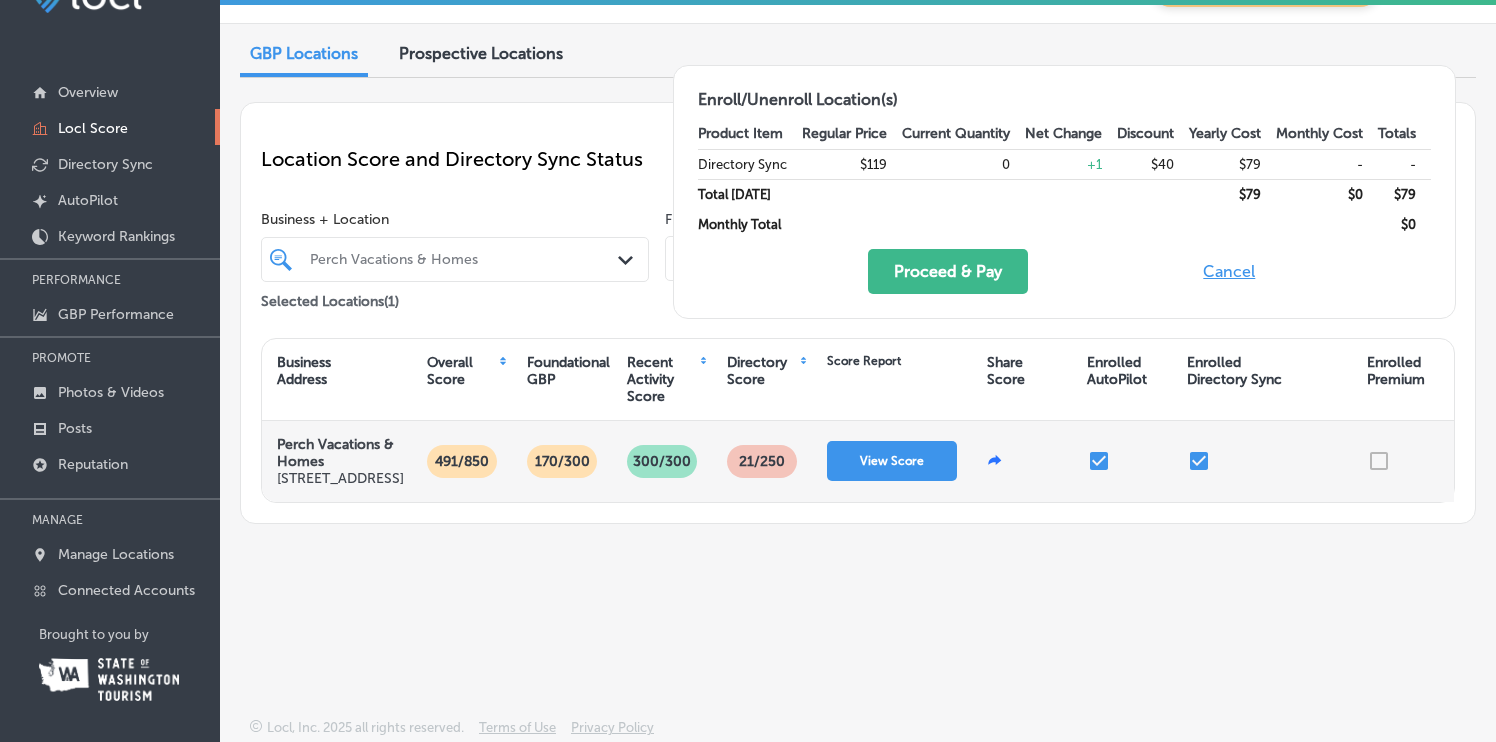 click at bounding box center (1199, 461) 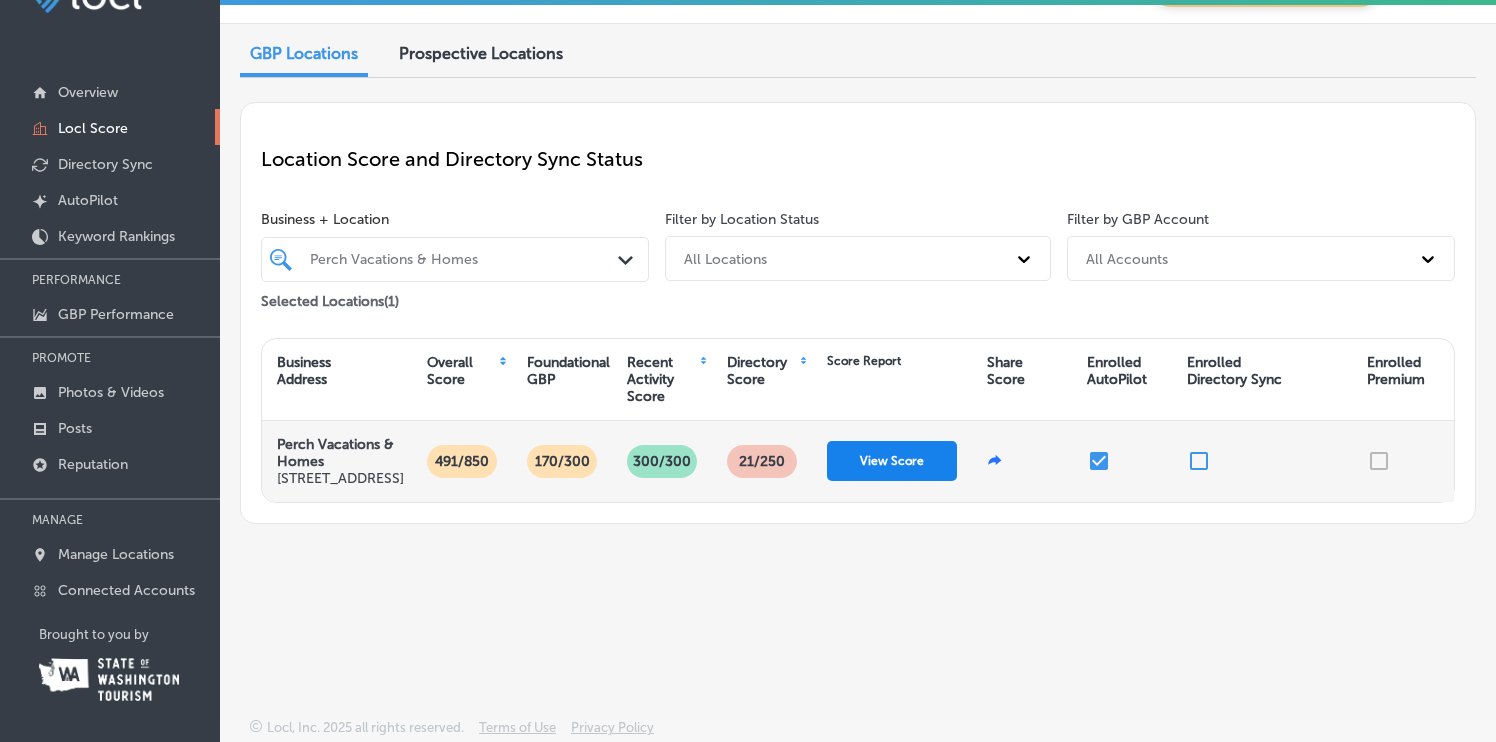 click on "View Score" at bounding box center [892, 461] 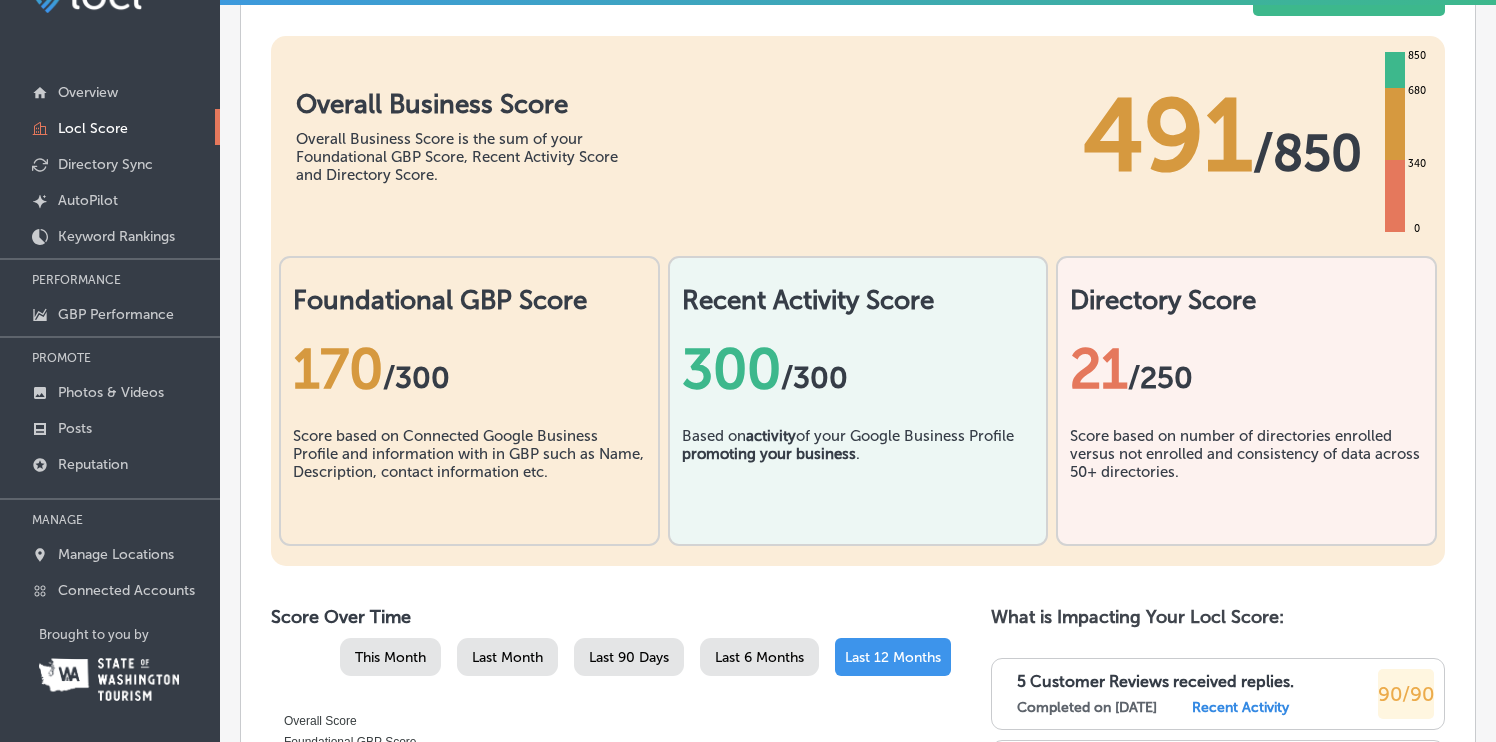 scroll, scrollTop: 390, scrollLeft: 0, axis: vertical 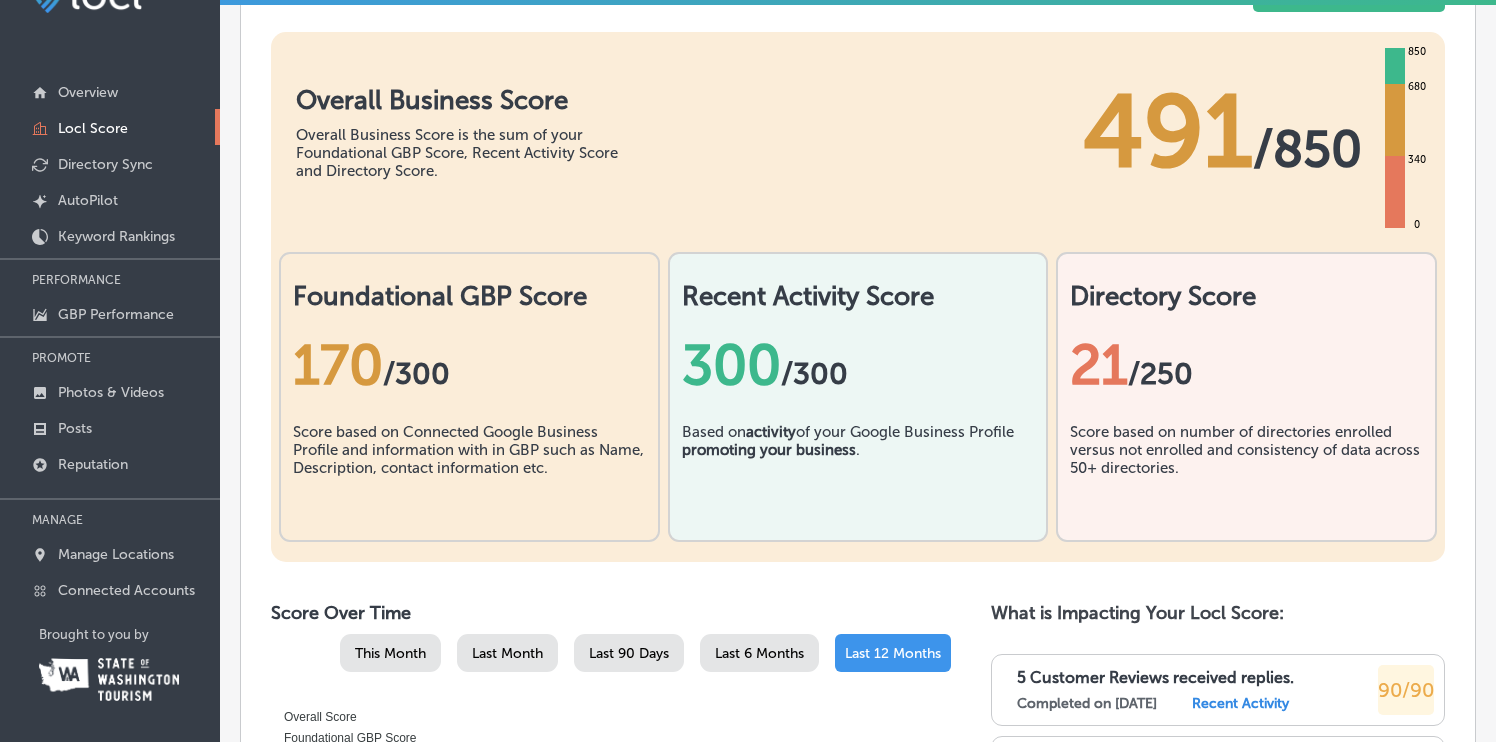click on "170 / 300" at bounding box center (469, 365) 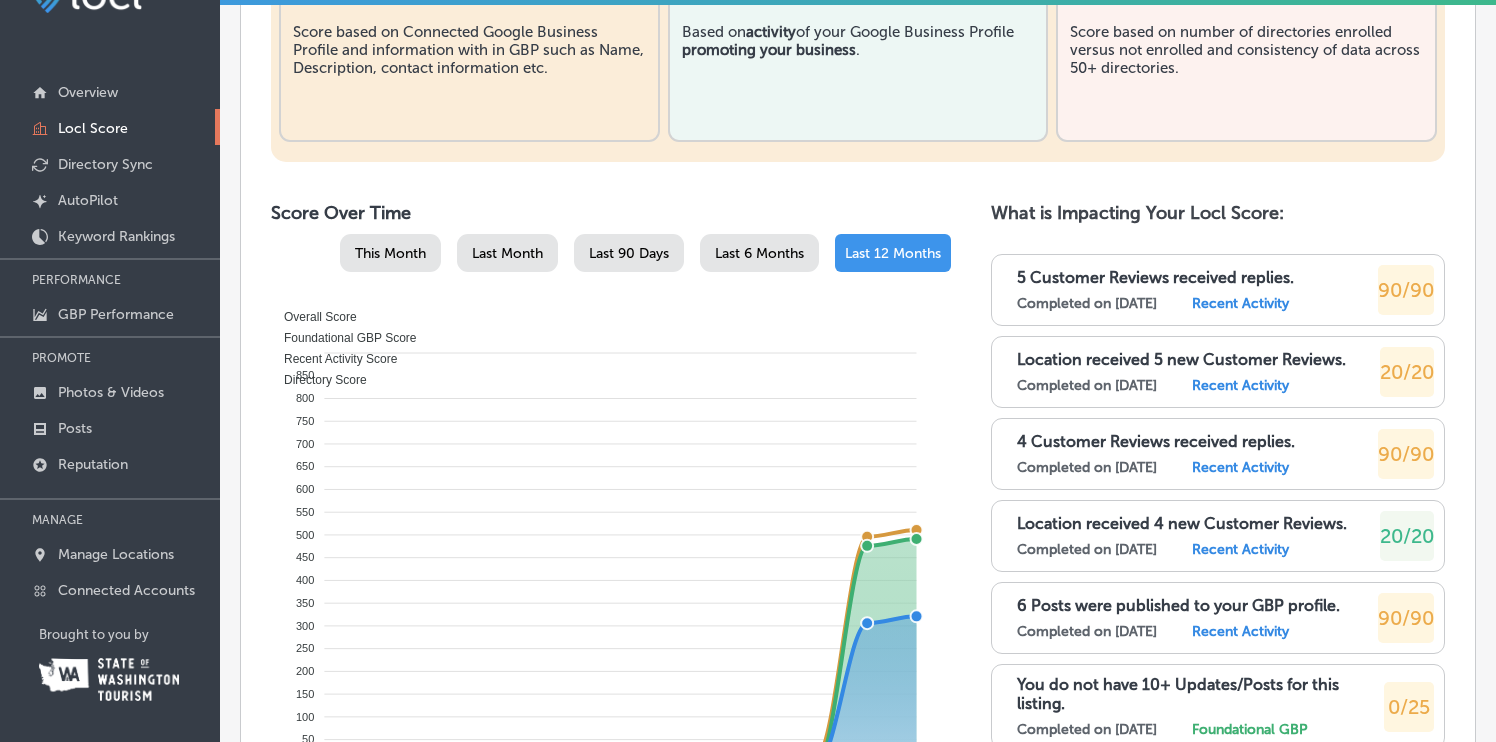 scroll, scrollTop: 799, scrollLeft: 0, axis: vertical 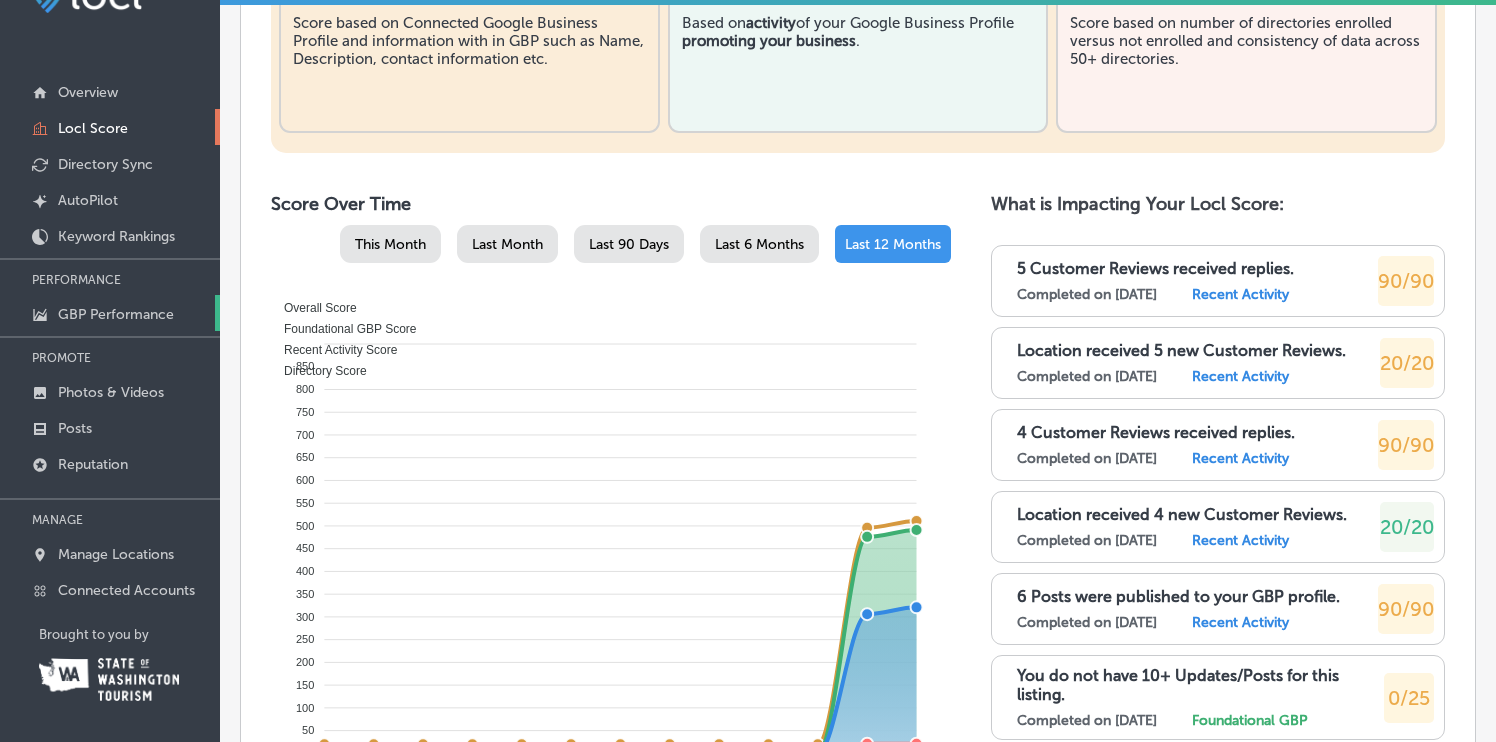 click on "GBP Performance" at bounding box center [116, 314] 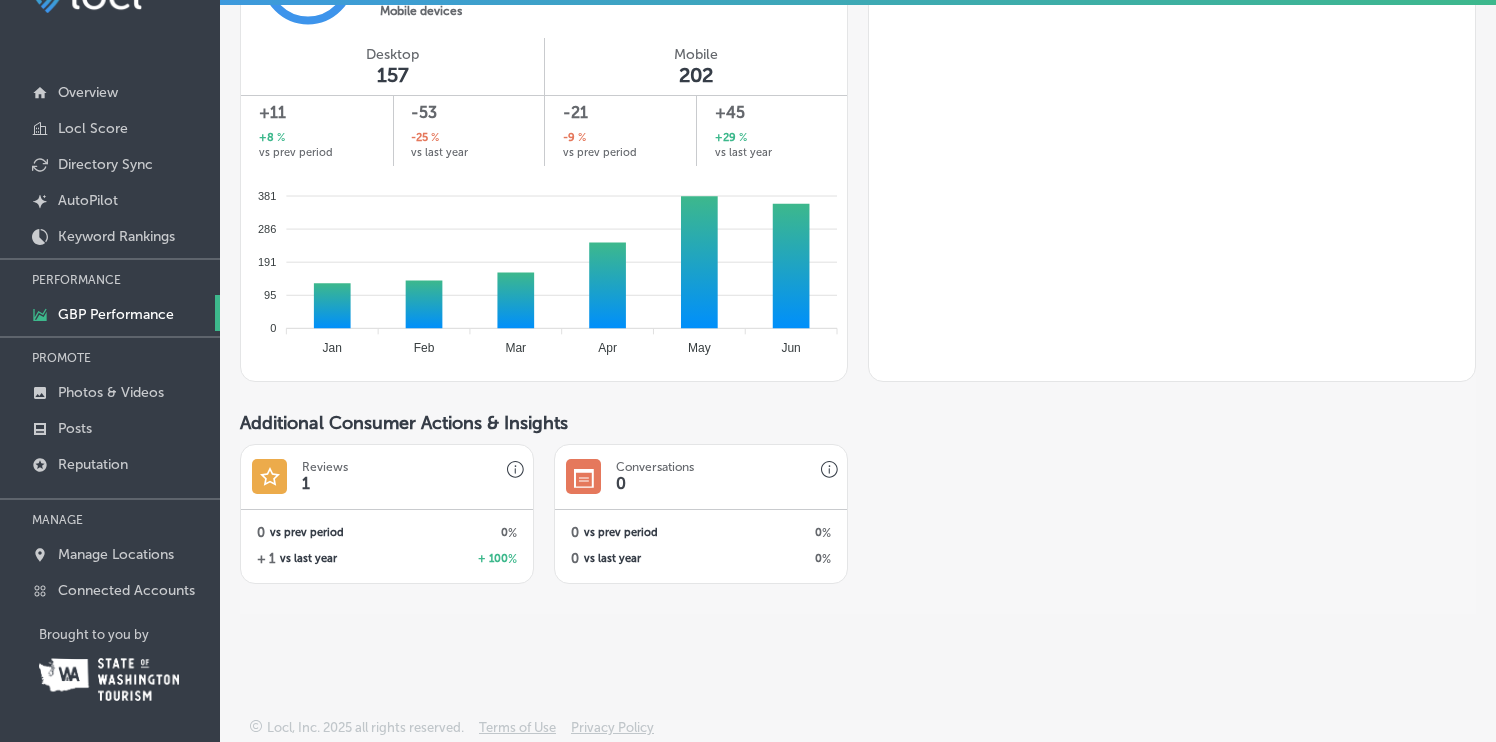 scroll, scrollTop: 525, scrollLeft: 0, axis: vertical 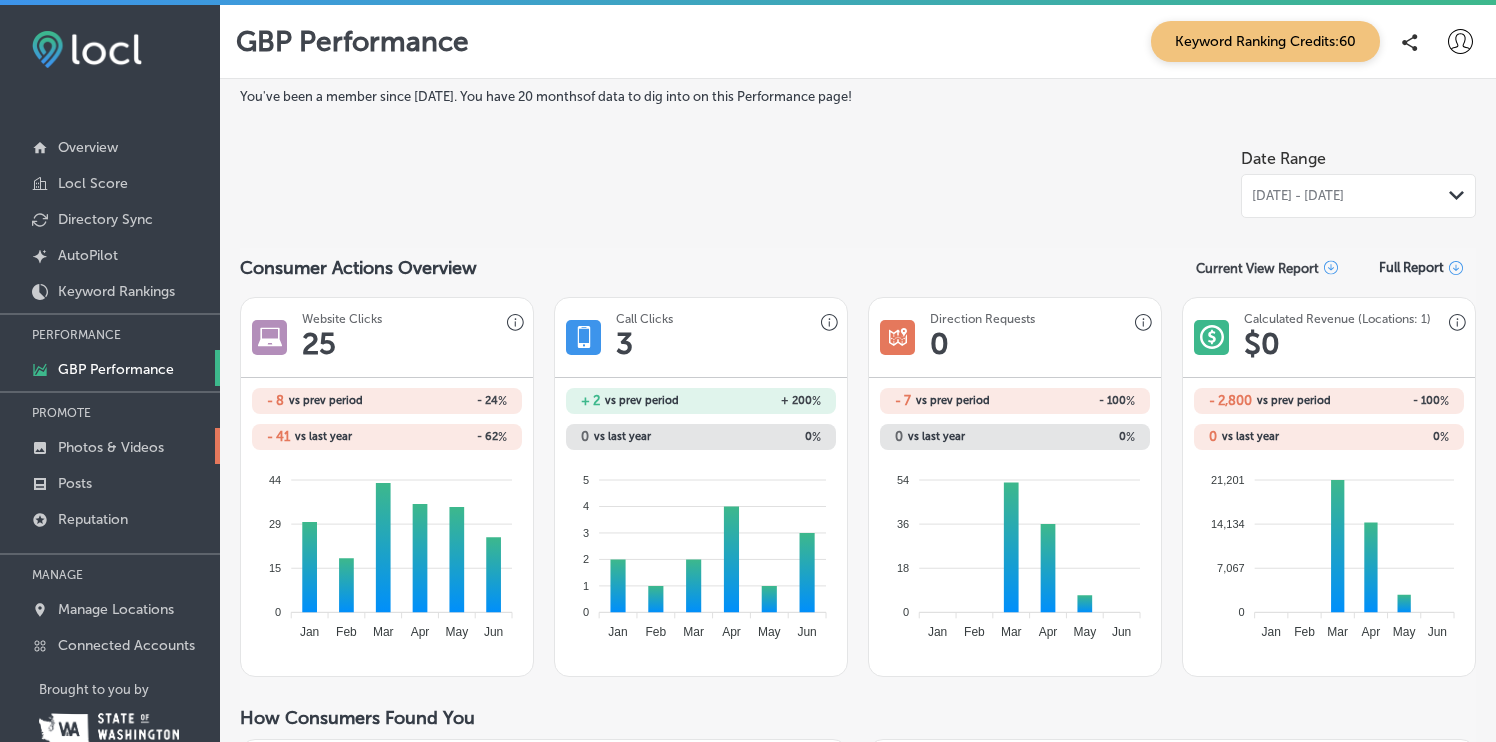 click on "Photos & Videos" at bounding box center (110, 446) 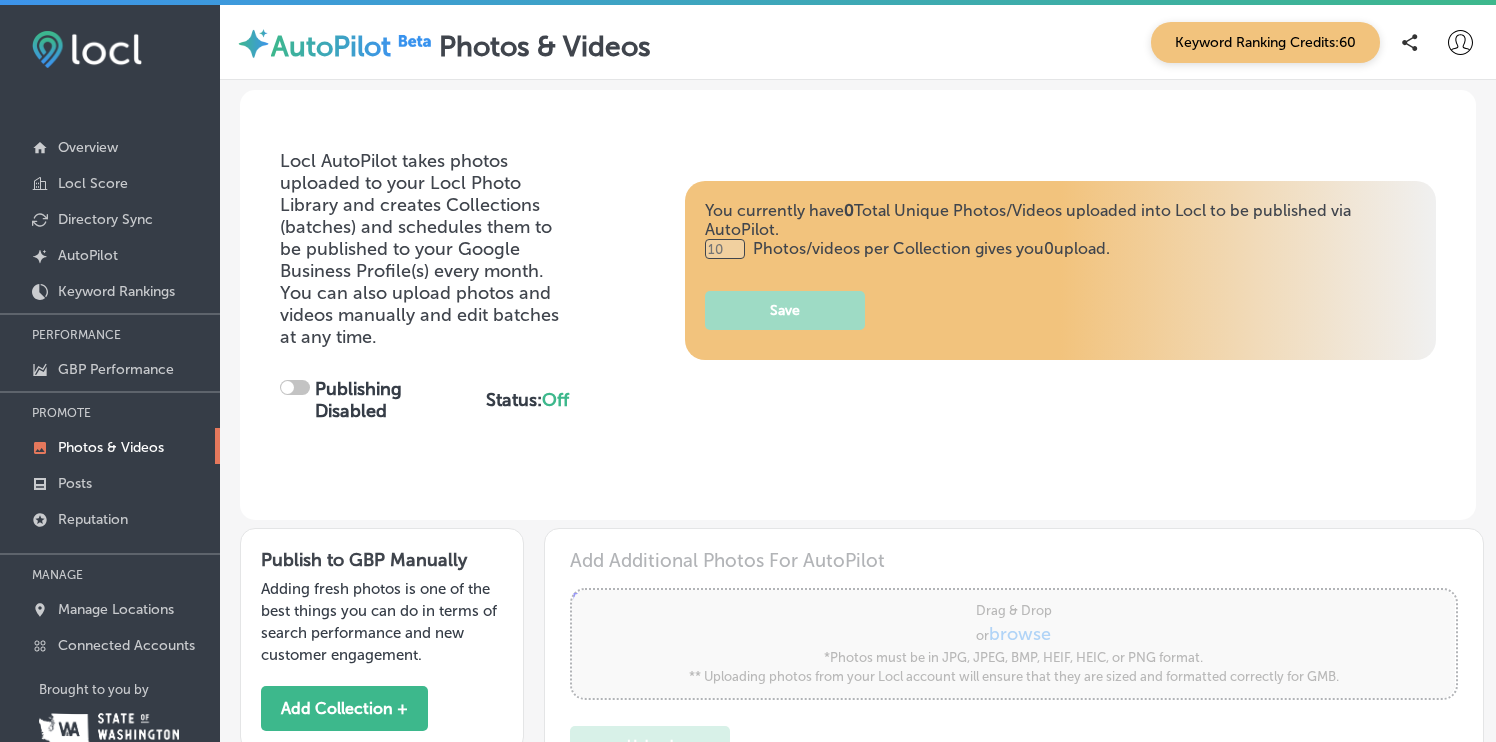 type on "0" 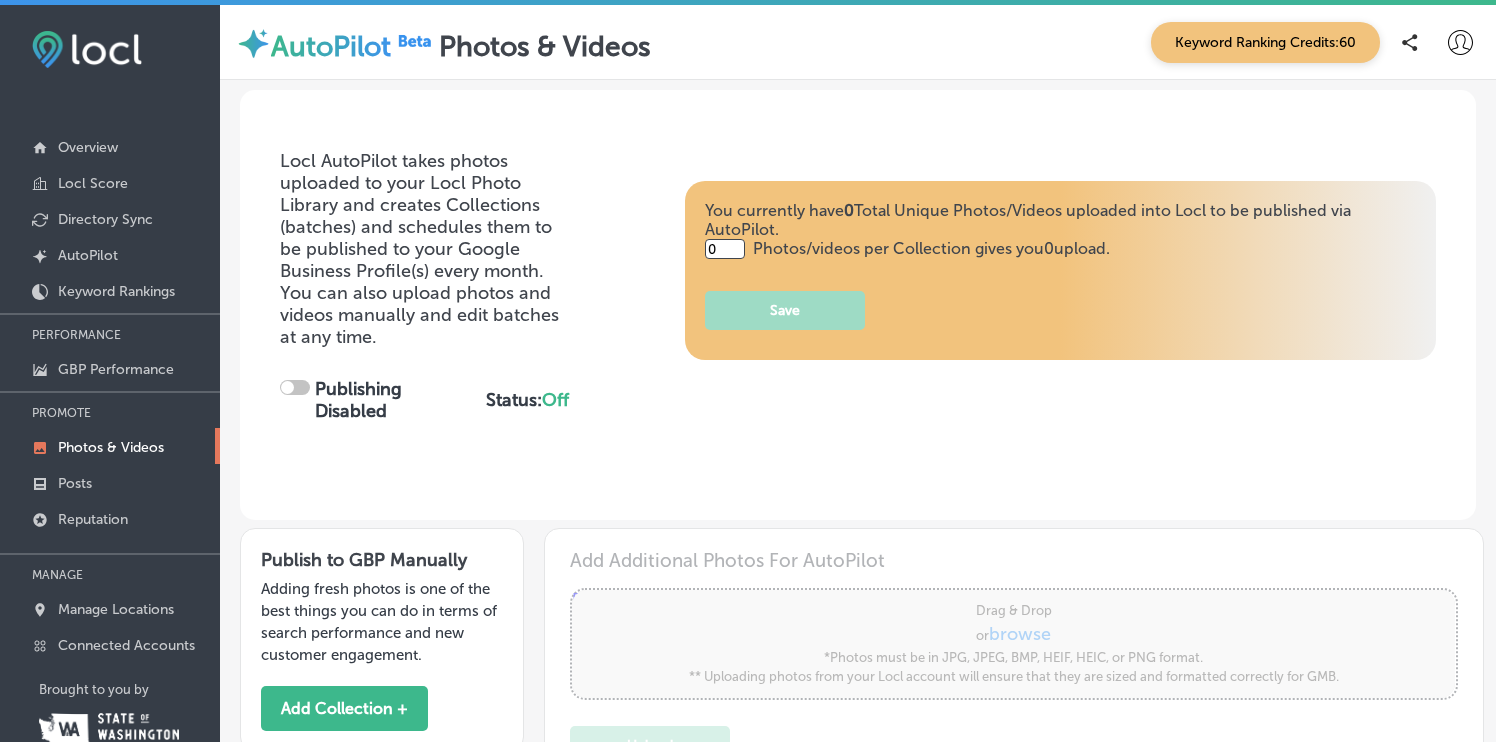 checkbox on "true" 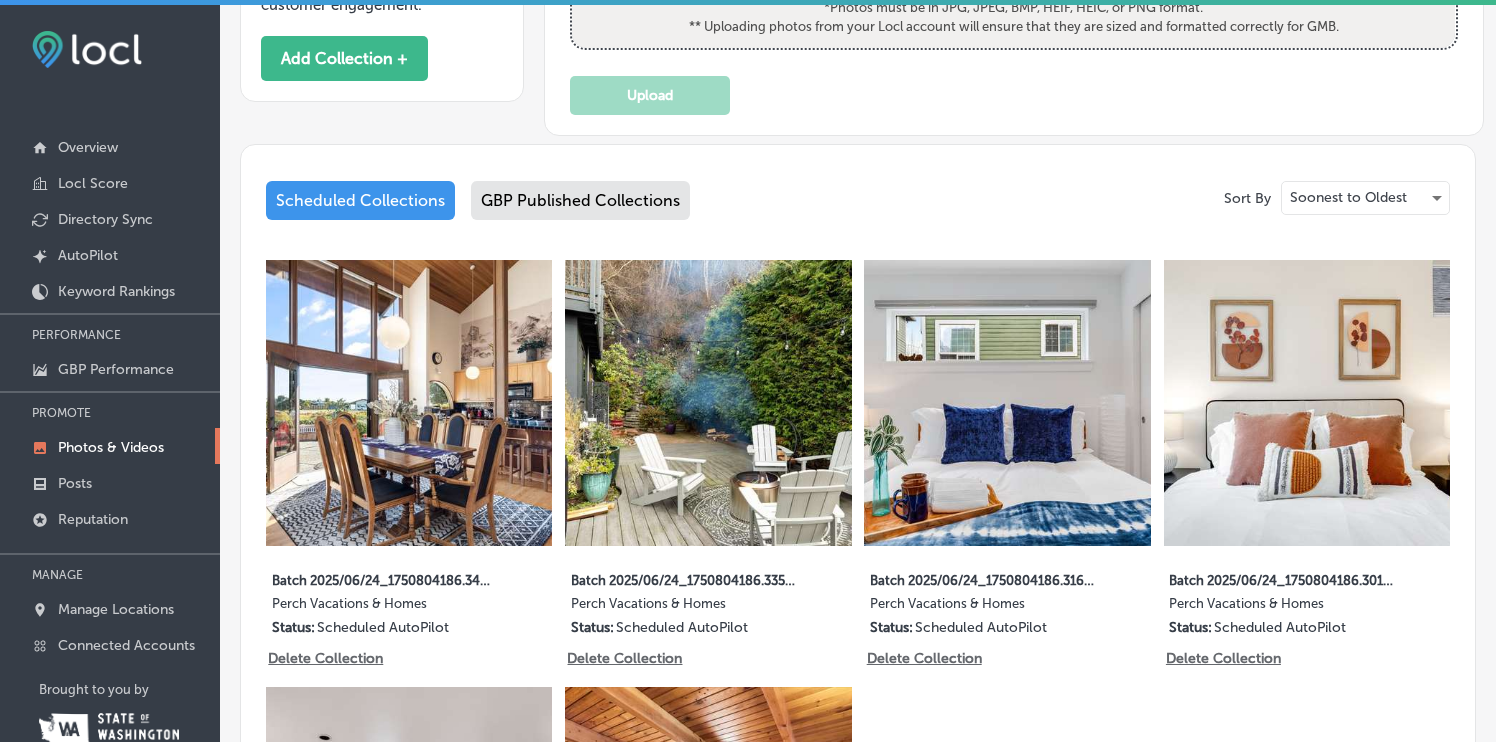 scroll, scrollTop: 603, scrollLeft: 0, axis: vertical 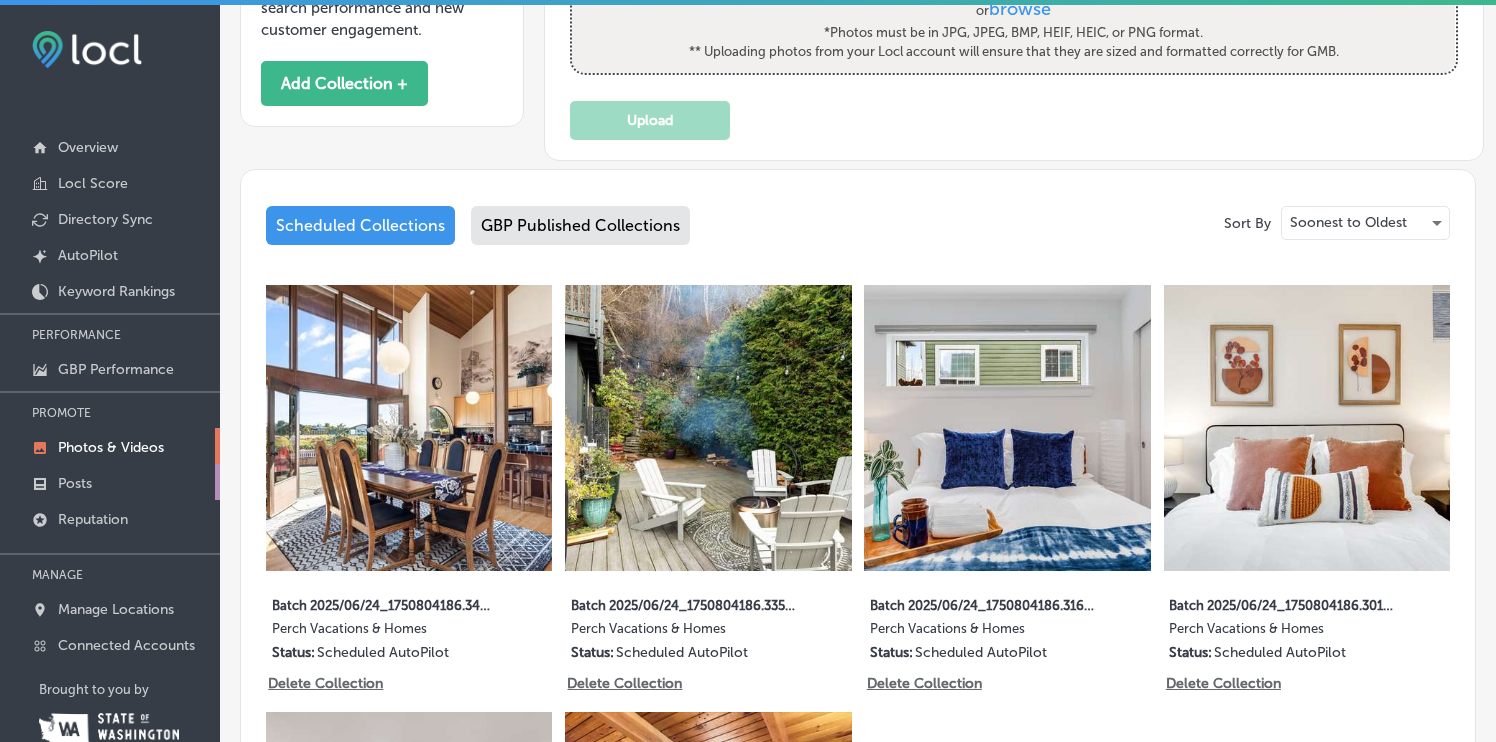 click on "Posts" at bounding box center (75, 483) 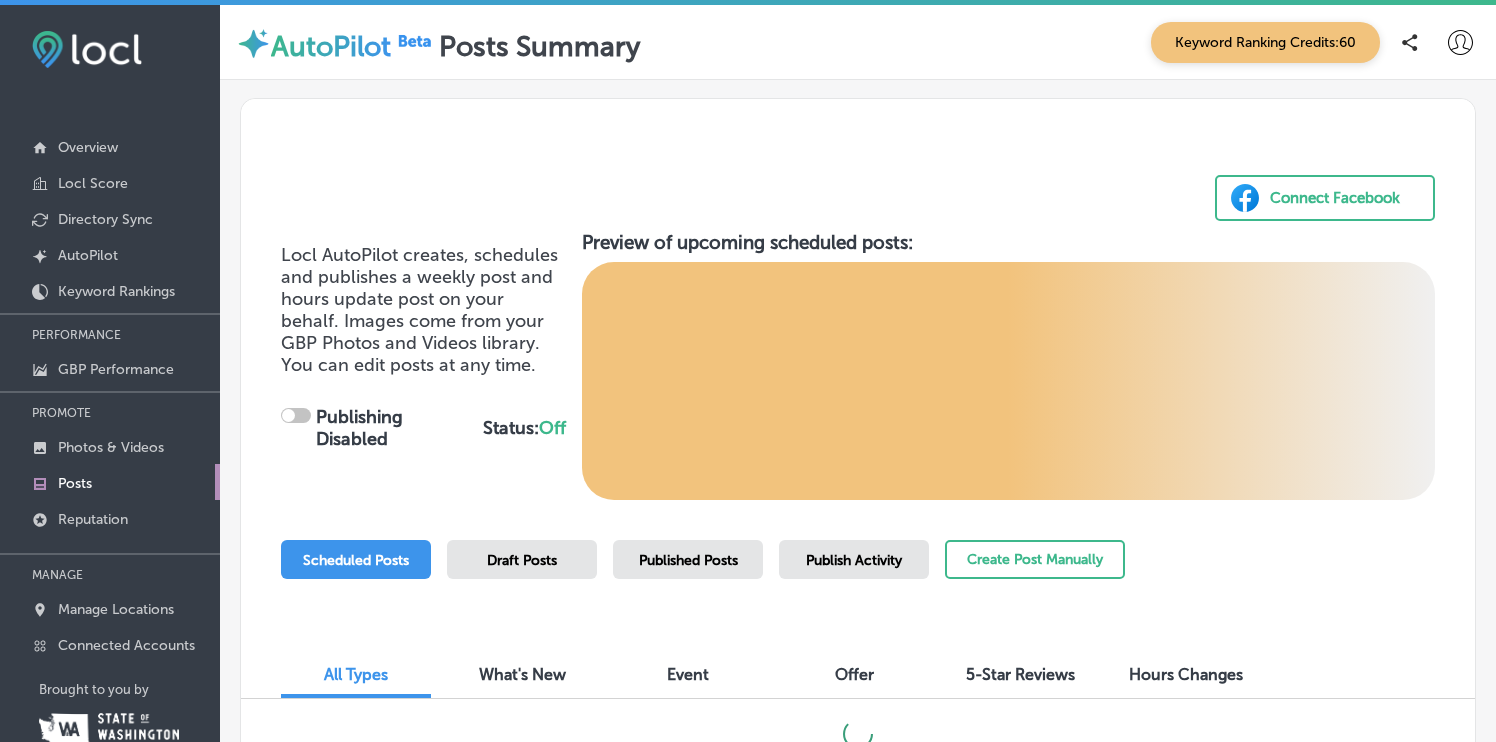 checkbox on "true" 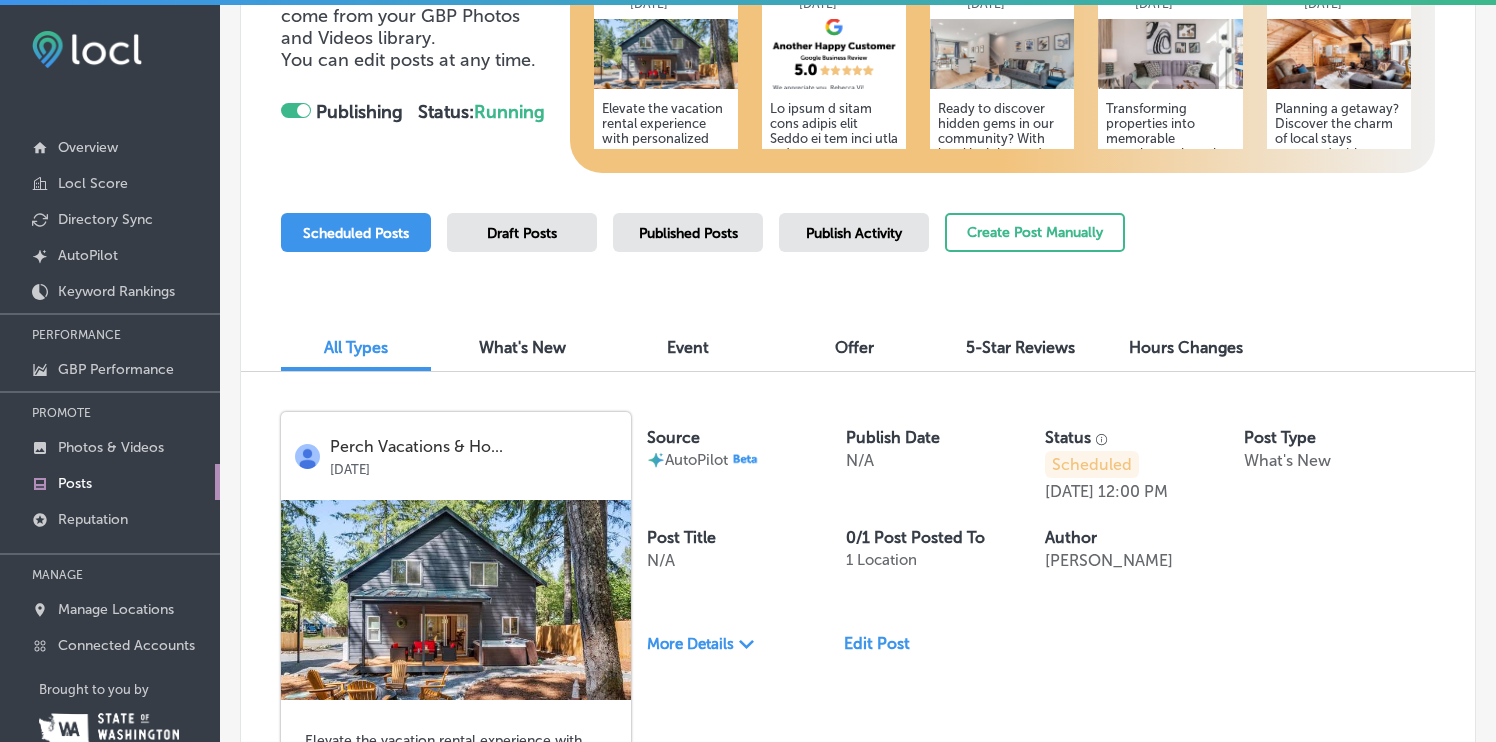 scroll, scrollTop: 367, scrollLeft: 0, axis: vertical 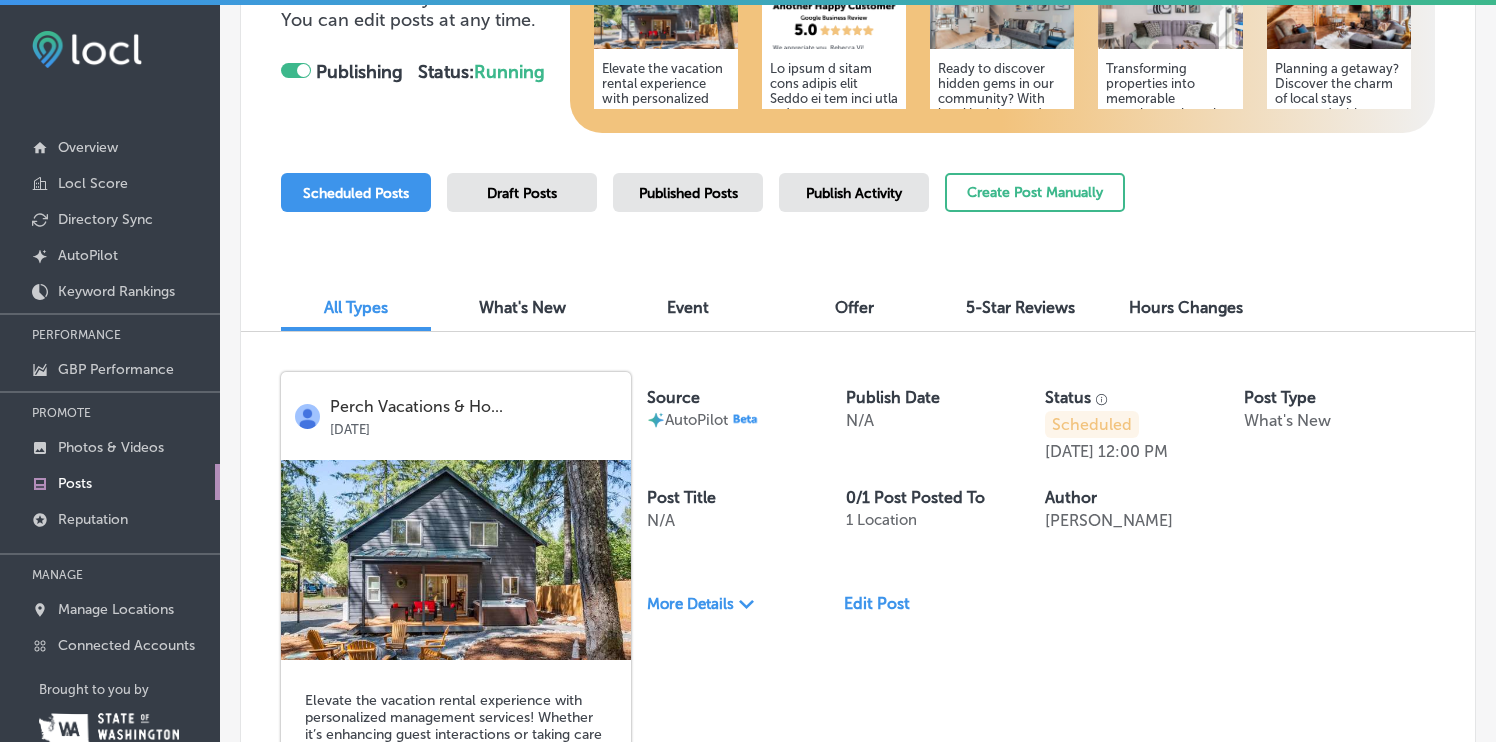 click on "What's New" at bounding box center [522, 307] 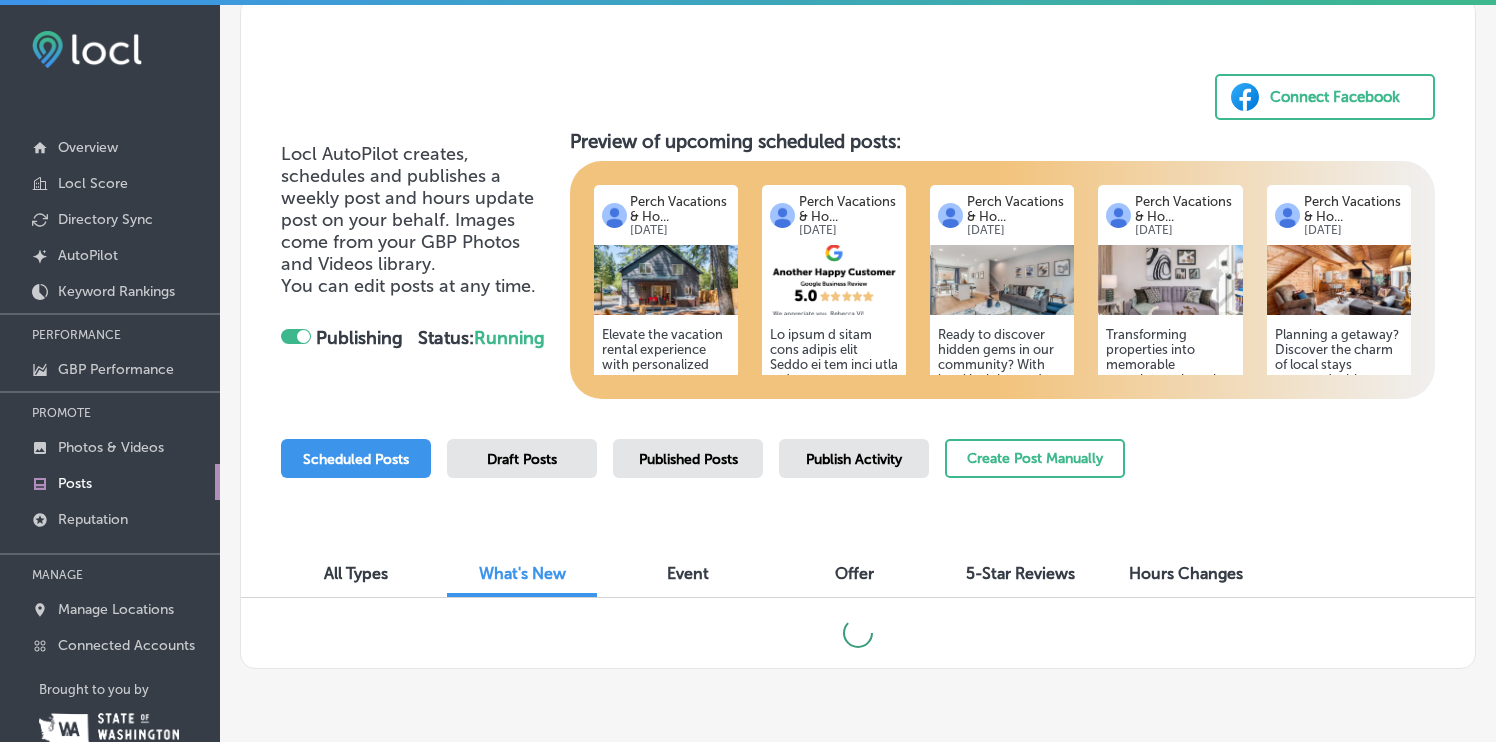 scroll, scrollTop: 104, scrollLeft: 0, axis: vertical 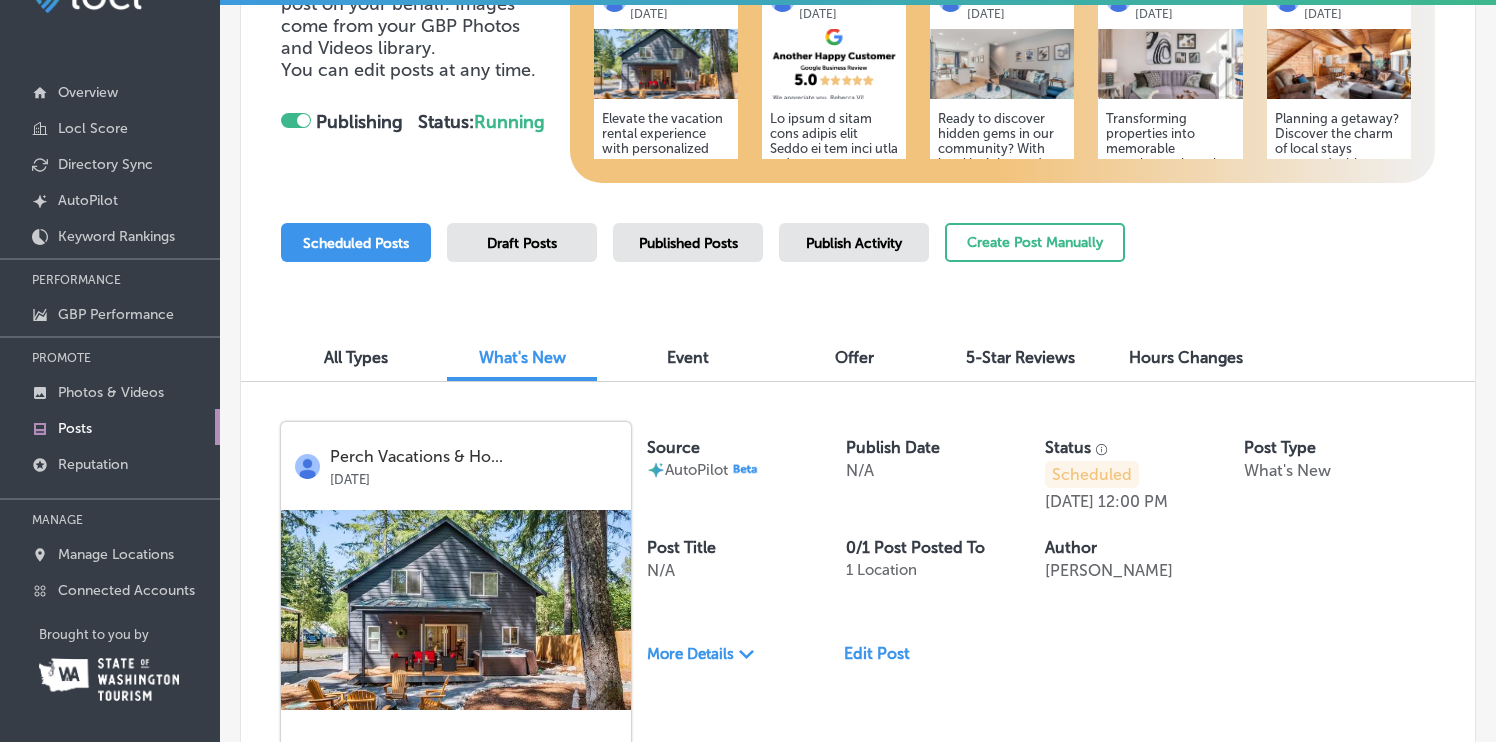 click on "Event" at bounding box center [688, 357] 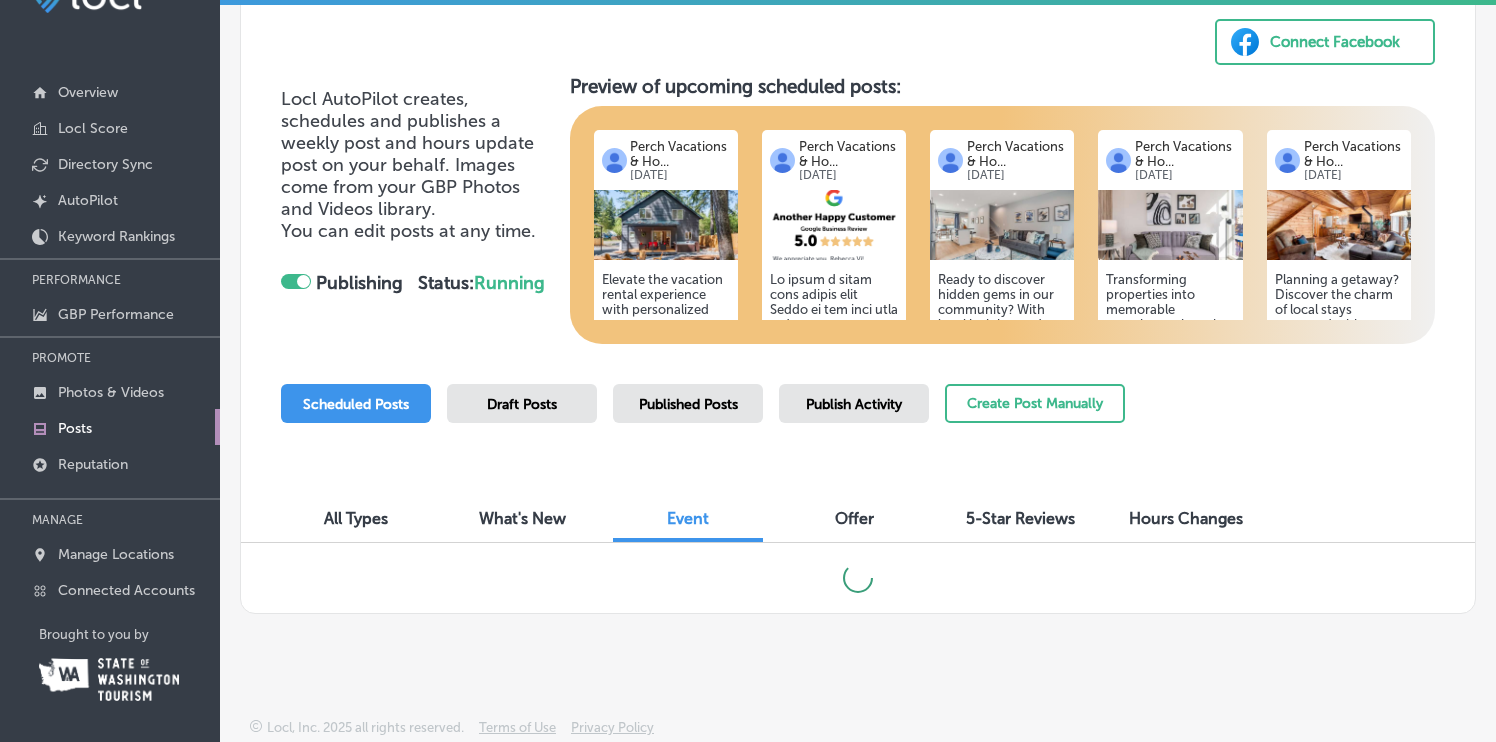 scroll, scrollTop: 97, scrollLeft: 0, axis: vertical 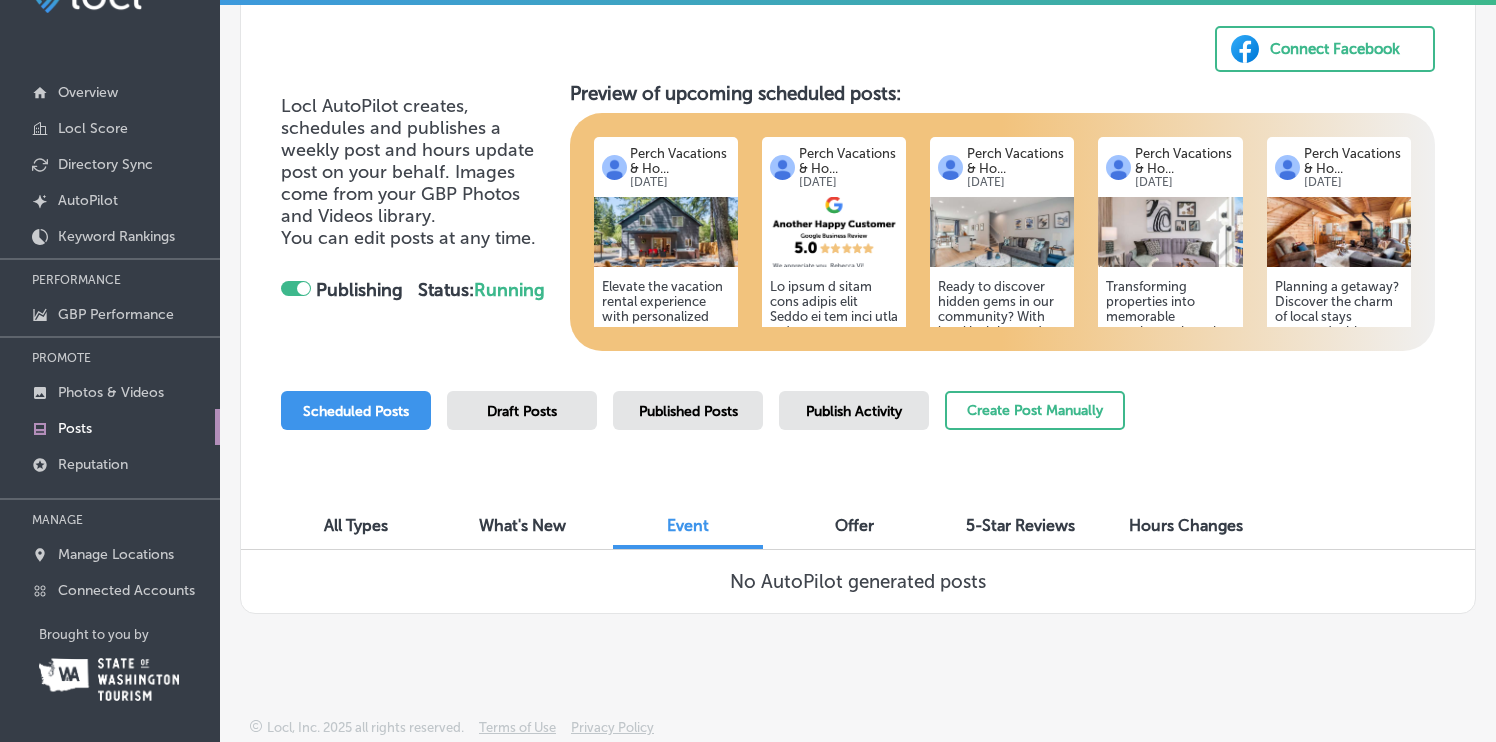 click on "Offer" at bounding box center (854, 527) 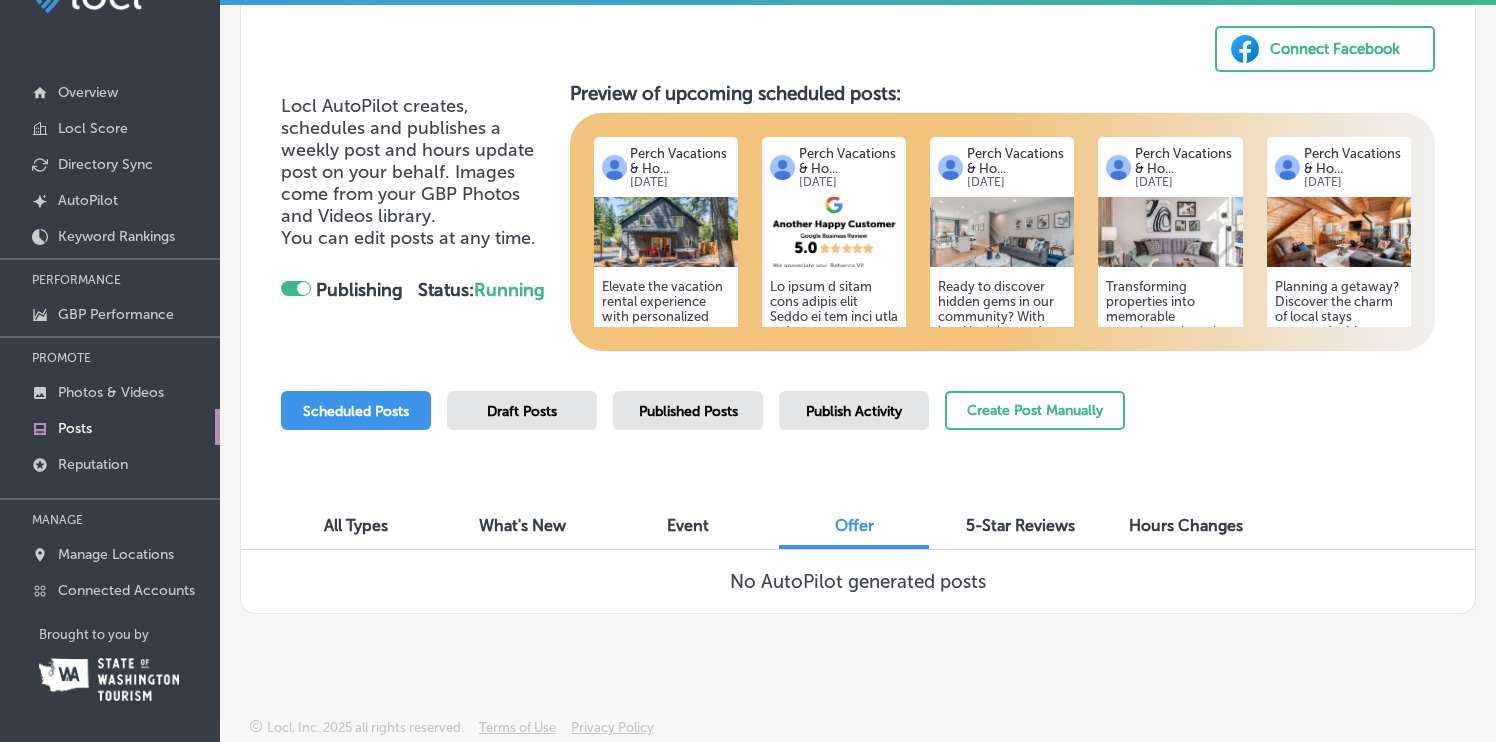 click on "5-Star Reviews" at bounding box center (1020, 525) 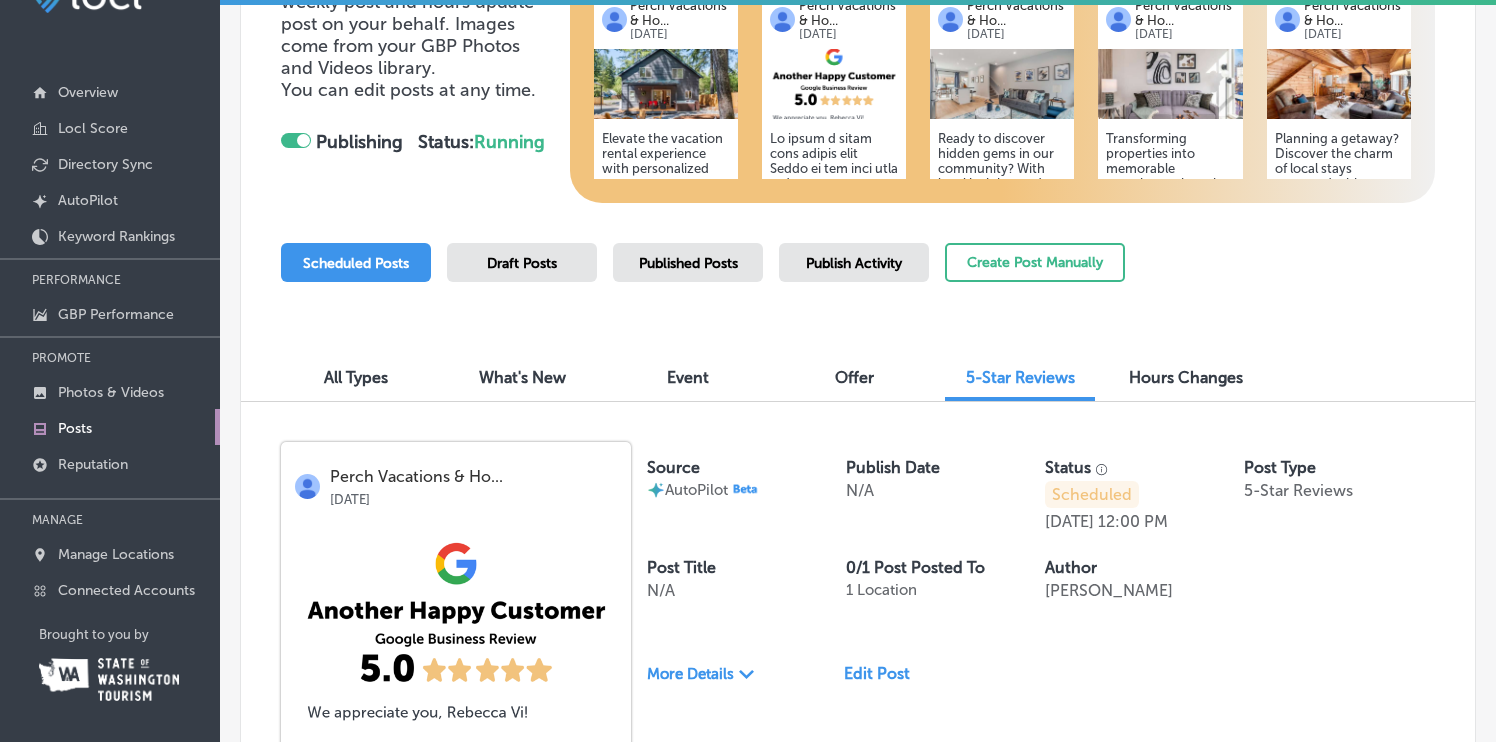 scroll, scrollTop: 223, scrollLeft: 0, axis: vertical 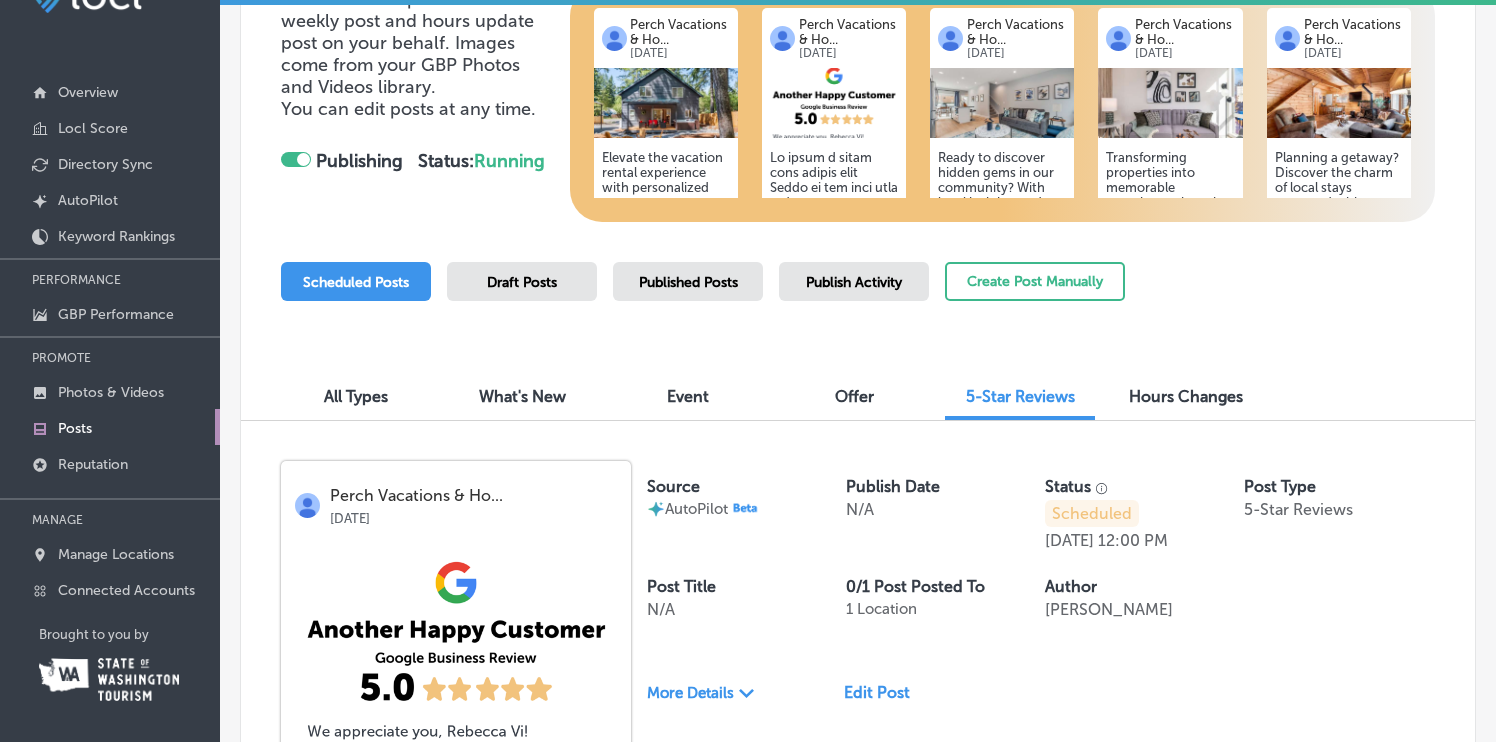 click on "Hours Changes" at bounding box center (1186, 396) 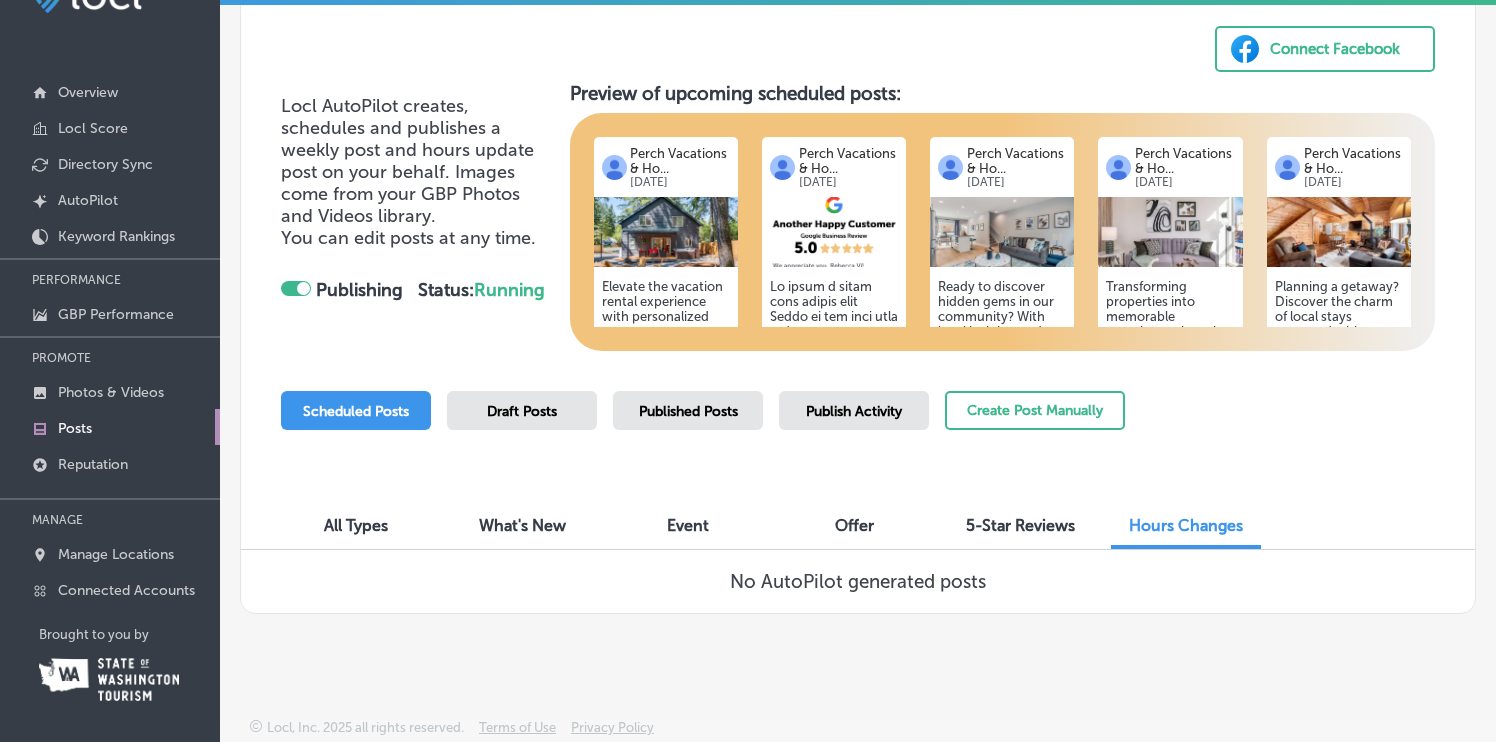 scroll, scrollTop: 97, scrollLeft: 0, axis: vertical 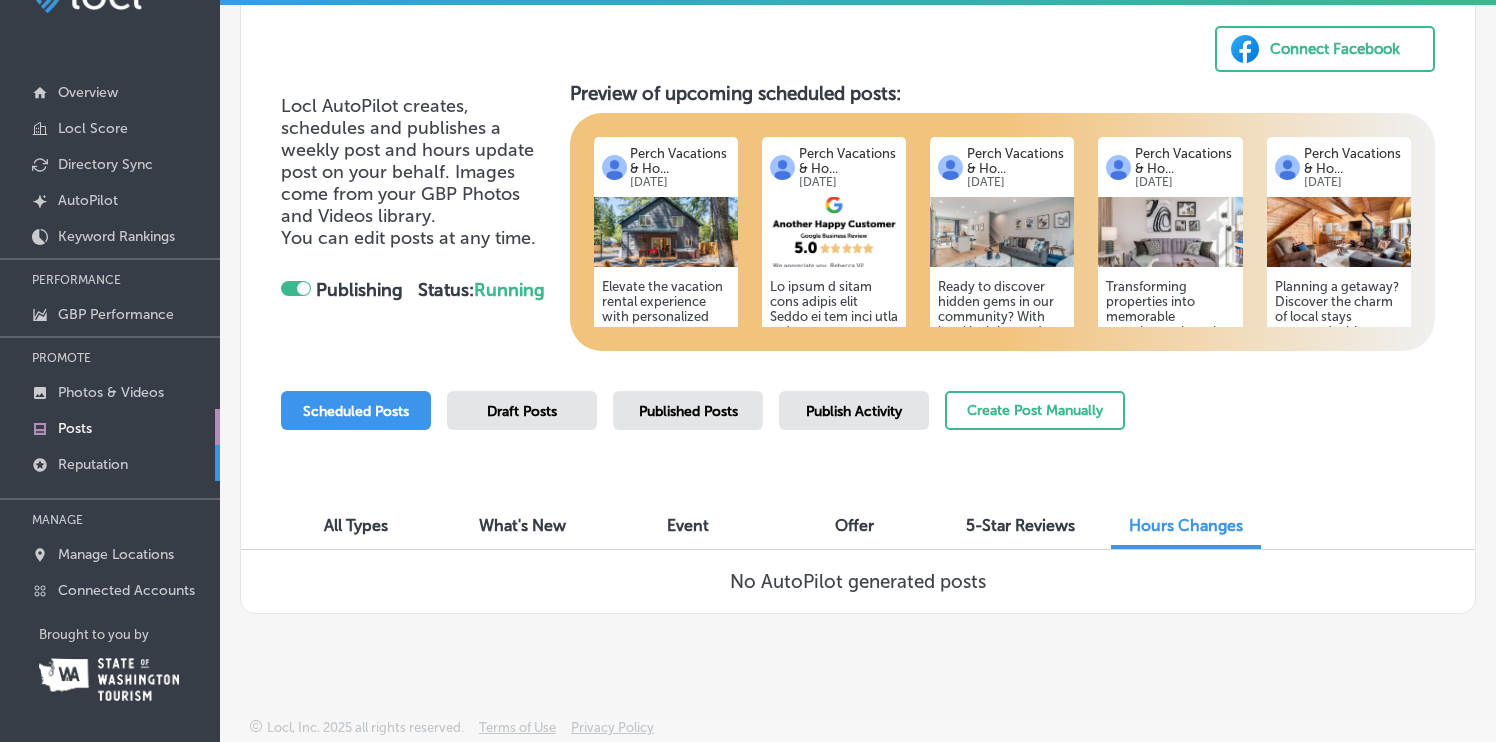 click on "Reputation" at bounding box center [93, 464] 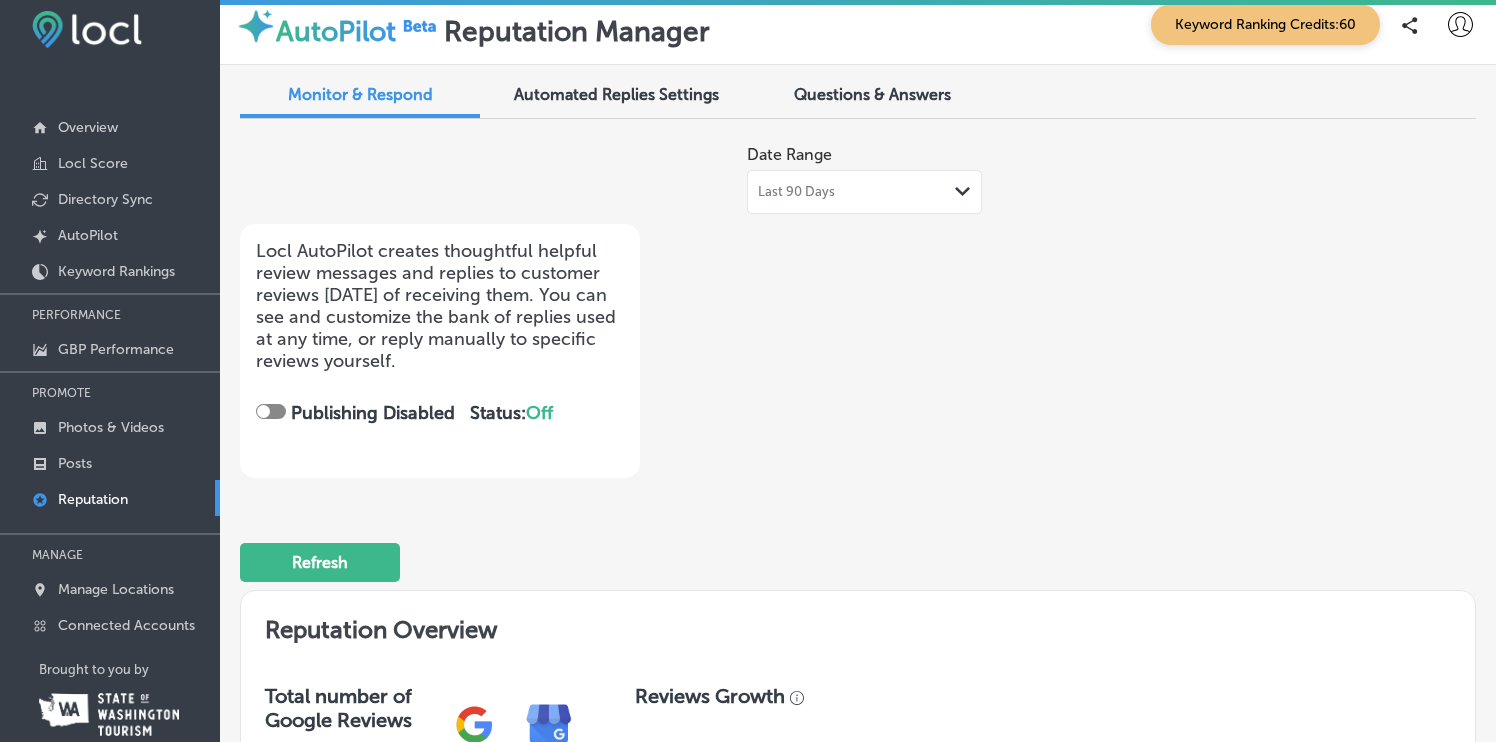 scroll, scrollTop: 55, scrollLeft: 0, axis: vertical 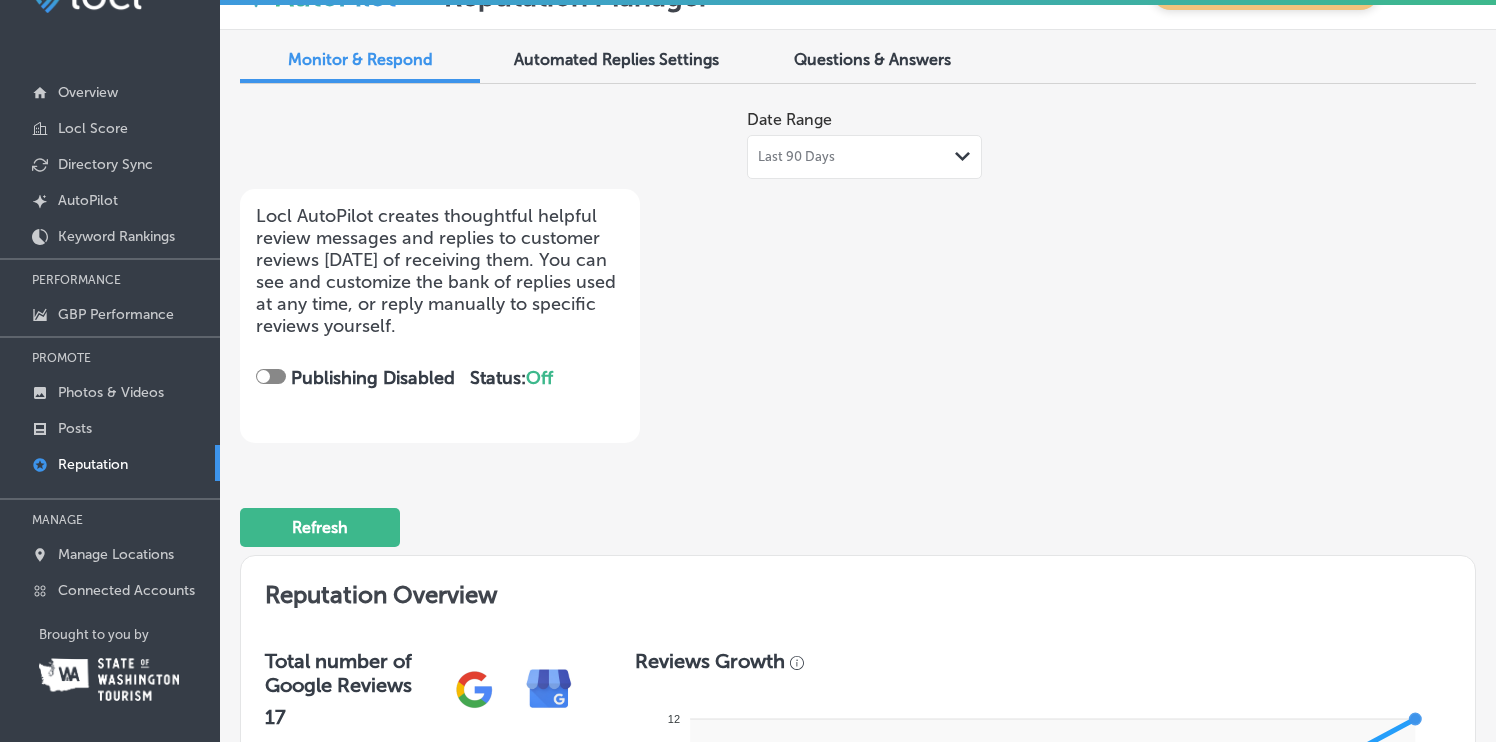 click on "Automated Replies Settings" at bounding box center (616, 59) 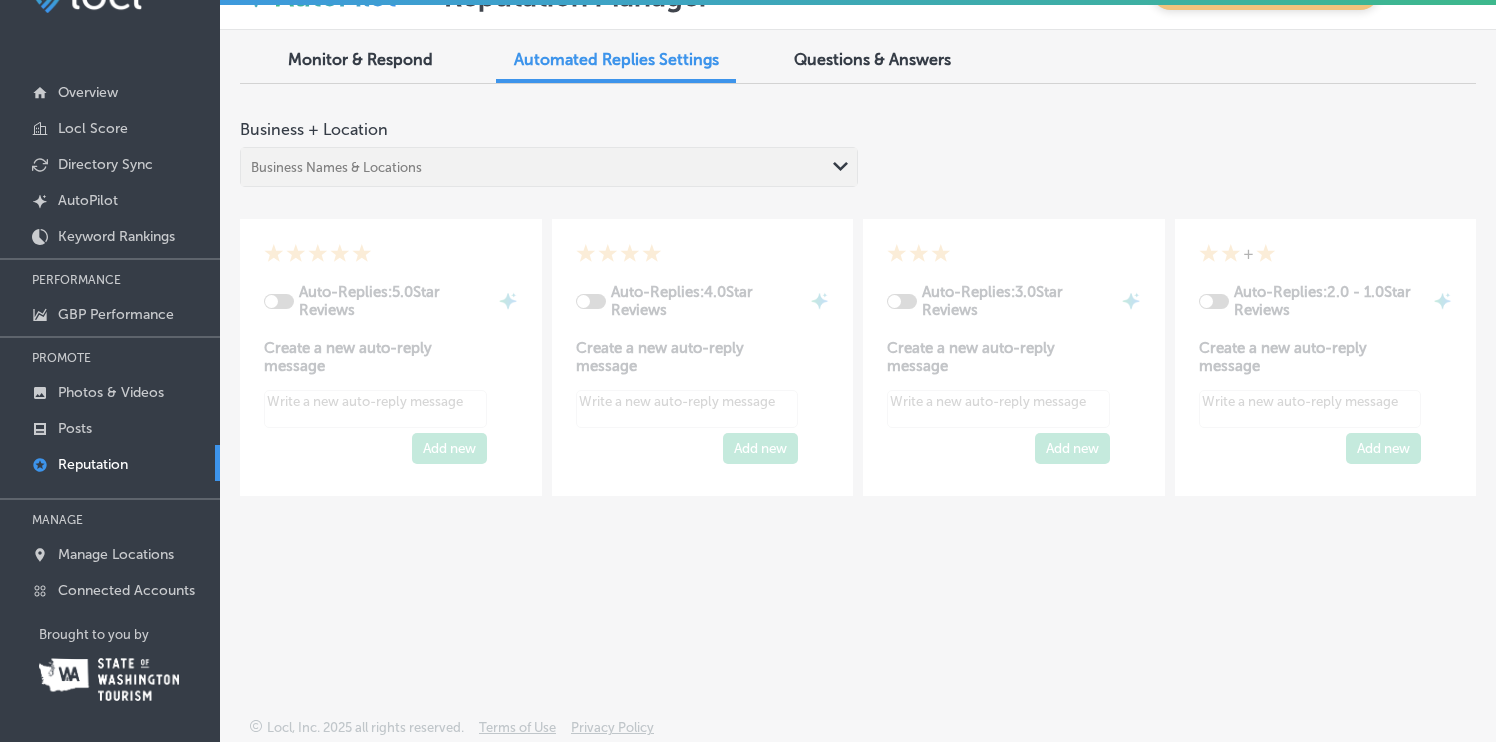 type on "x" 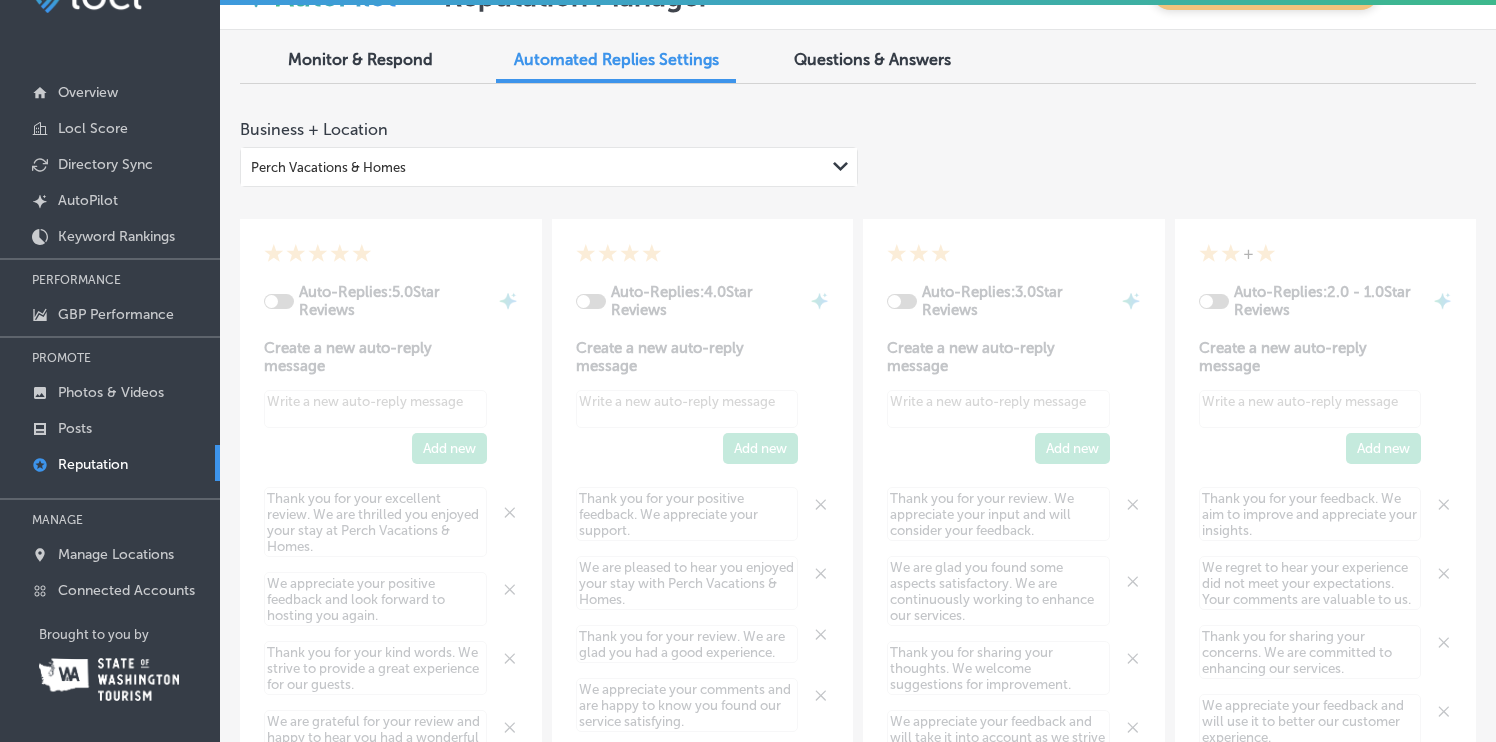 click on "Questions & Answers" at bounding box center (872, 59) 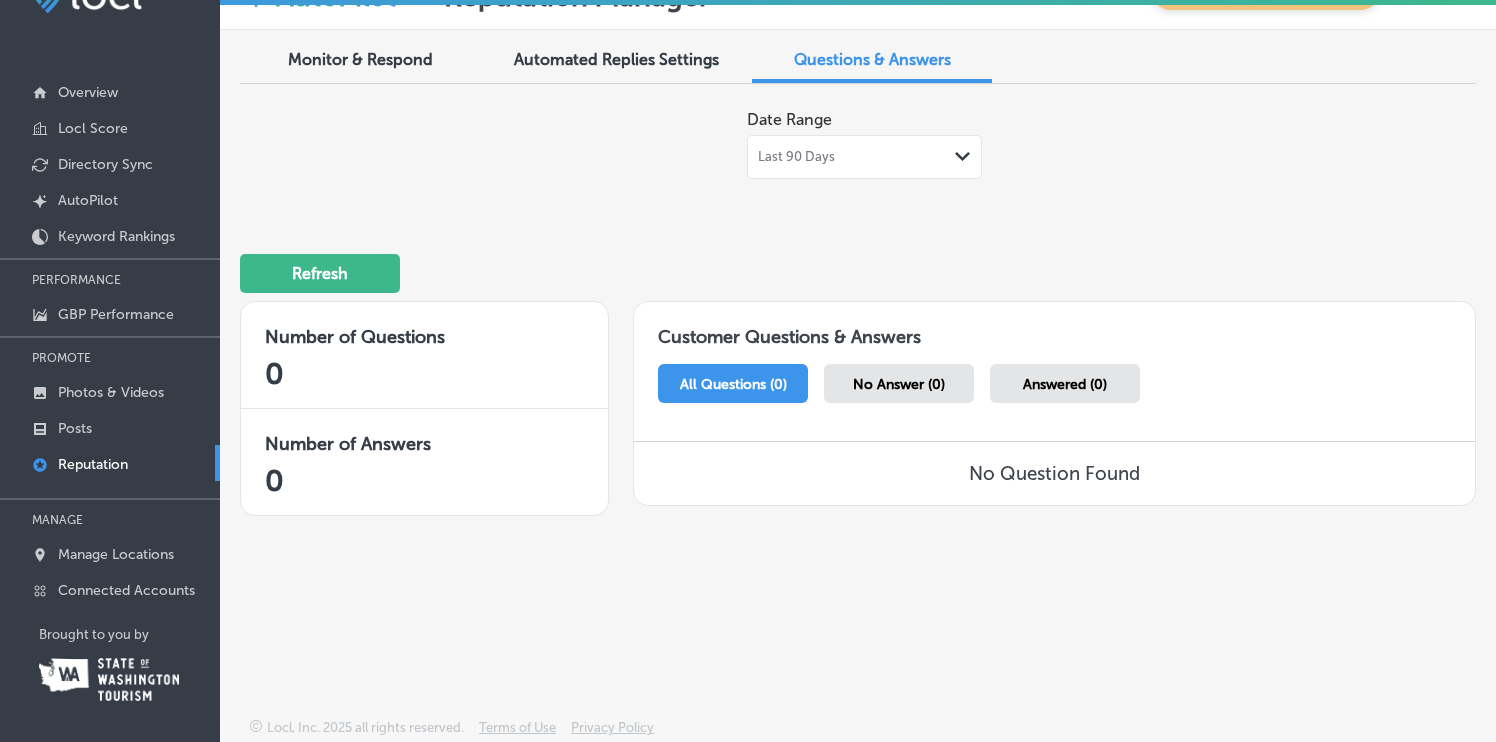 scroll, scrollTop: 0, scrollLeft: 0, axis: both 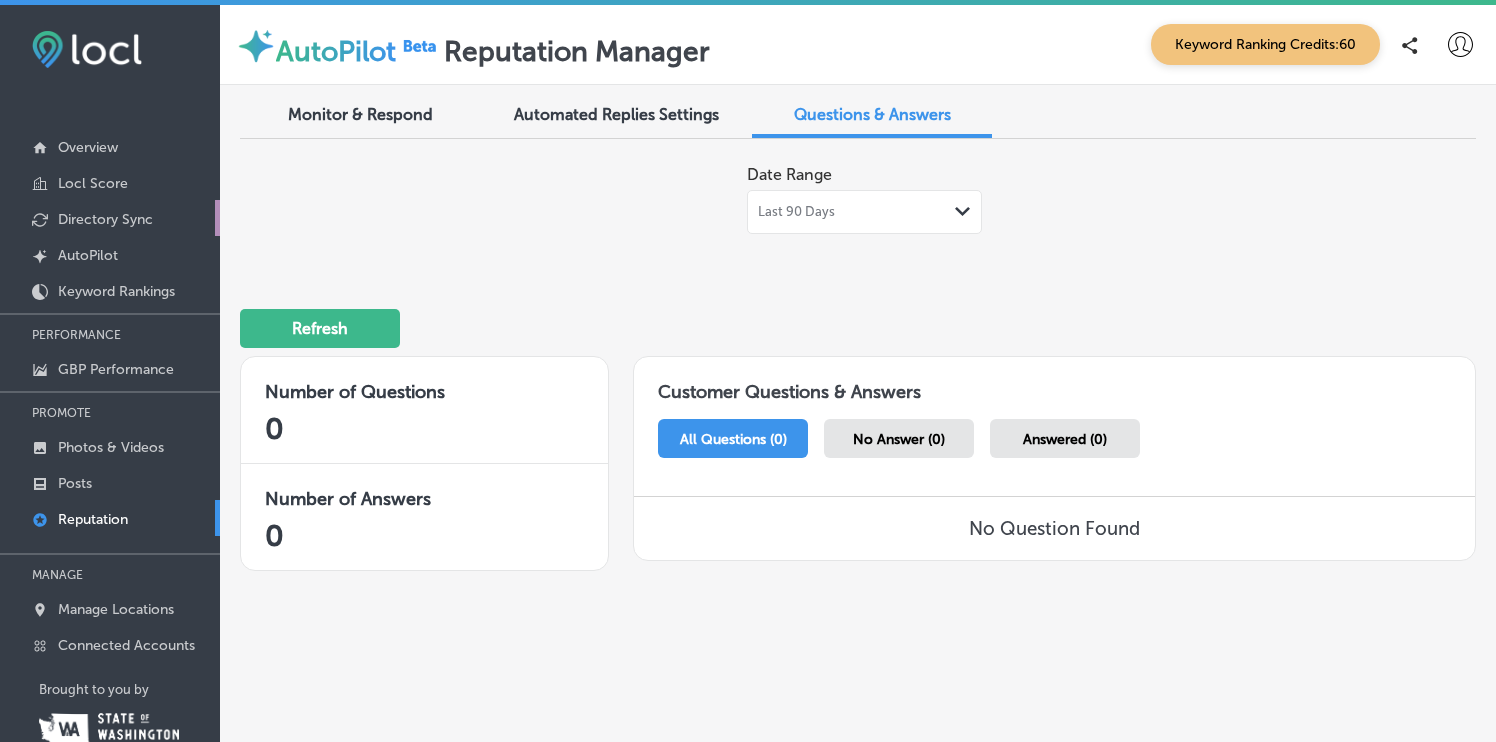 click on "Directory Sync" at bounding box center [105, 219] 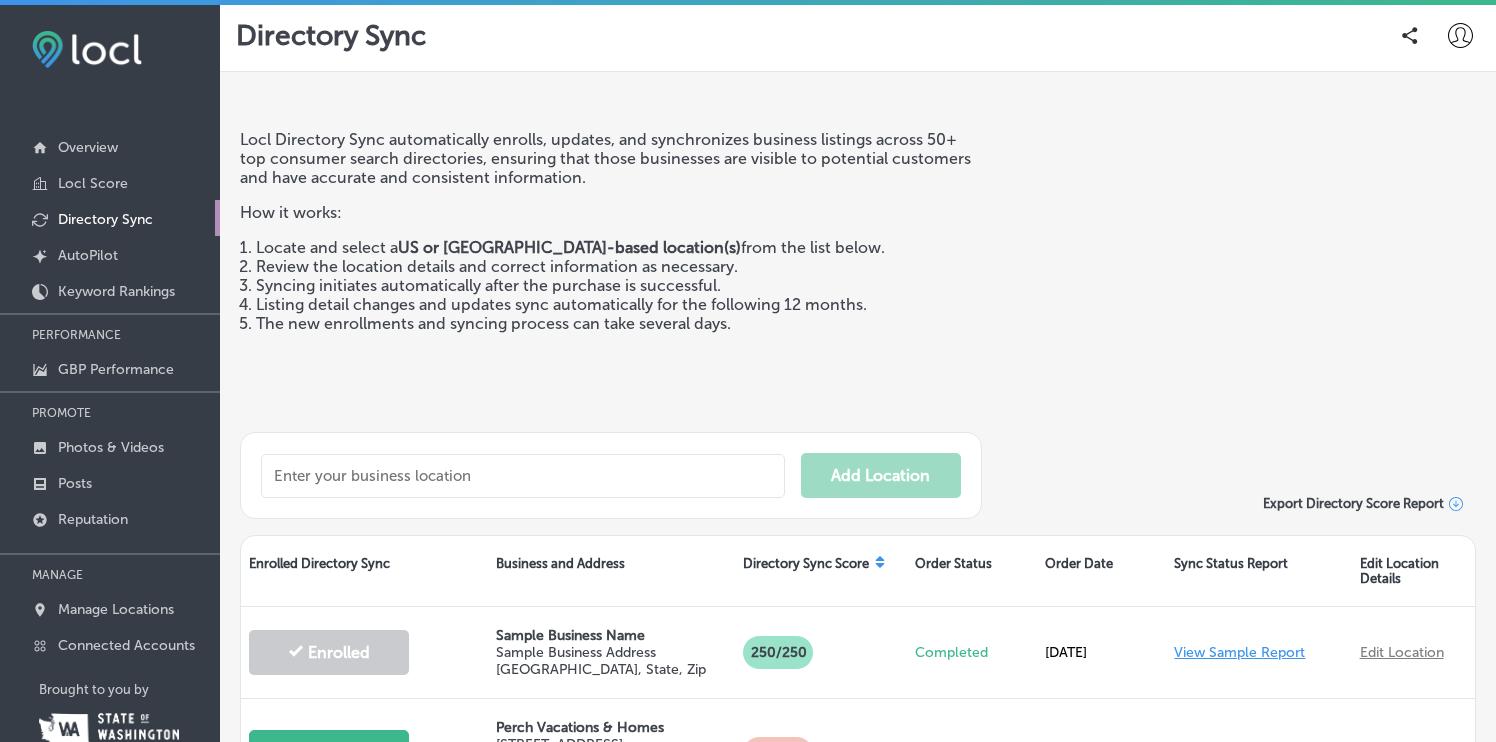 scroll, scrollTop: 0, scrollLeft: 0, axis: both 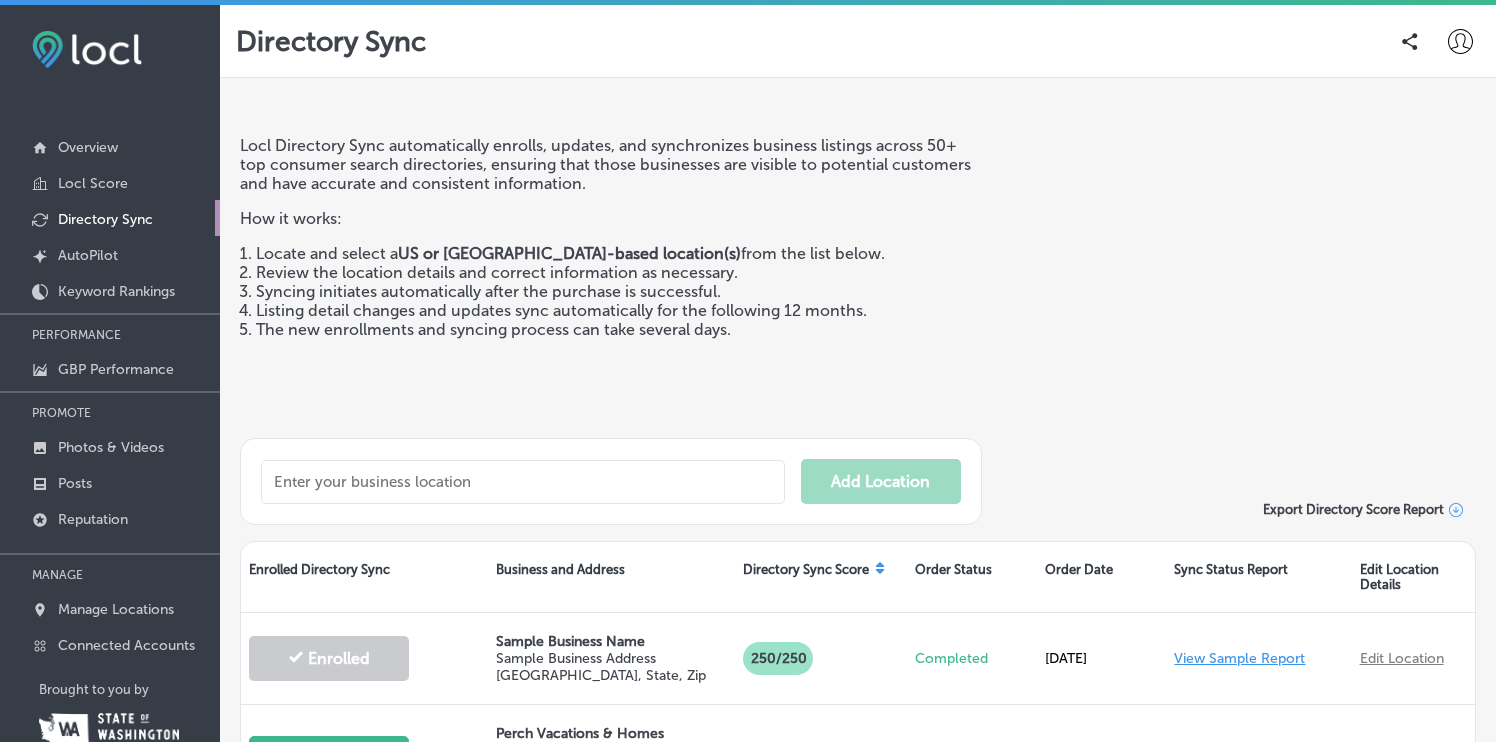 click at bounding box center (523, 482) 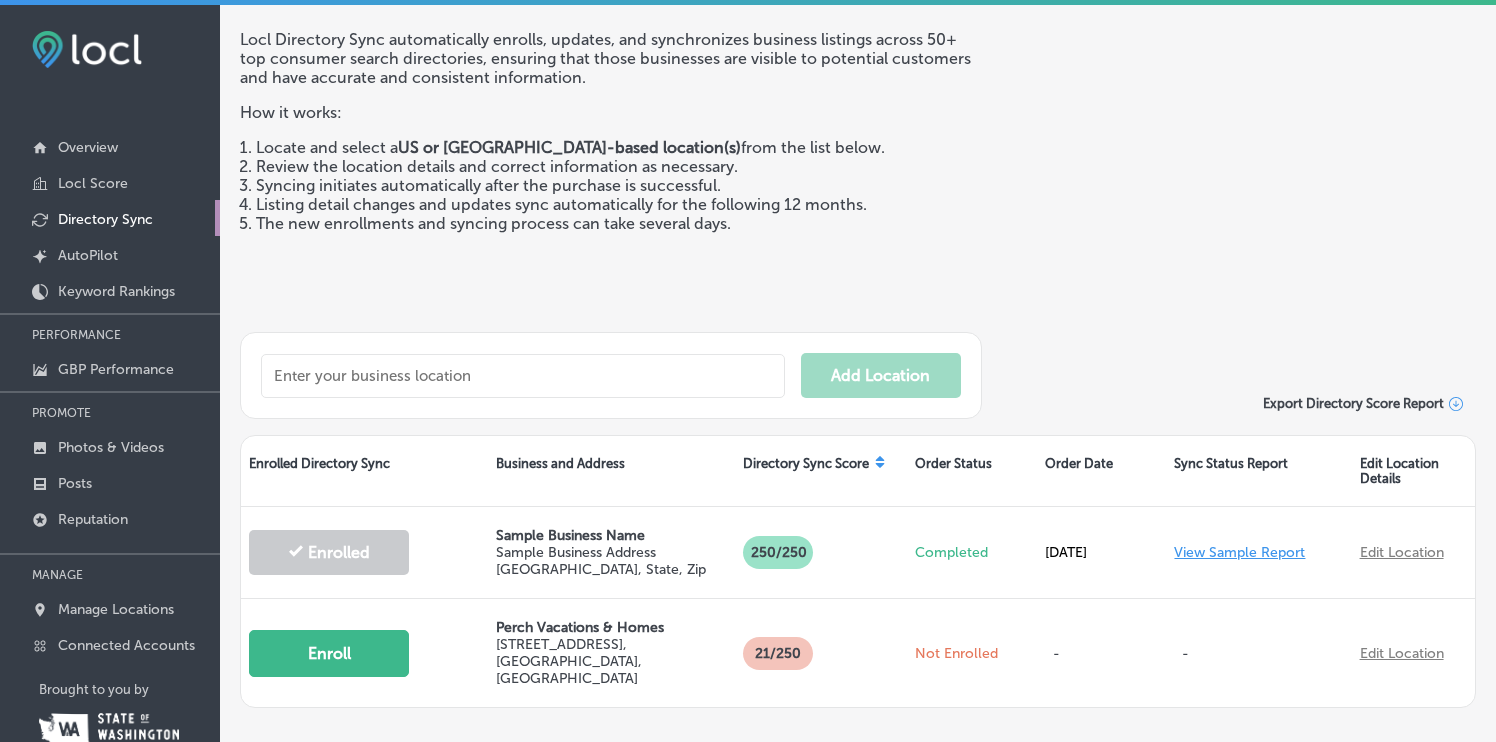 scroll, scrollTop: 136, scrollLeft: 0, axis: vertical 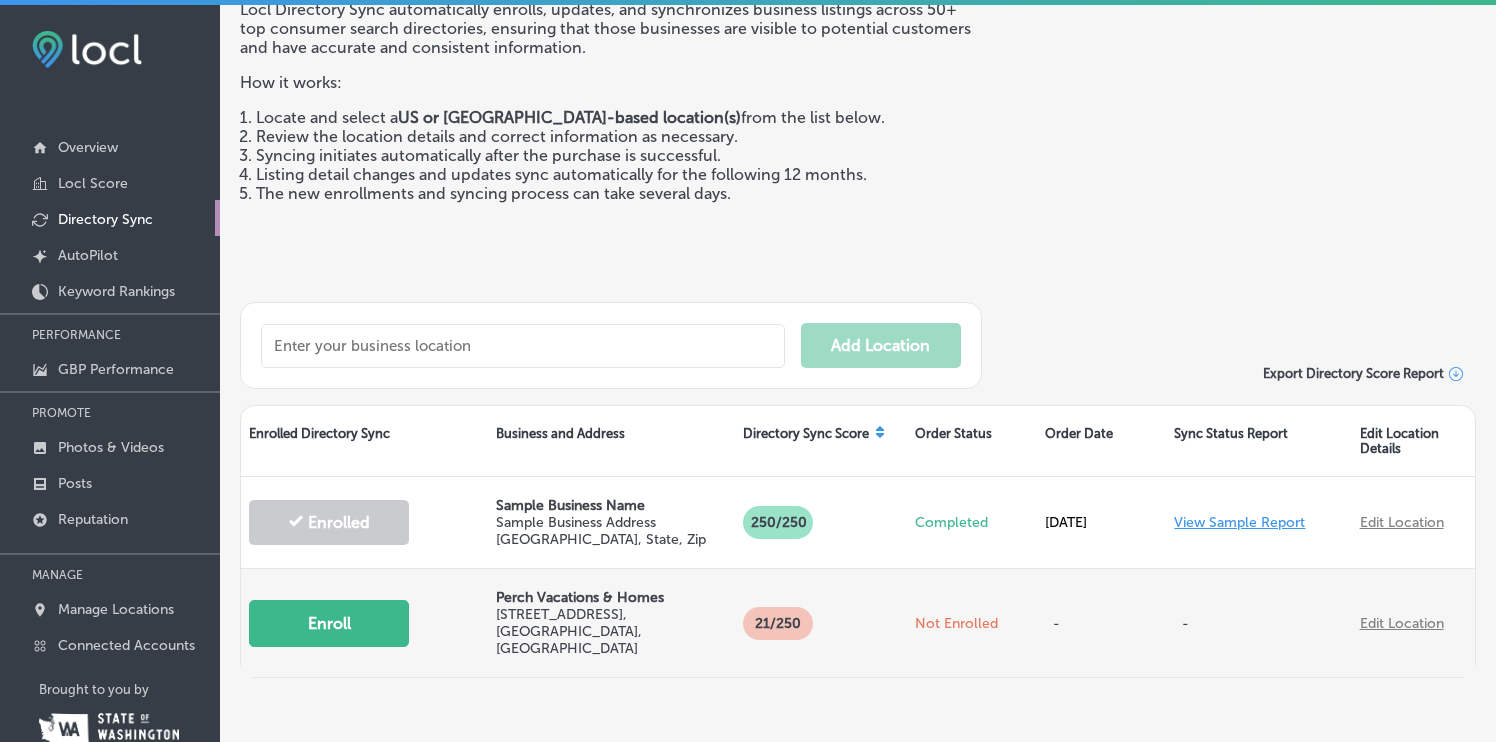 click on "Enroll" at bounding box center [329, 623] 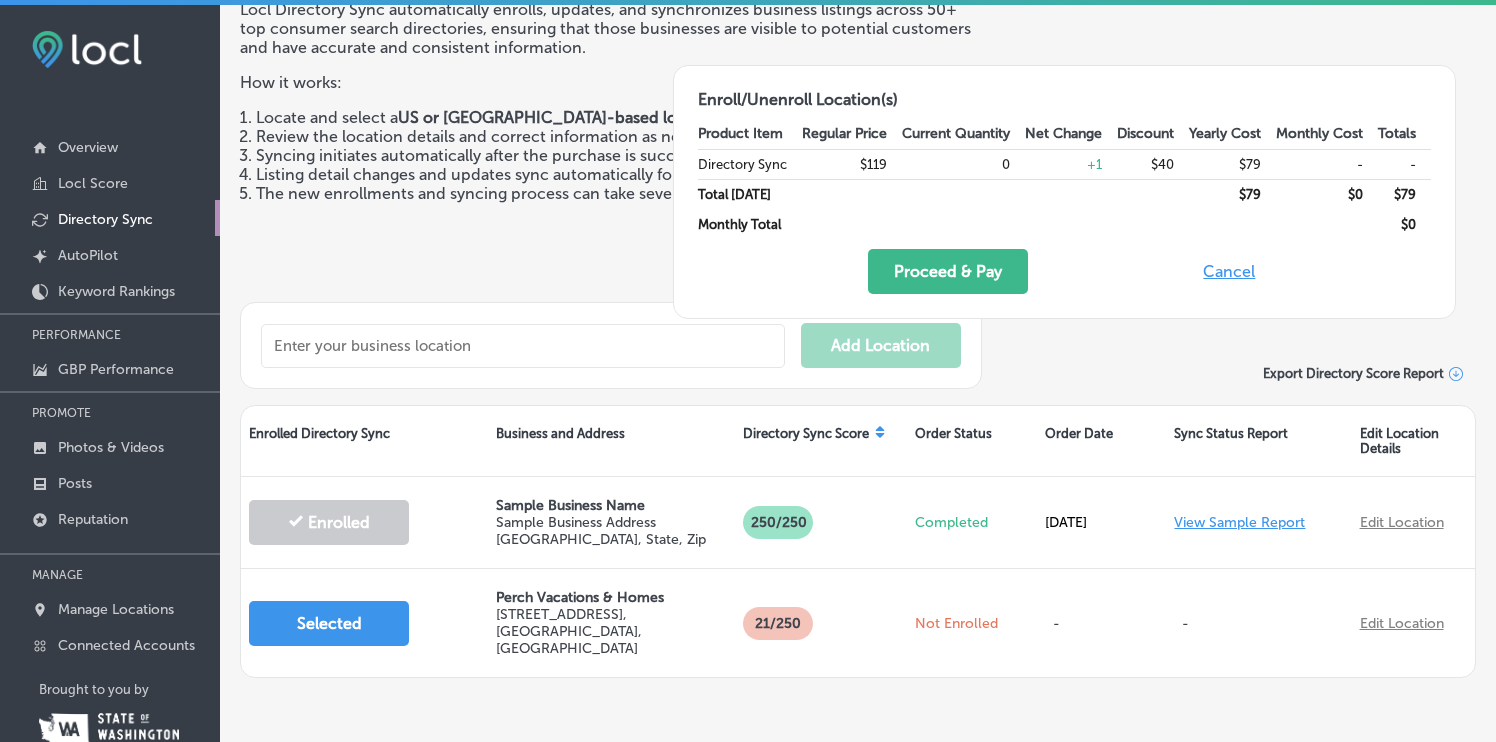 click on "$119" at bounding box center [852, 164] 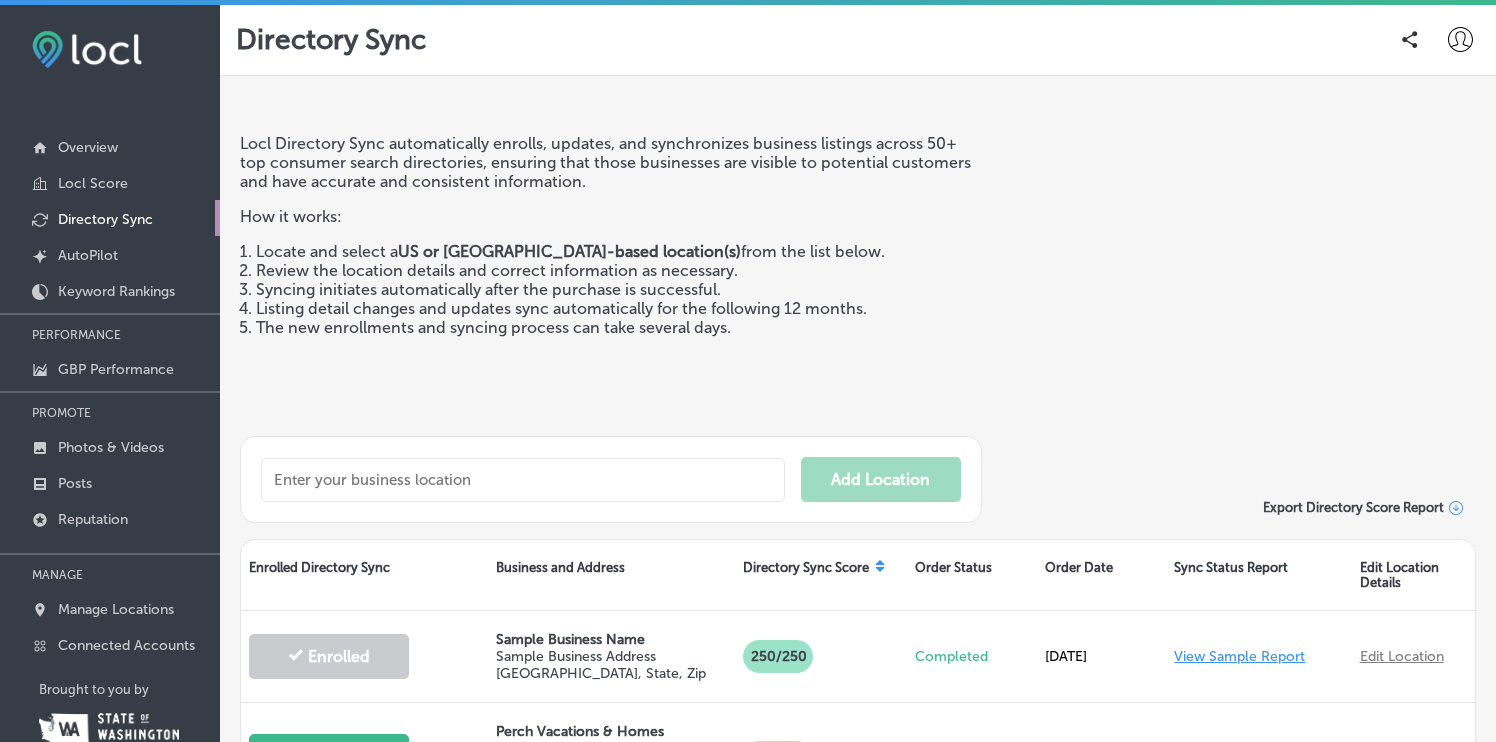 scroll, scrollTop: 0, scrollLeft: 0, axis: both 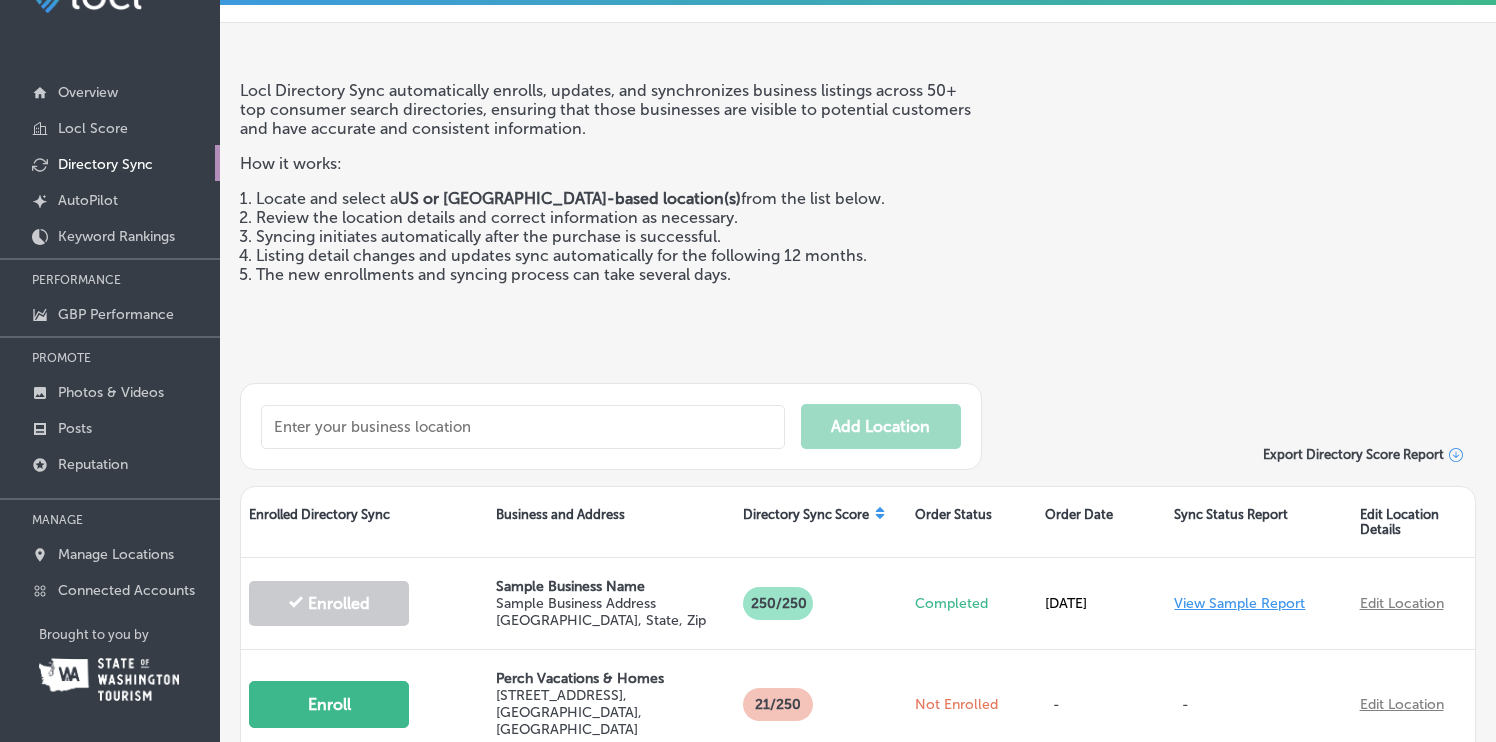 click at bounding box center (109, 679) 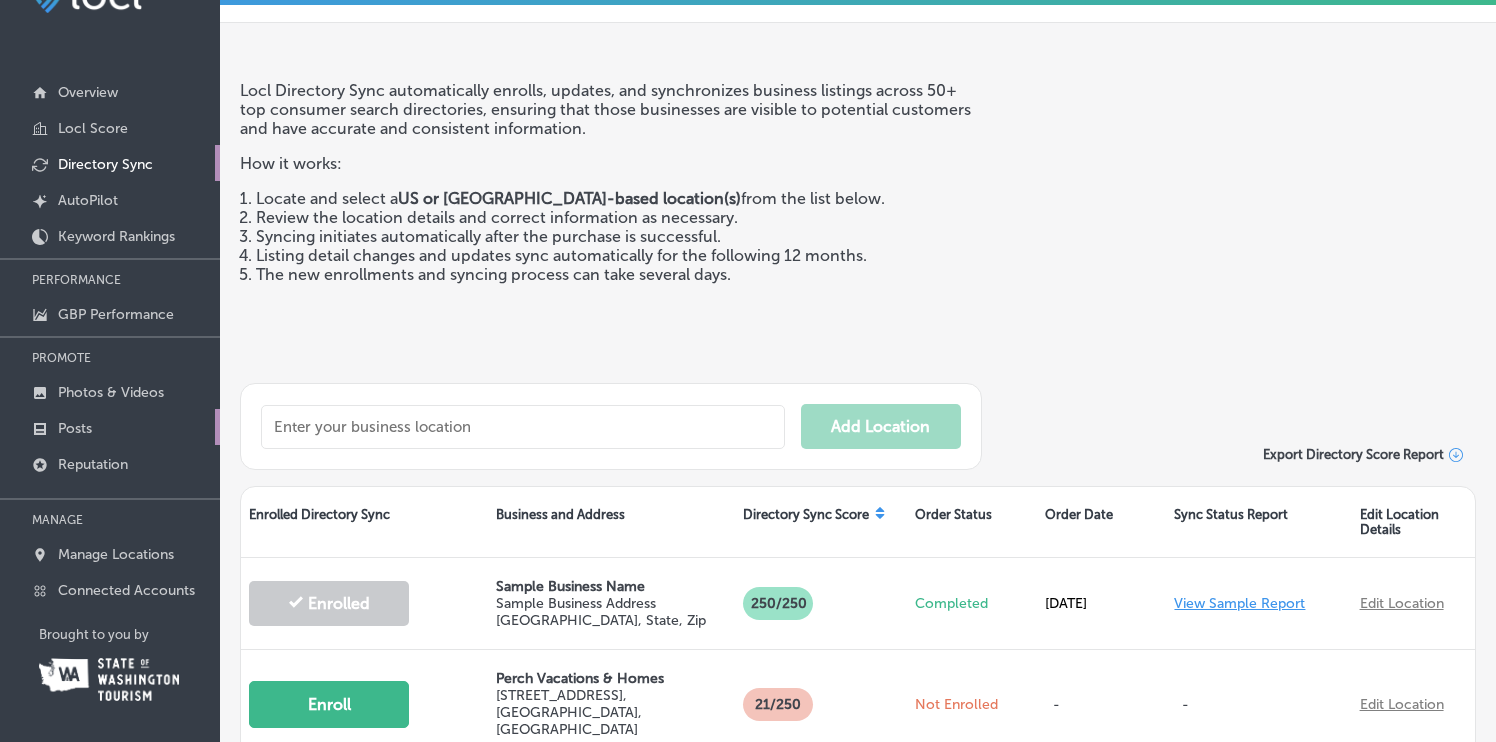 scroll, scrollTop: 0, scrollLeft: 0, axis: both 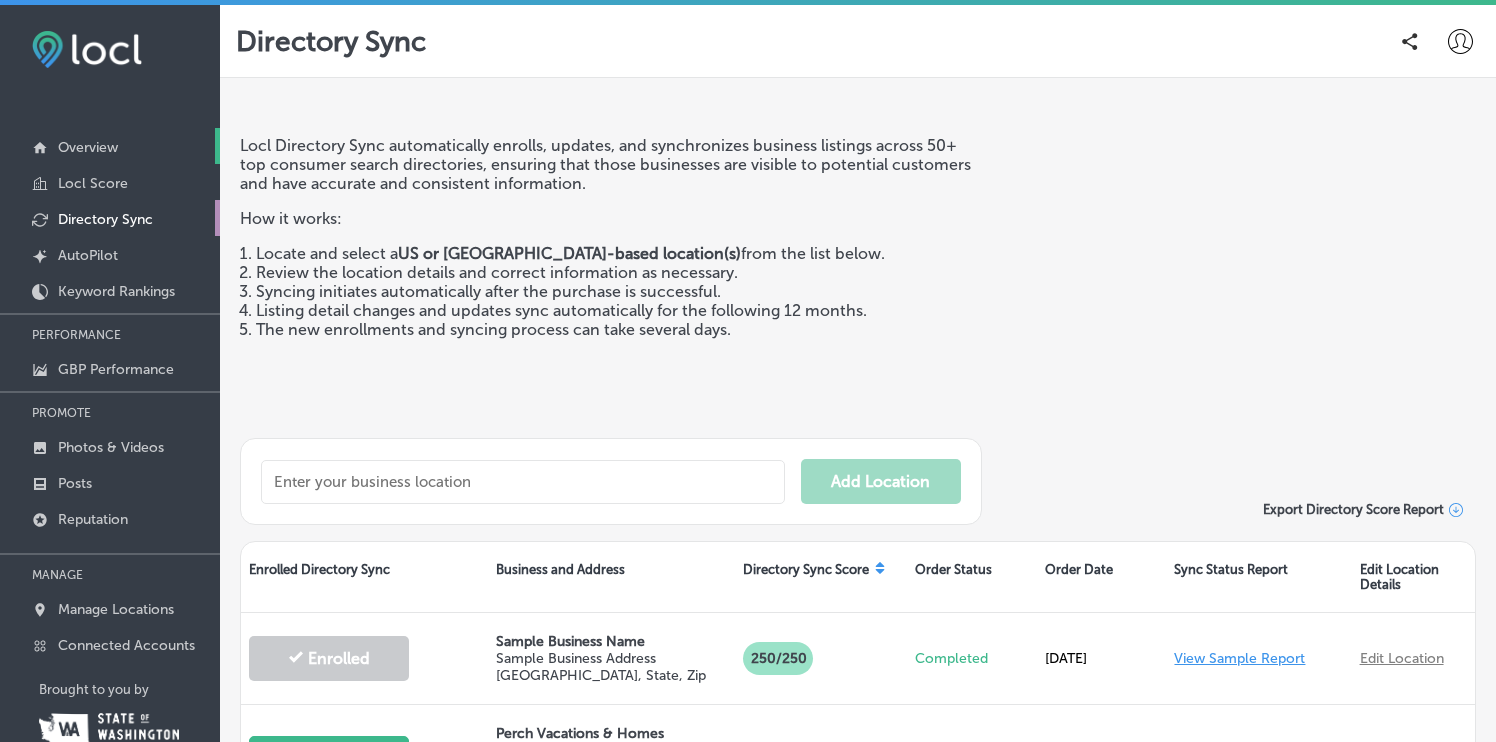 click on "Overview" at bounding box center (88, 147) 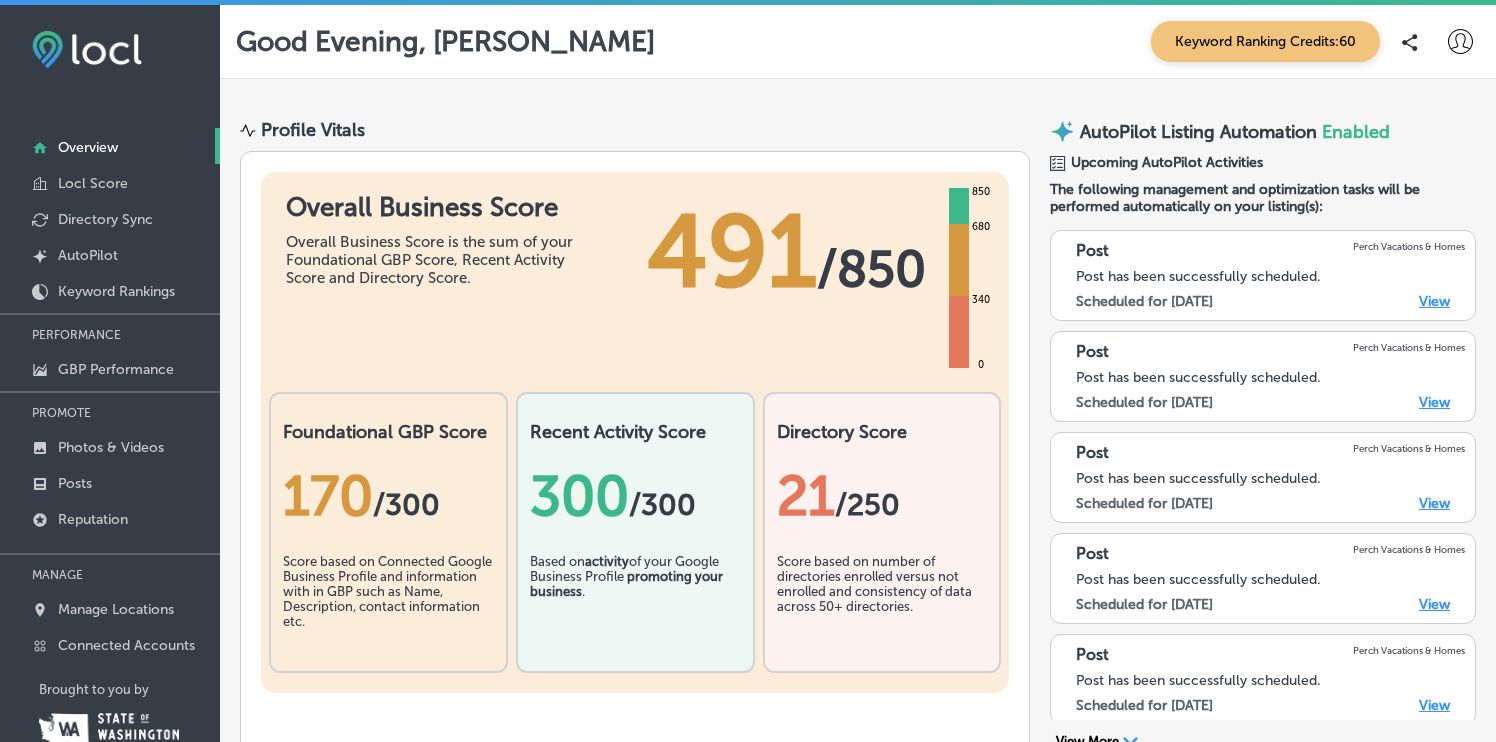 click on "Keyword Ranking Credits:  60" at bounding box center [1265, 41] 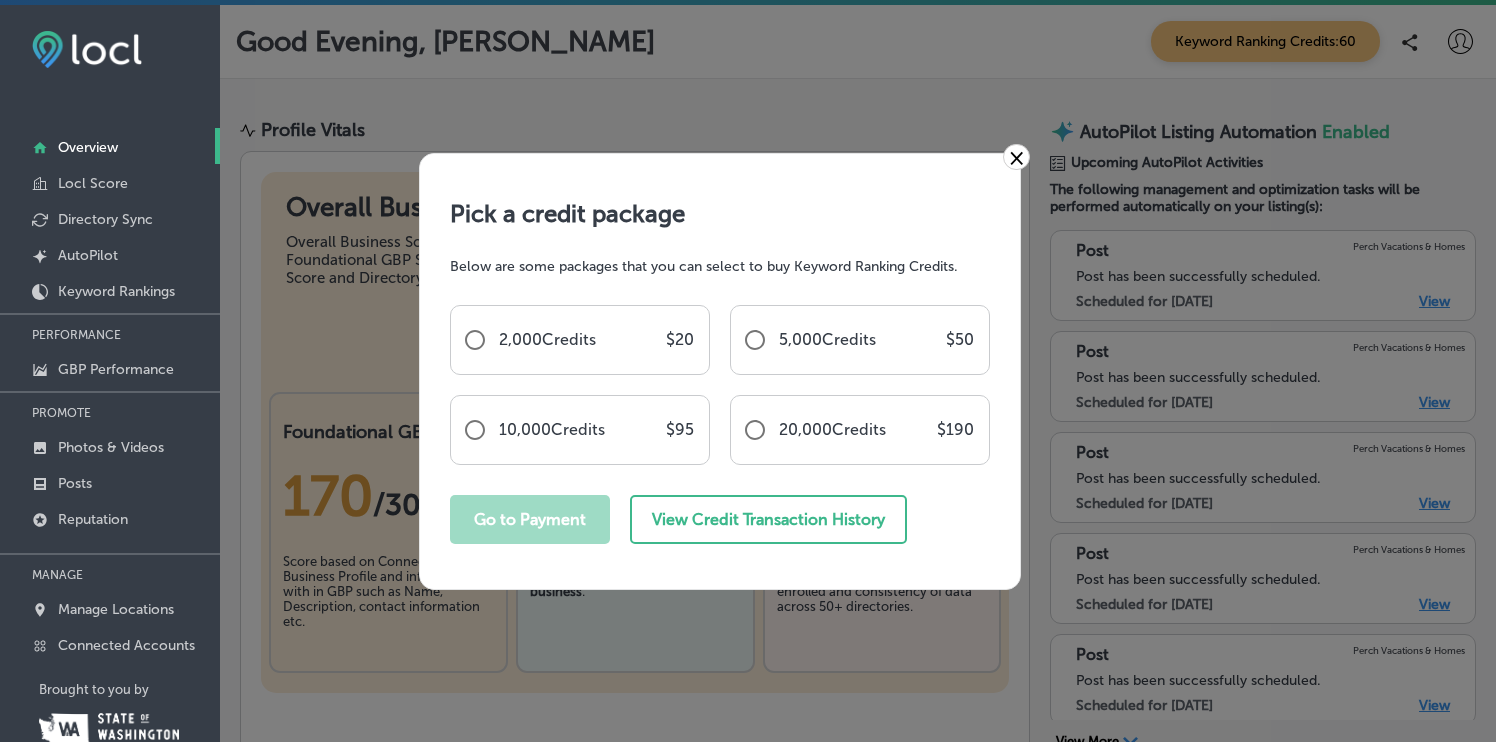 click on "×" at bounding box center [1016, 157] 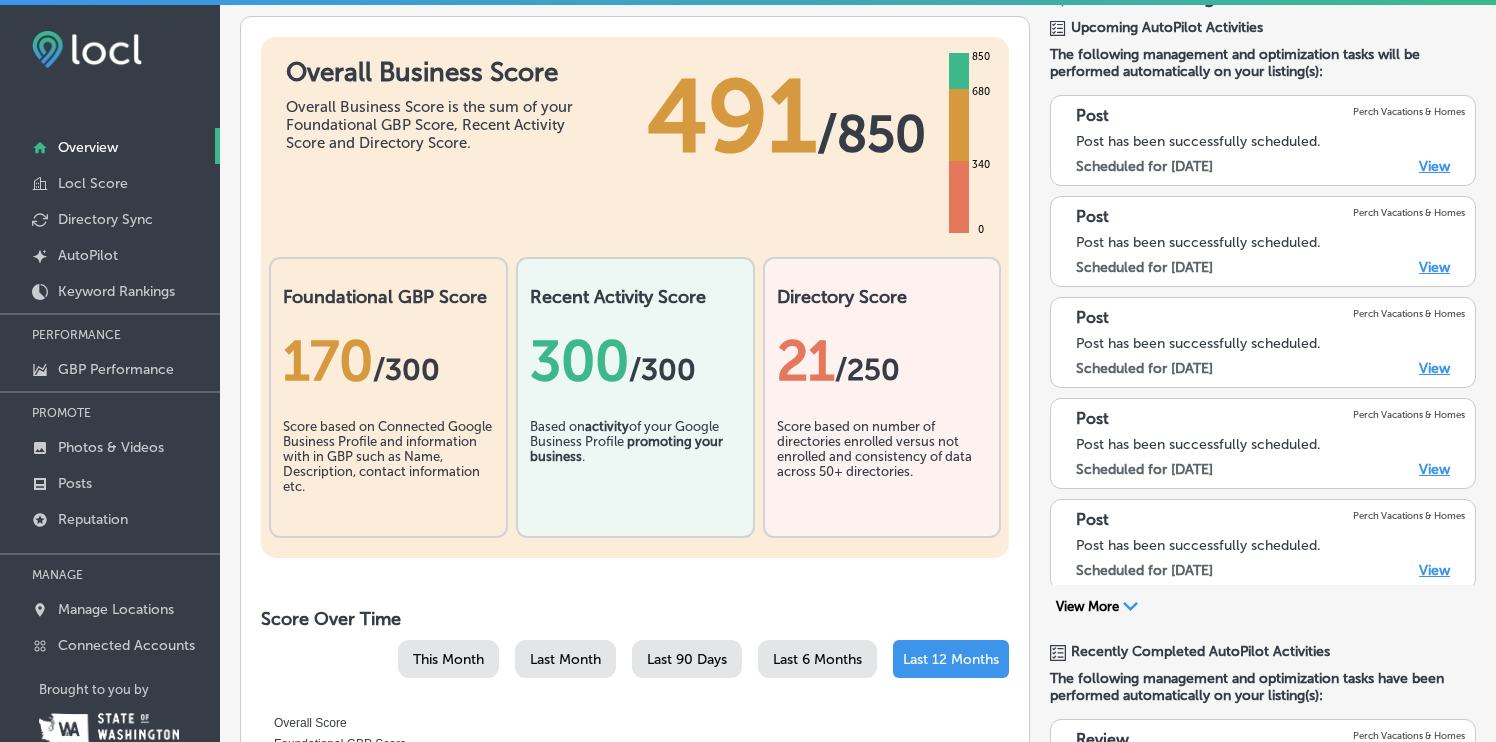 scroll, scrollTop: 137, scrollLeft: 0, axis: vertical 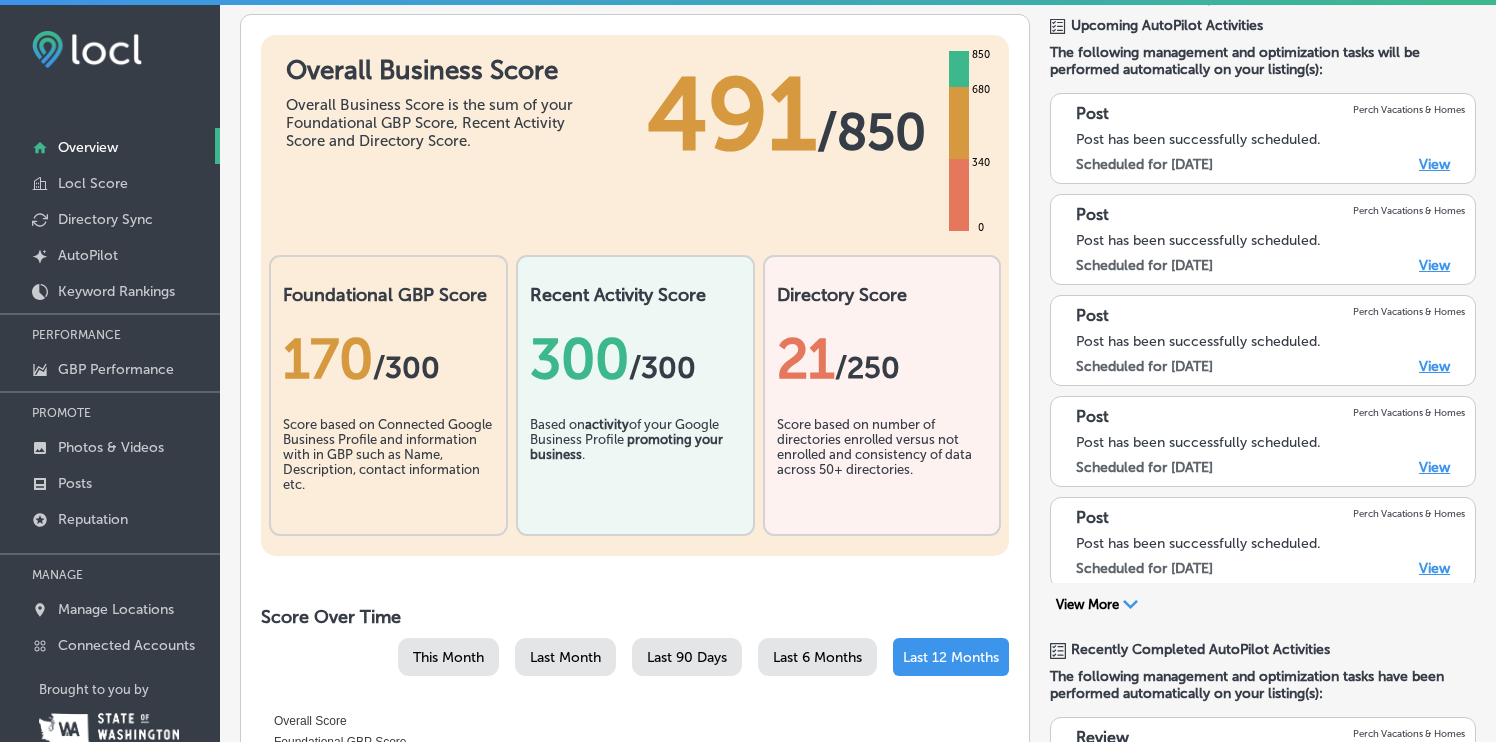 click on "Score based on number of directories enrolled versus not enrolled and consistency of data across 50+ directories." at bounding box center (882, 467) 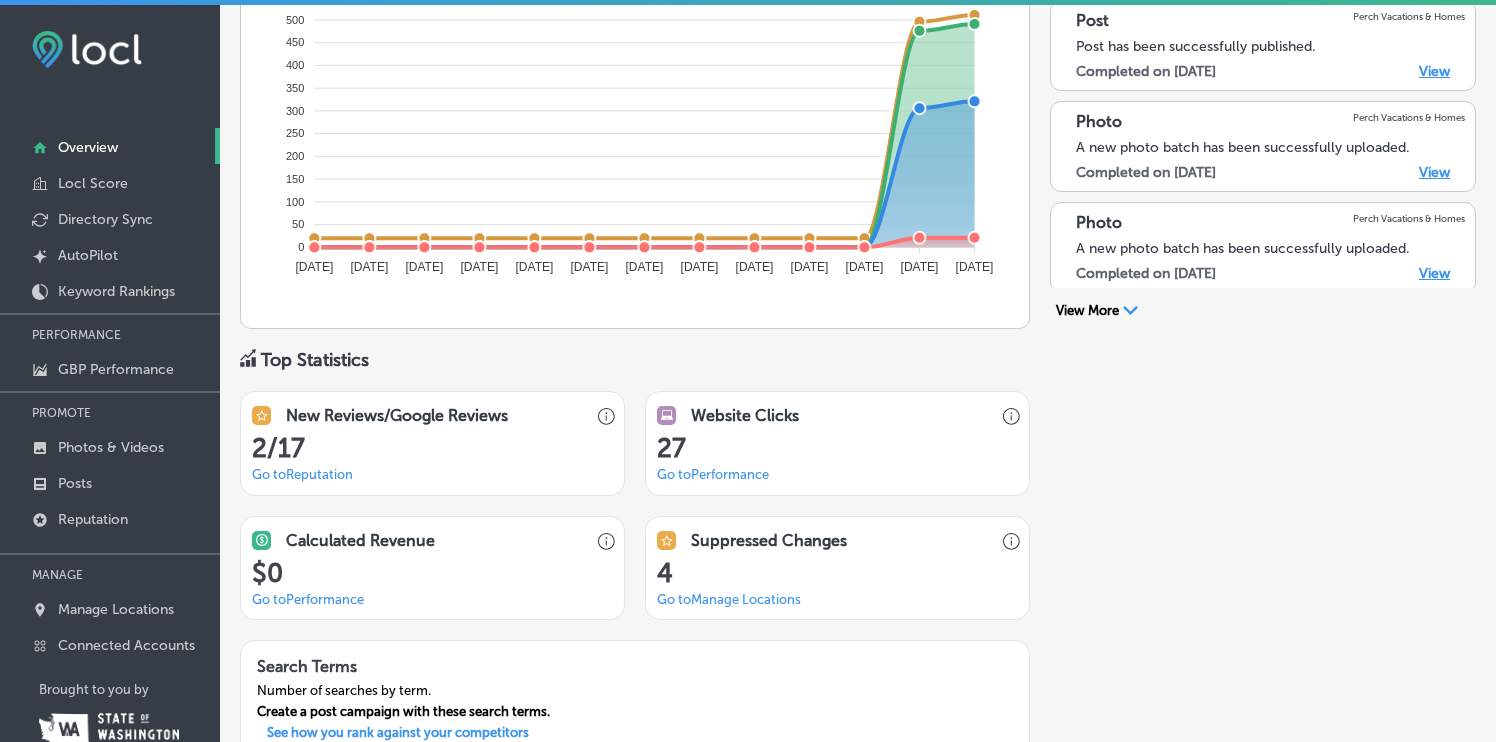 scroll, scrollTop: 1115, scrollLeft: 0, axis: vertical 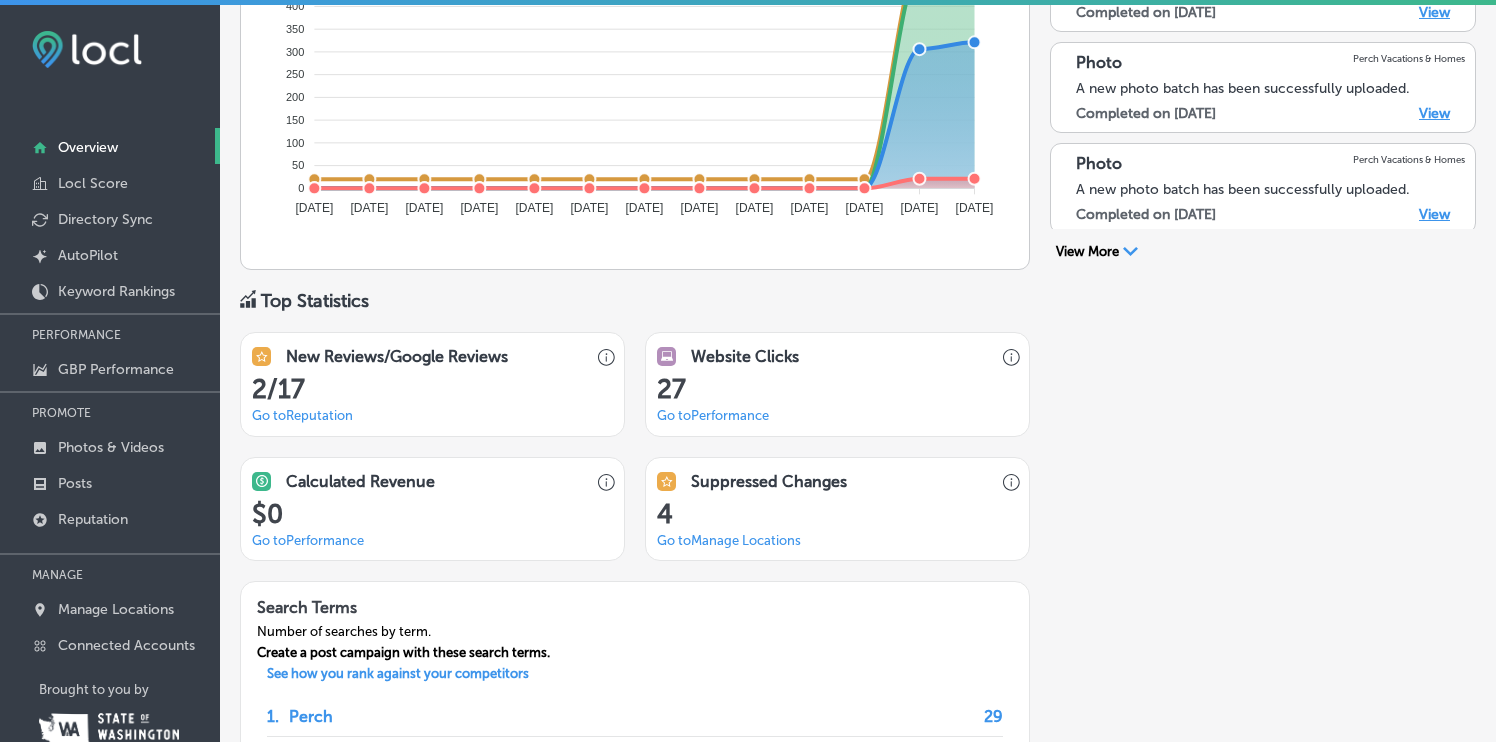 click on "Go to  [GEOGRAPHIC_DATA] Locations" at bounding box center (729, 540) 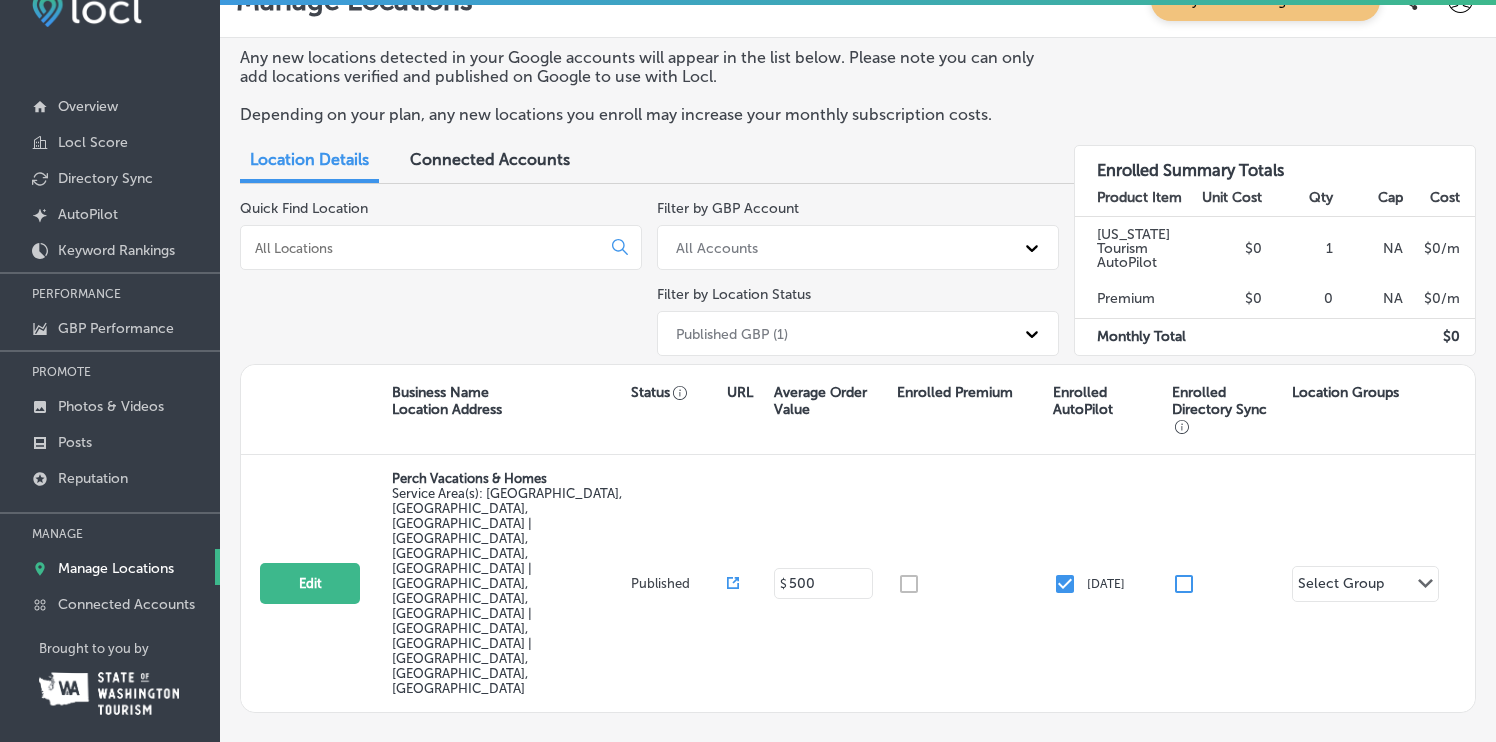 scroll, scrollTop: 54, scrollLeft: 0, axis: vertical 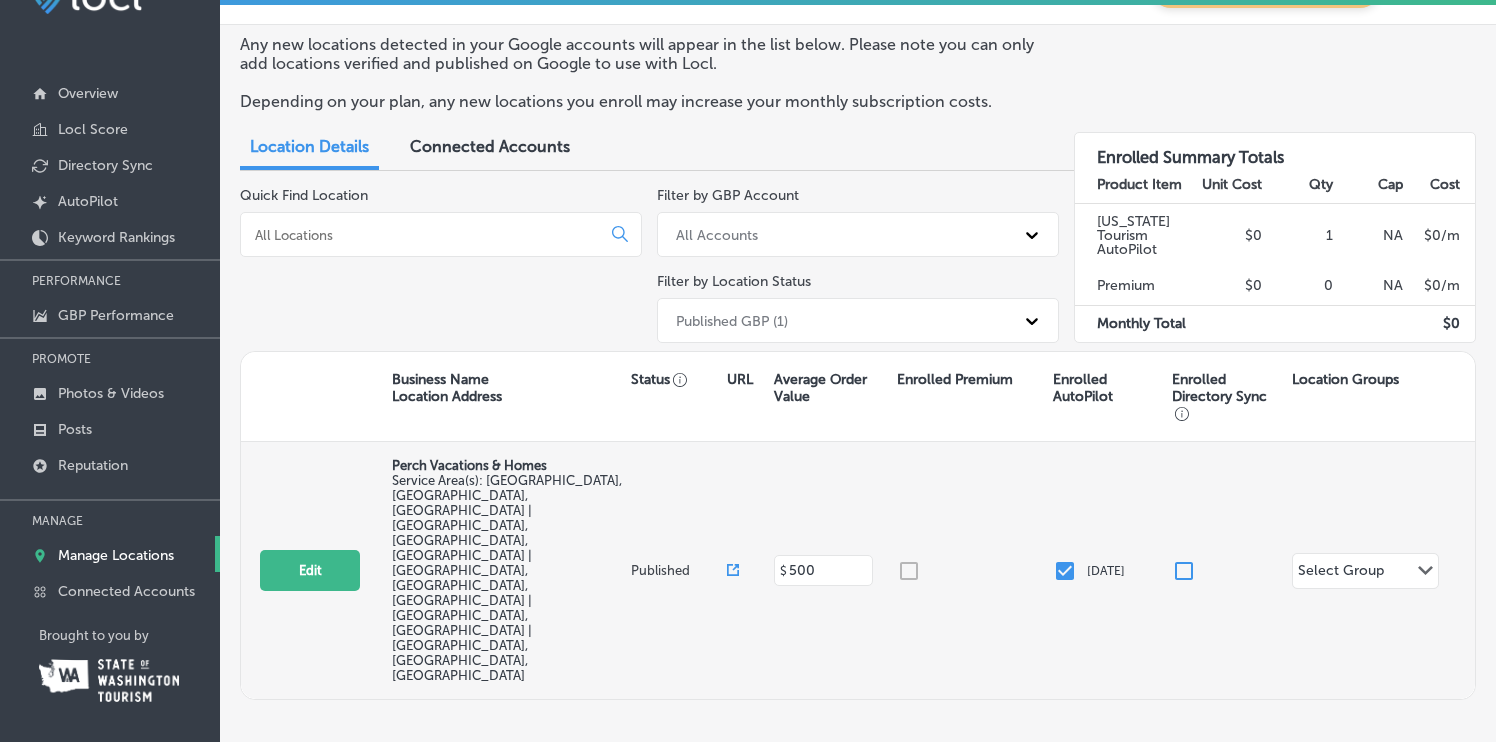 click on "Select Group" at bounding box center [1341, 573] 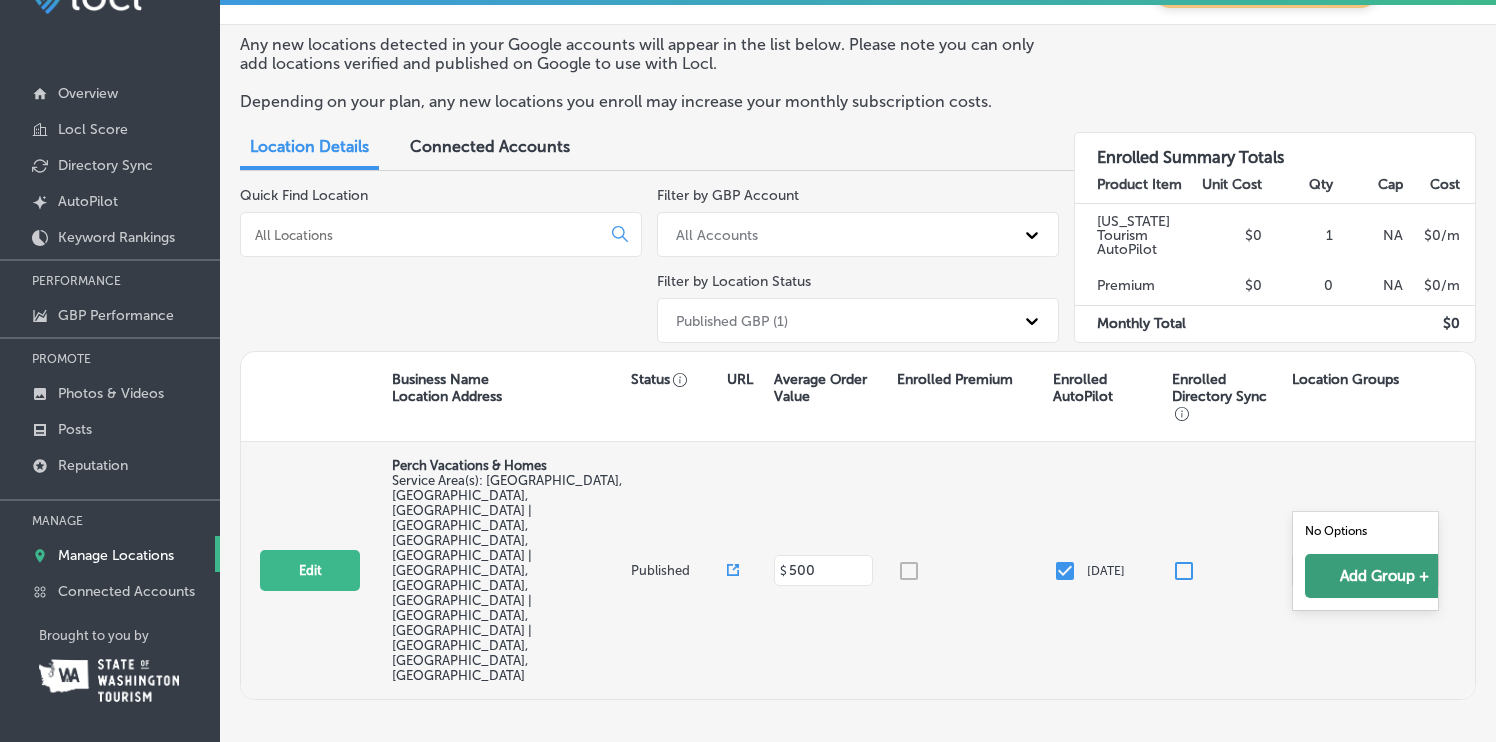 click on "Add Group  +" at bounding box center [1385, 576] 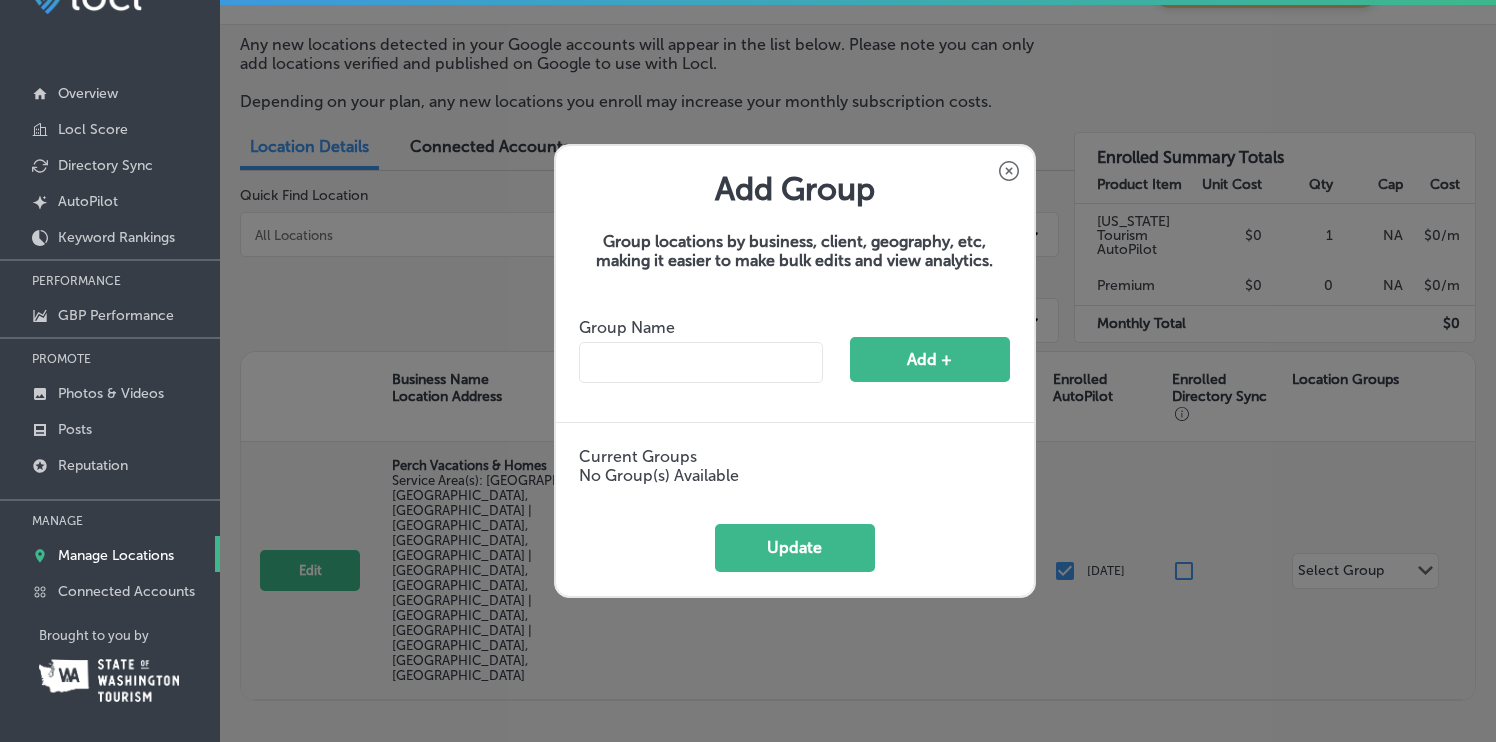 click 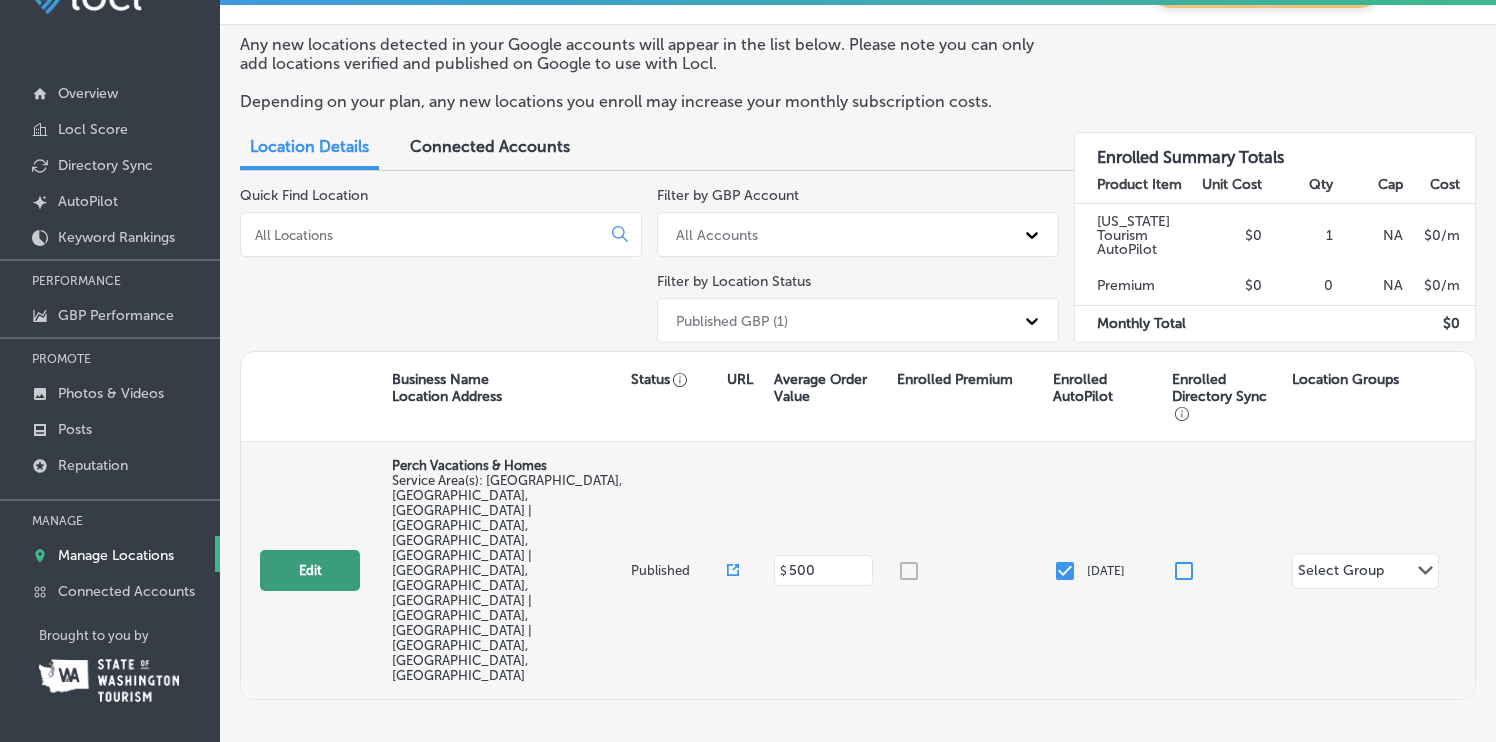 click on "Edit" at bounding box center (310, 570) 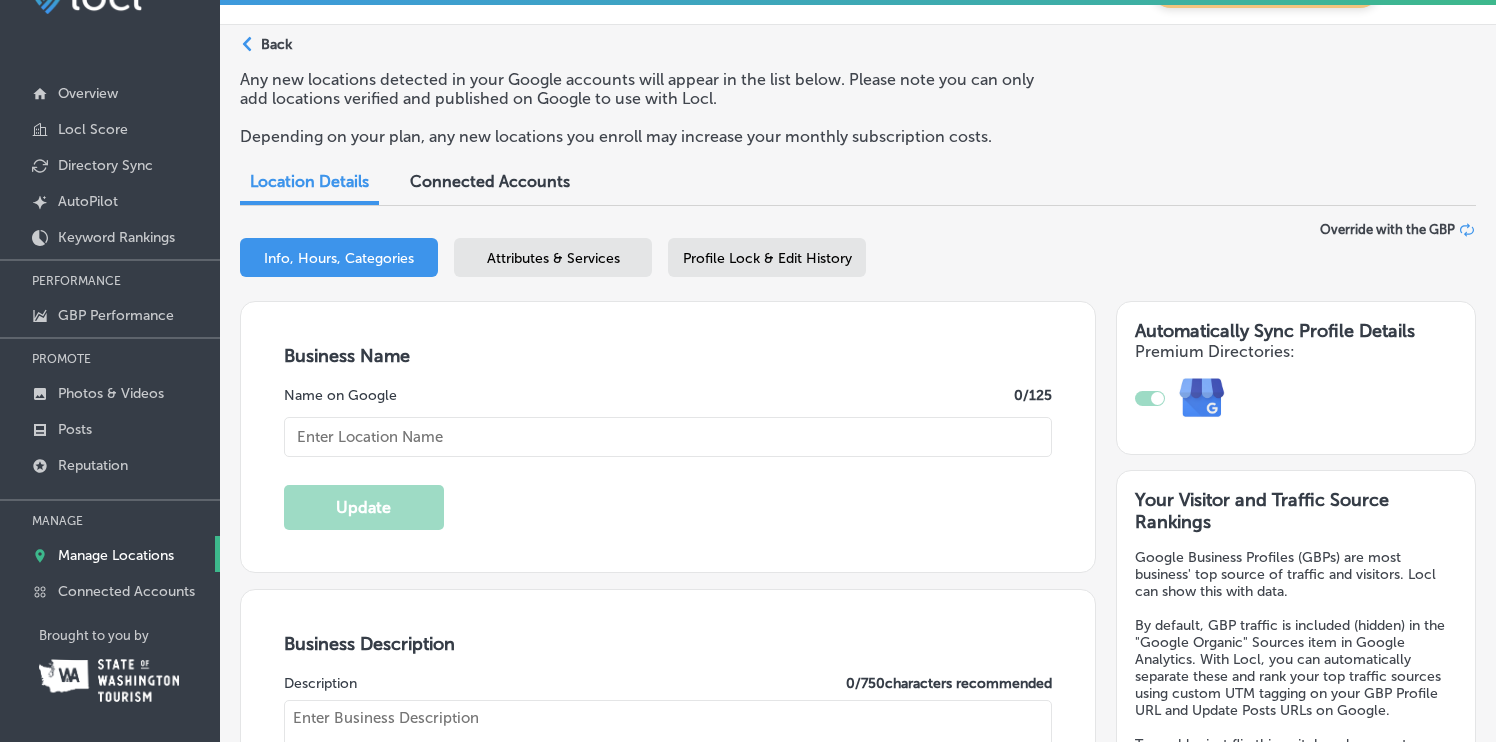 checkbox on "true" 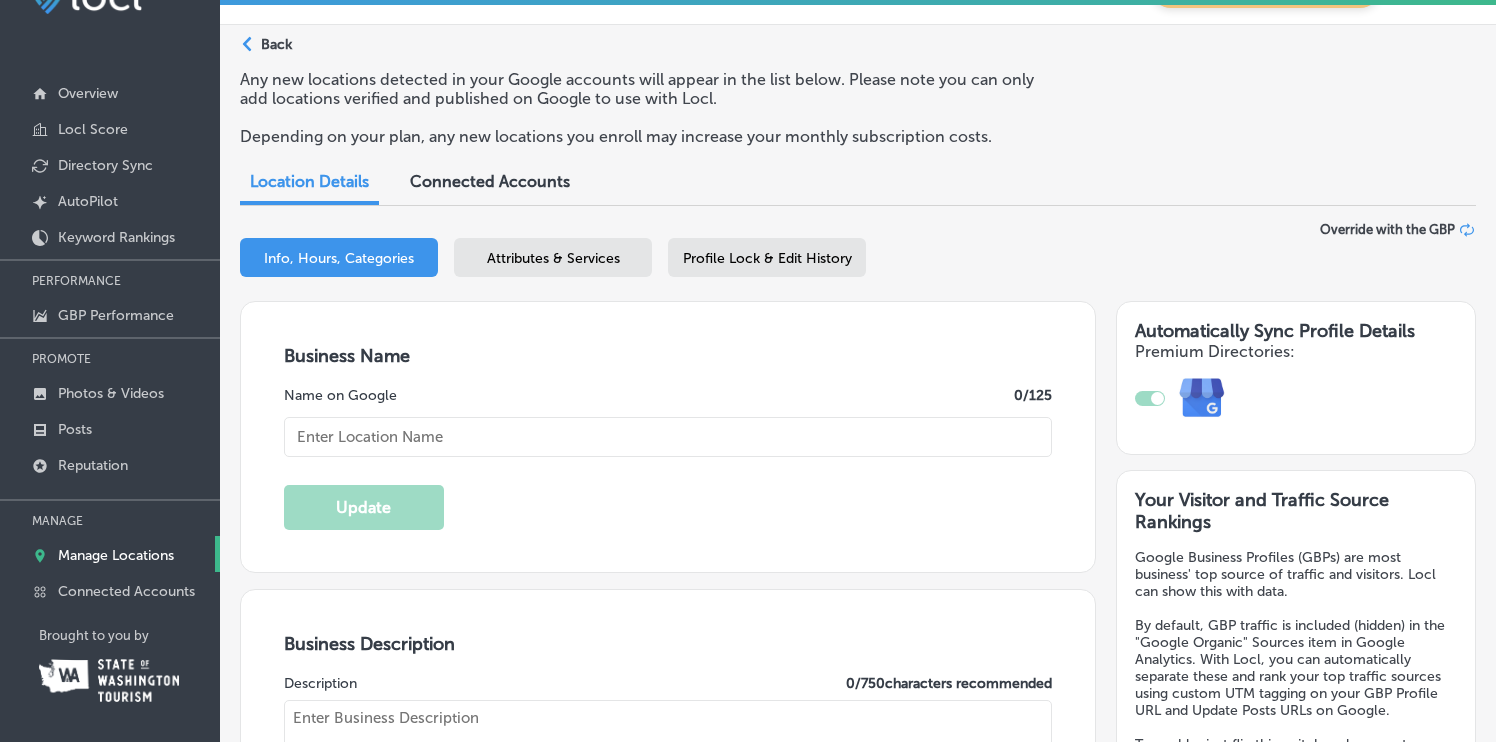 type on "Perch Vacations & Homes is your ultimate partner in short-term rental success. Founded by seasoned hosts and savvy investors, we specialize in turning your property aspirations into reality. Our expert team streamlines operations and maximizes your rental potential with personalized support and proven strategies. From selecting the ideal investment to enhancing your guest experience, we guide you every step of the way. Elevate your vacation rental journey with us and unlock new possibilities in [DATE] competitive market!" 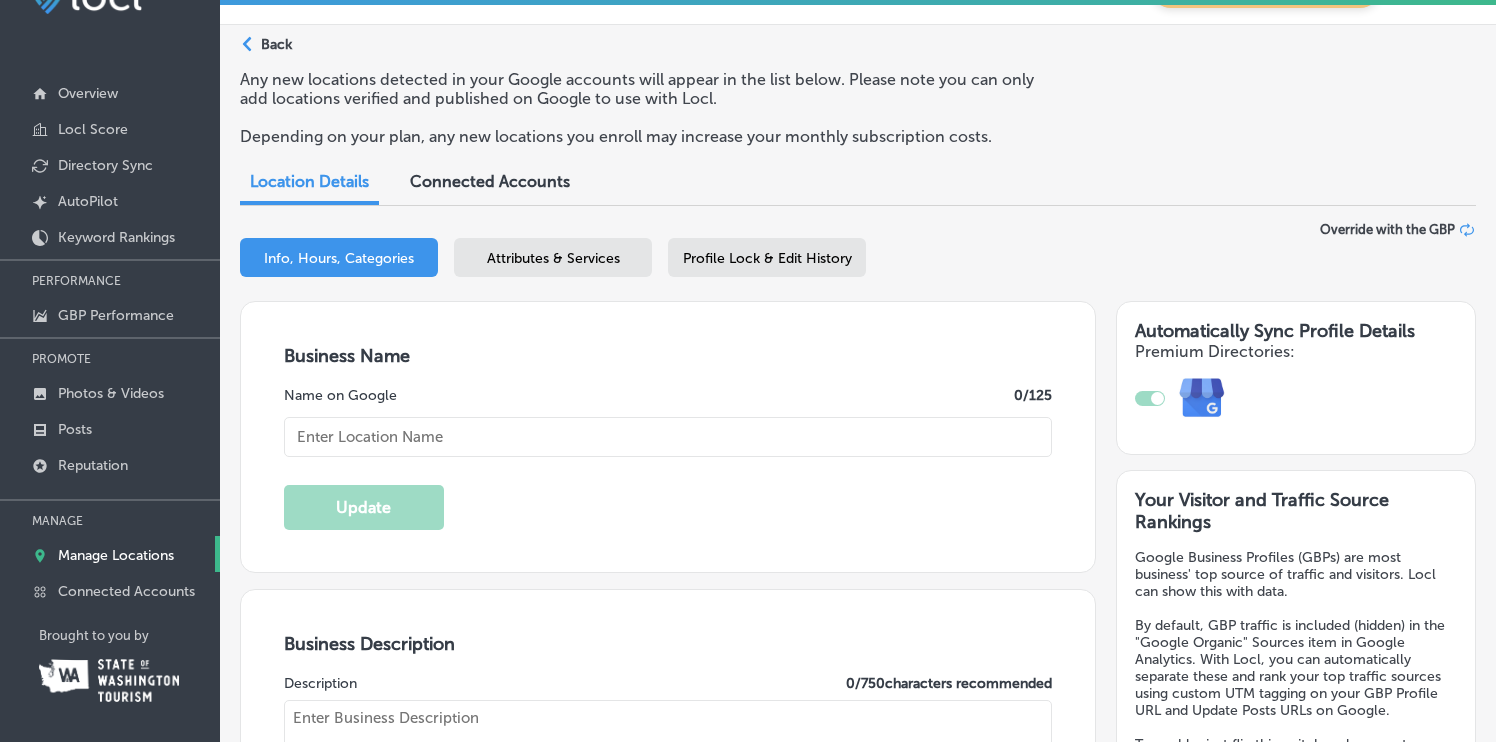 type on "[PHONE_NUMBER]" 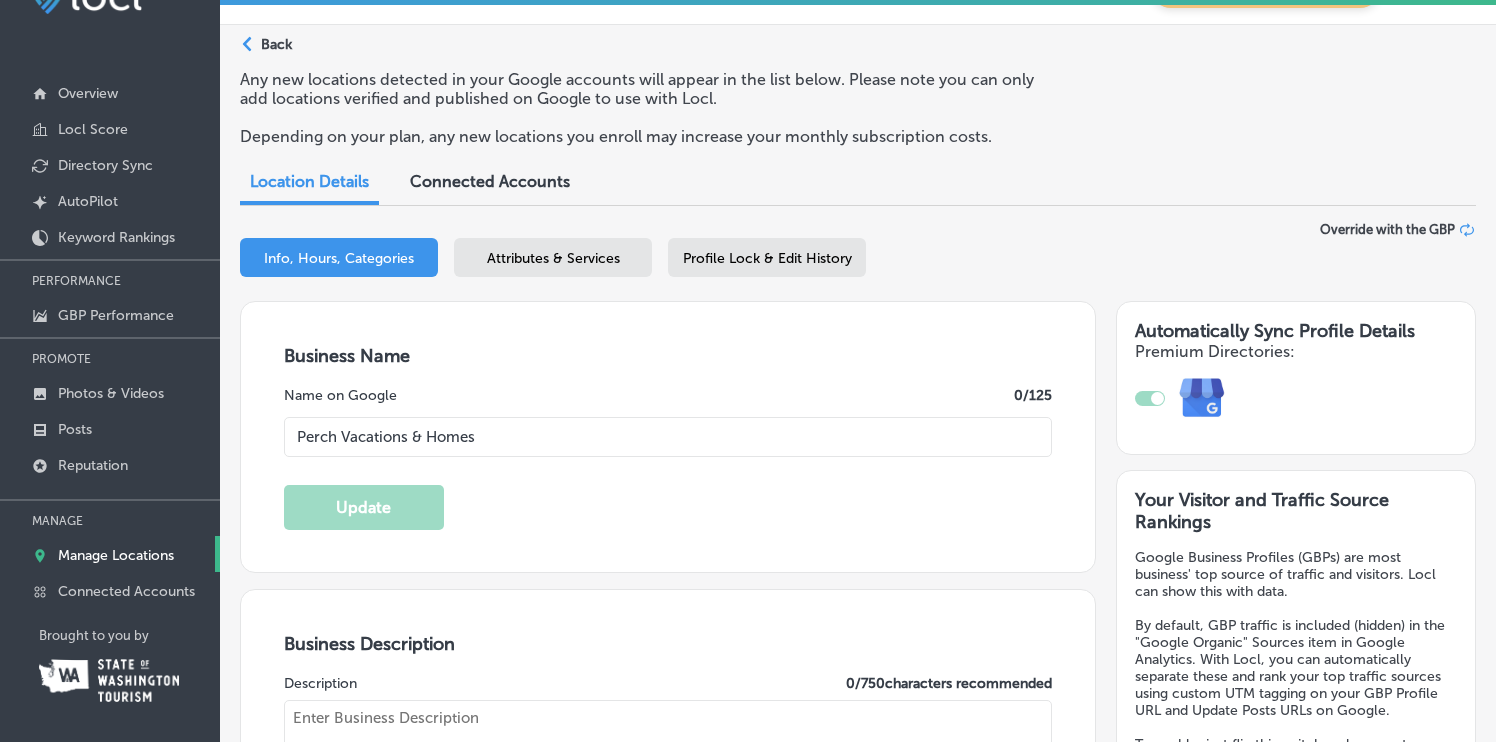 checkbox on "true" 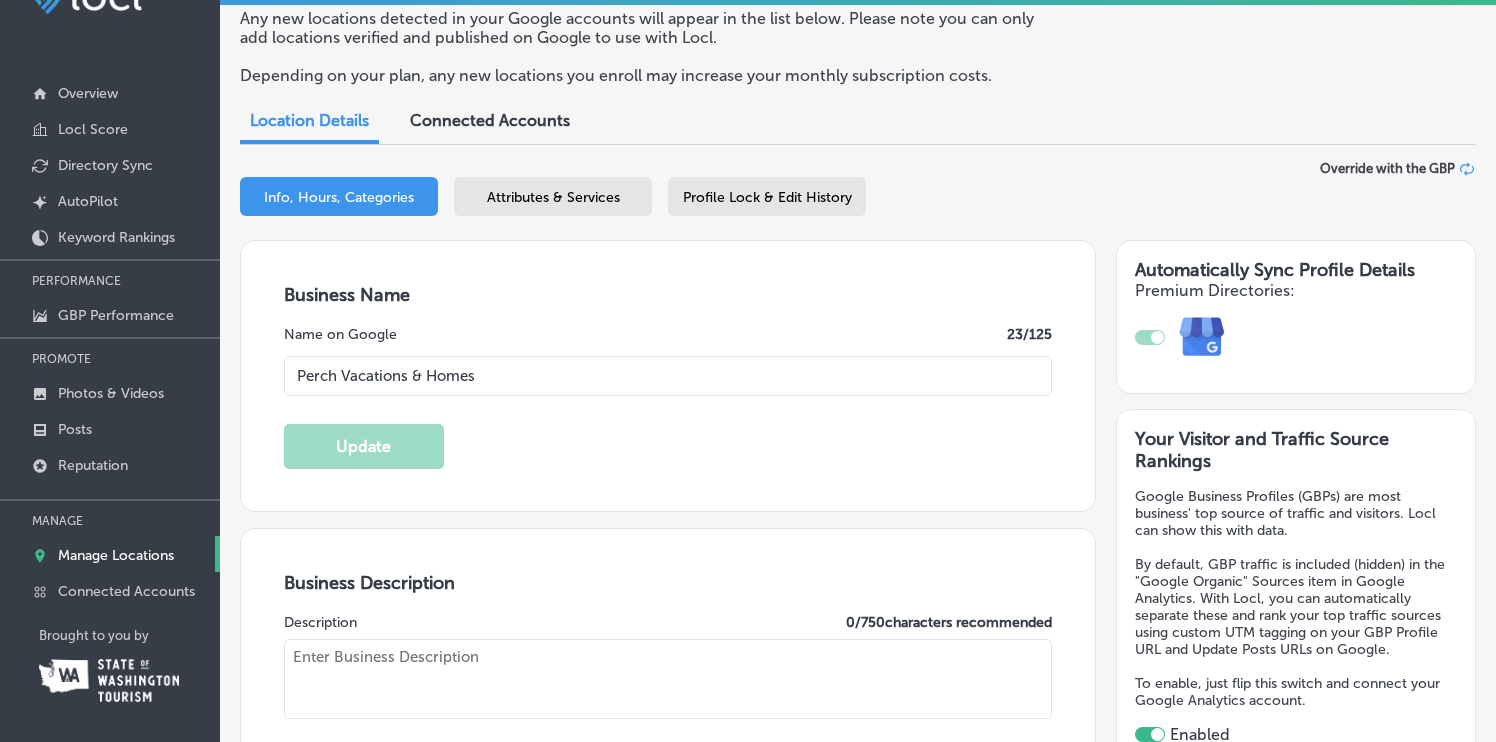 type on "[STREET_ADDRESS]" 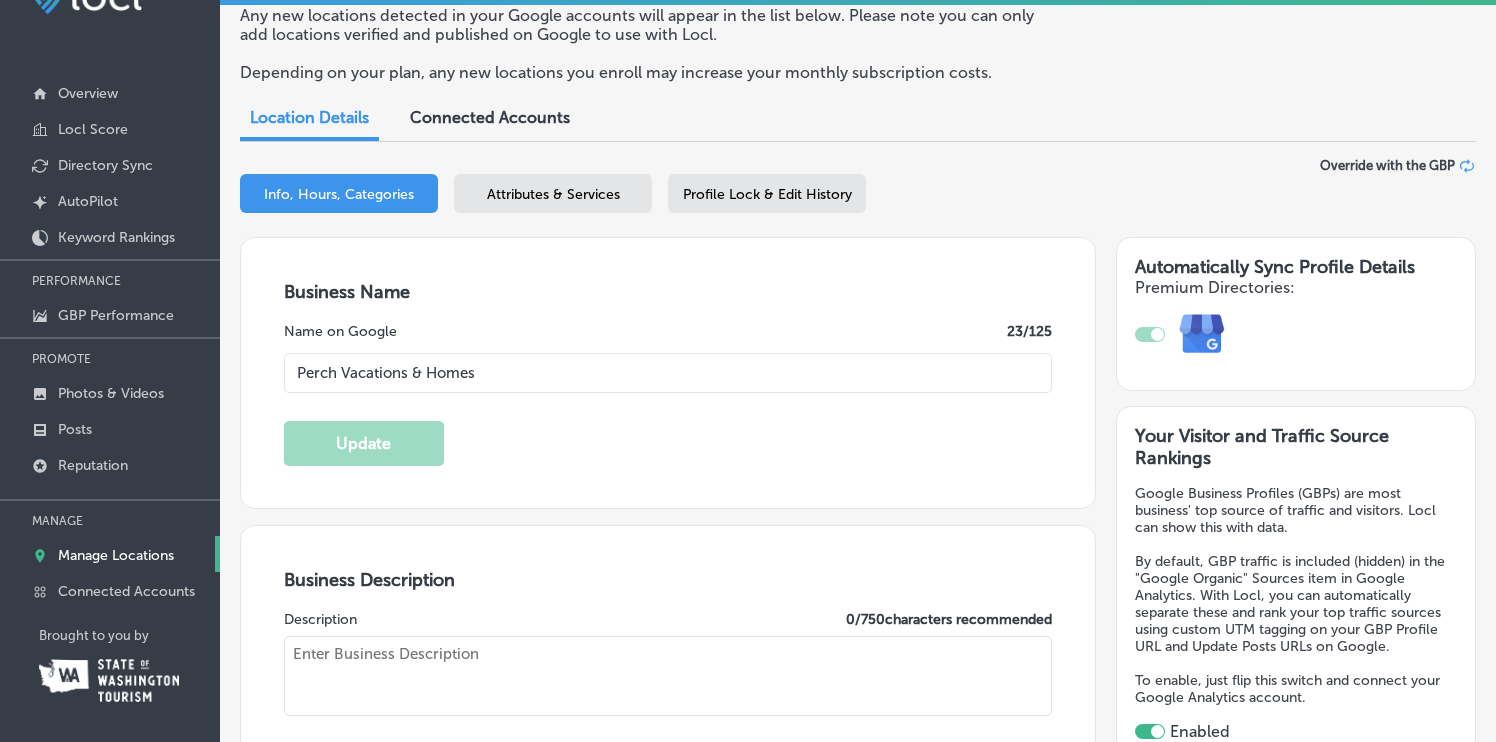 type on "Perch Vacations & Homes is your ultimate partner in short-term rental success. Founded by seasoned hosts and savvy investors, we specialize in turning your property aspirations into reality. Our expert team streamlines operations and maximizes your rental potential with personalized support and proven strategies. From selecting the ideal investment to enhancing your guest experience, we guide you every step of the way. Elevate your vacation rental journey with us and unlock new possibilities in [DATE] competitive market!" 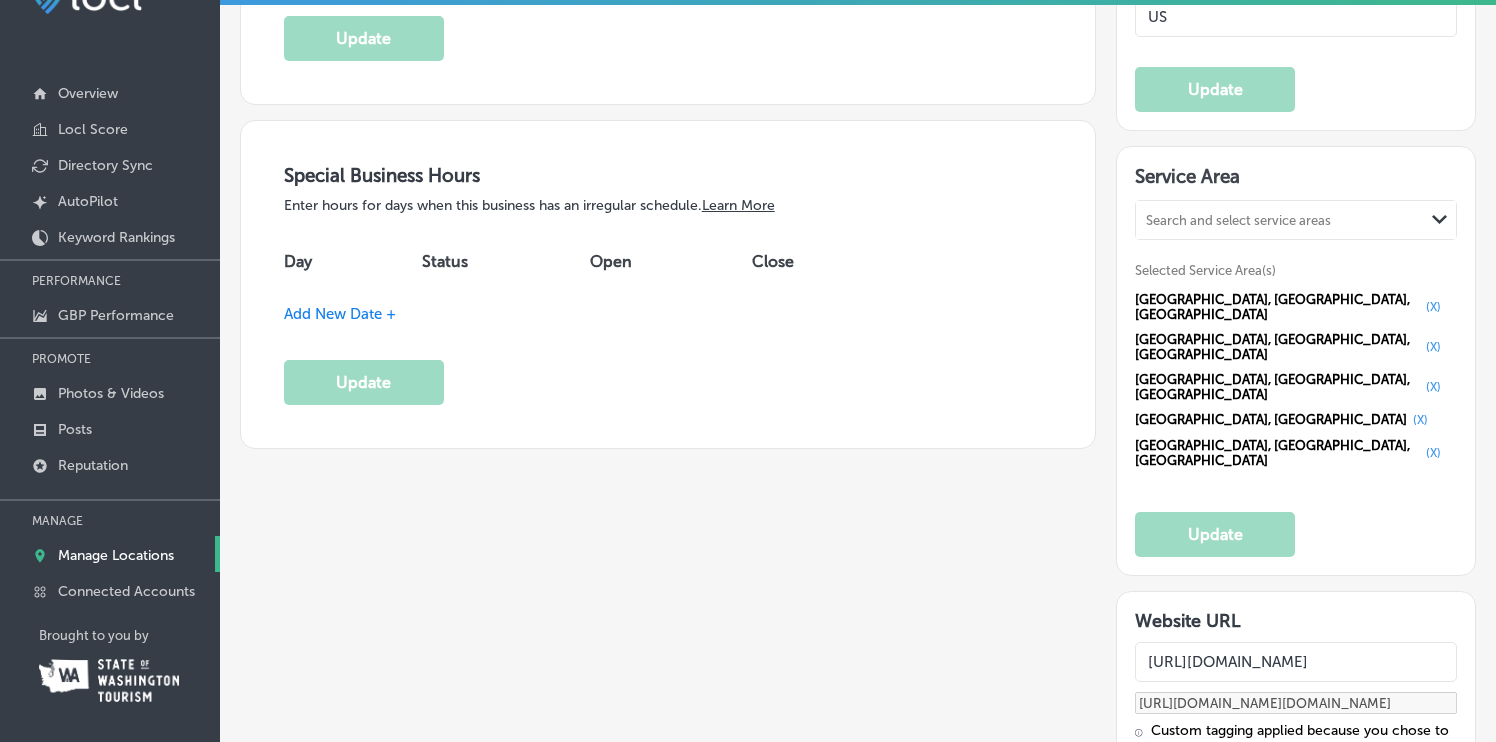 scroll, scrollTop: 2051, scrollLeft: 0, axis: vertical 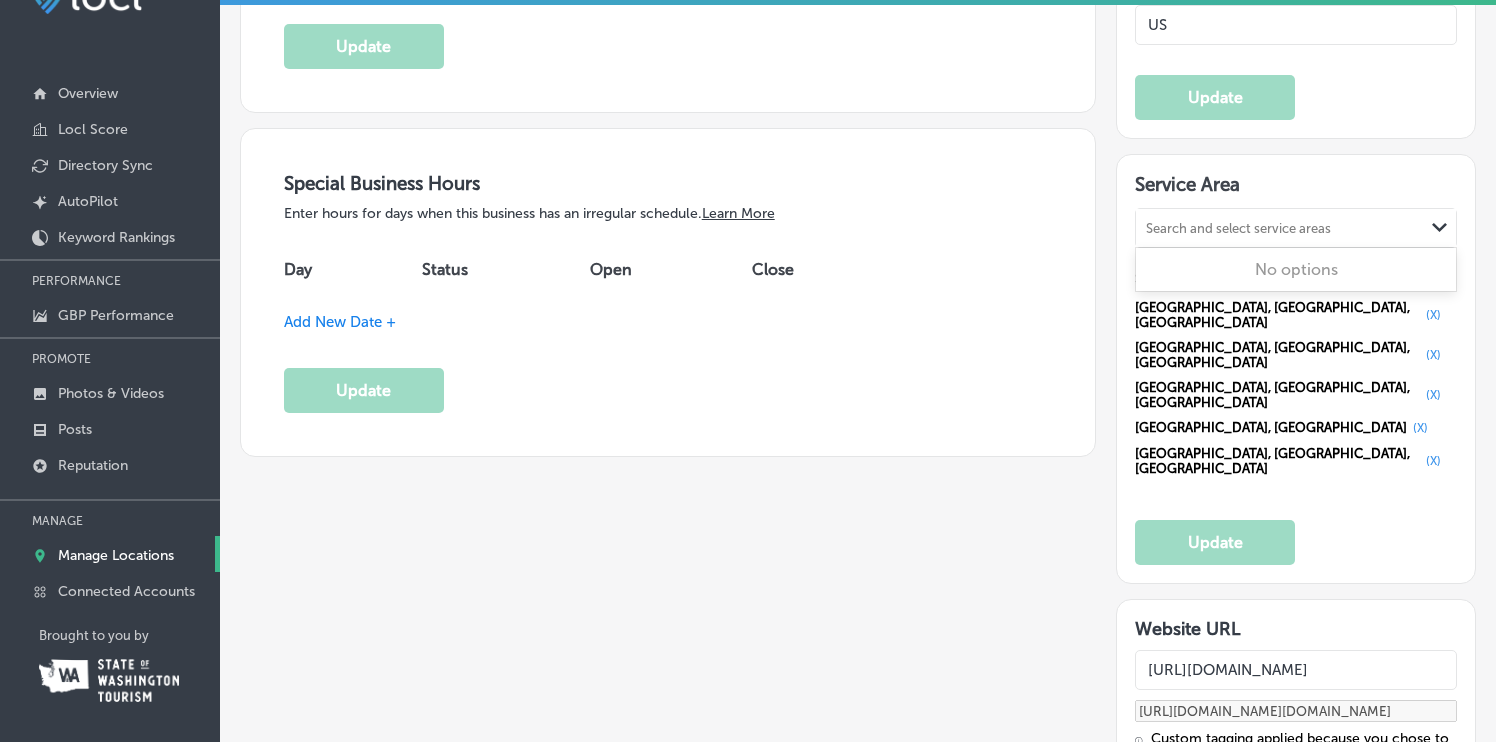 click on "Search and select service areas" at bounding box center [1280, 227] 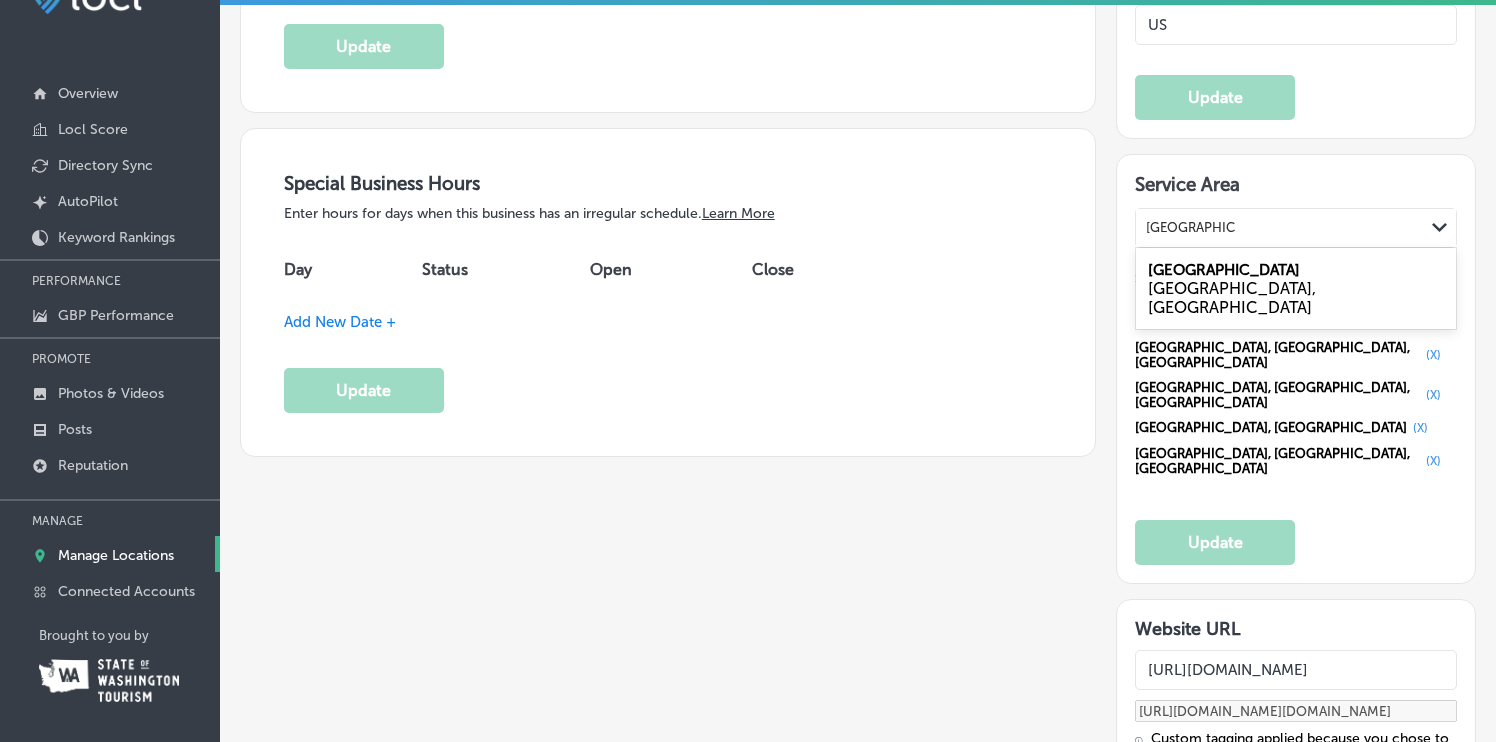 click on "[GEOGRAPHIC_DATA]" at bounding box center (1224, 270) 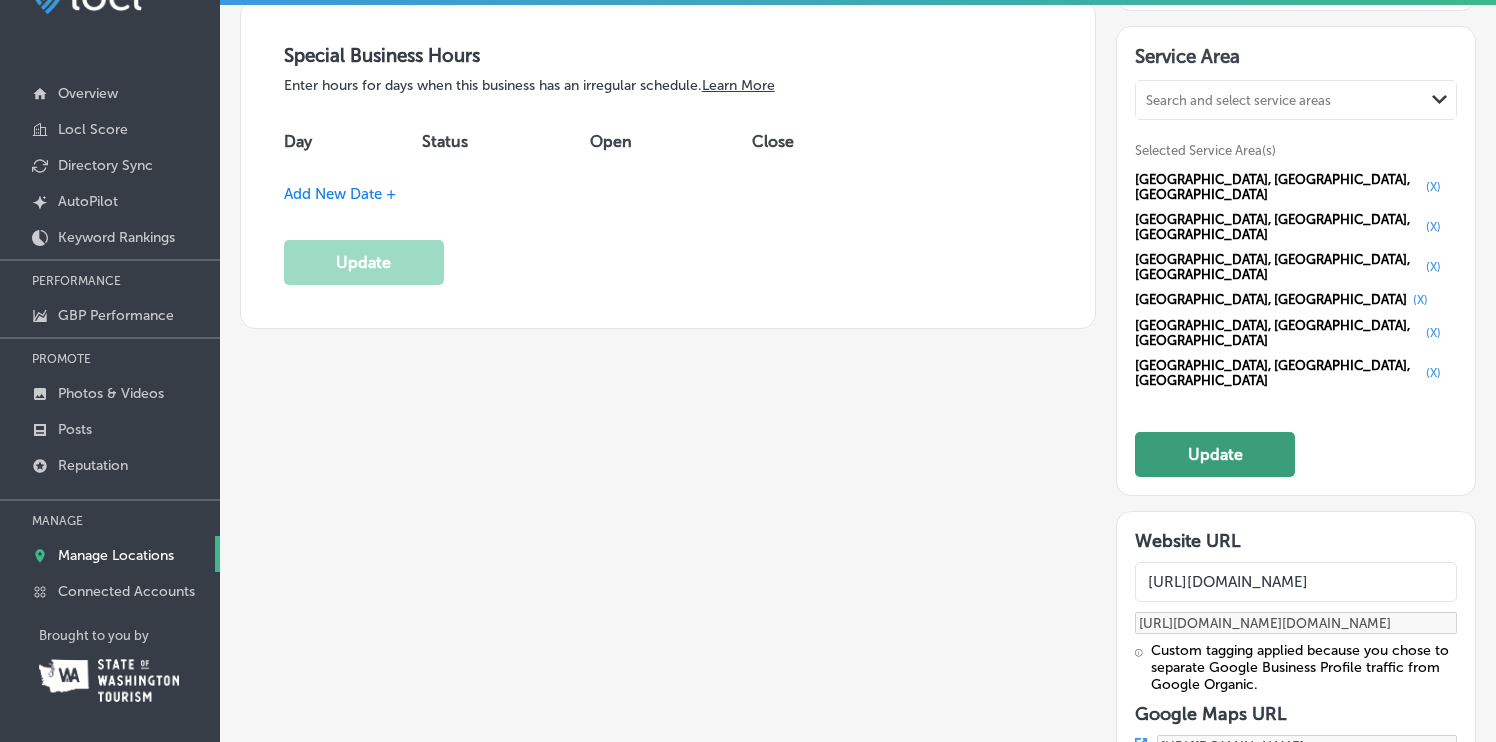 scroll, scrollTop: 2181, scrollLeft: 0, axis: vertical 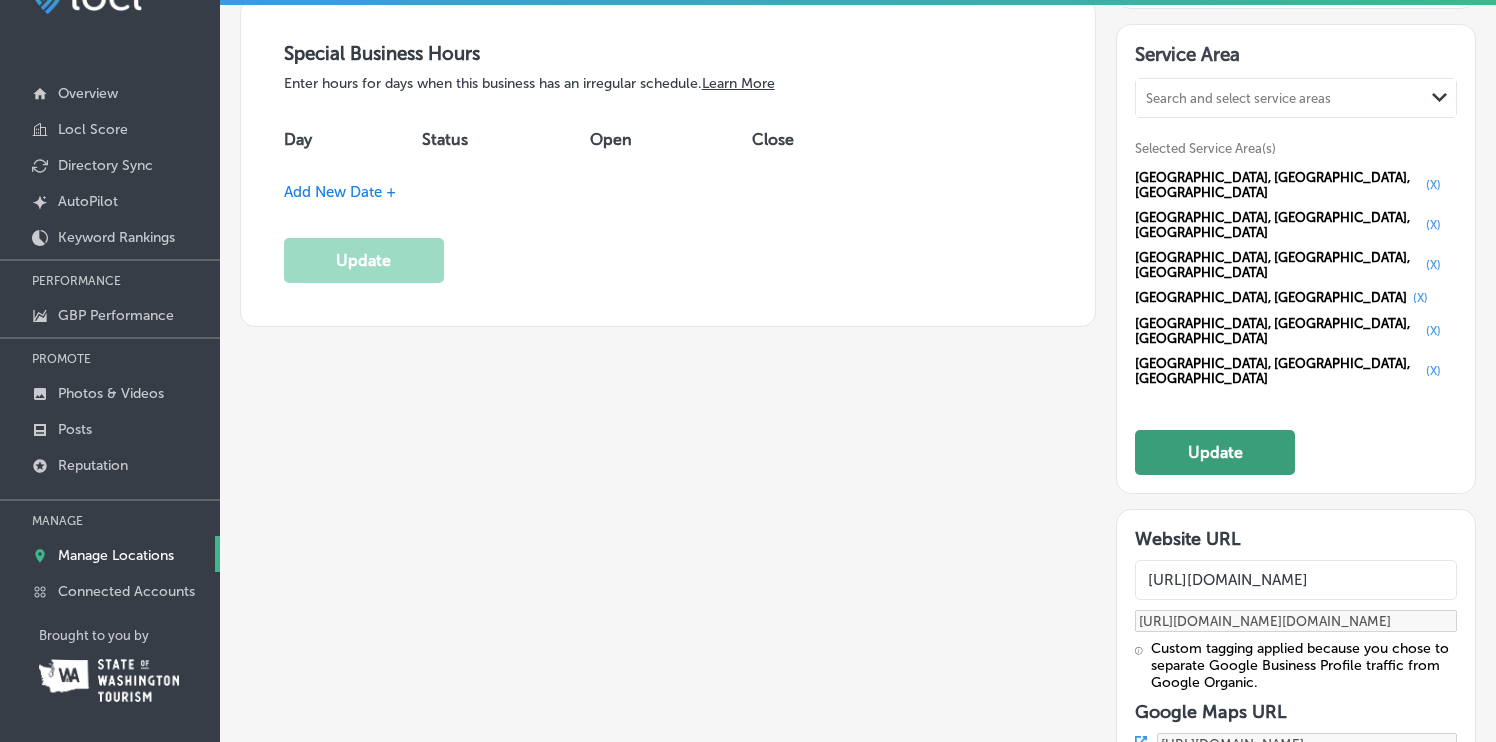 click on "Update" 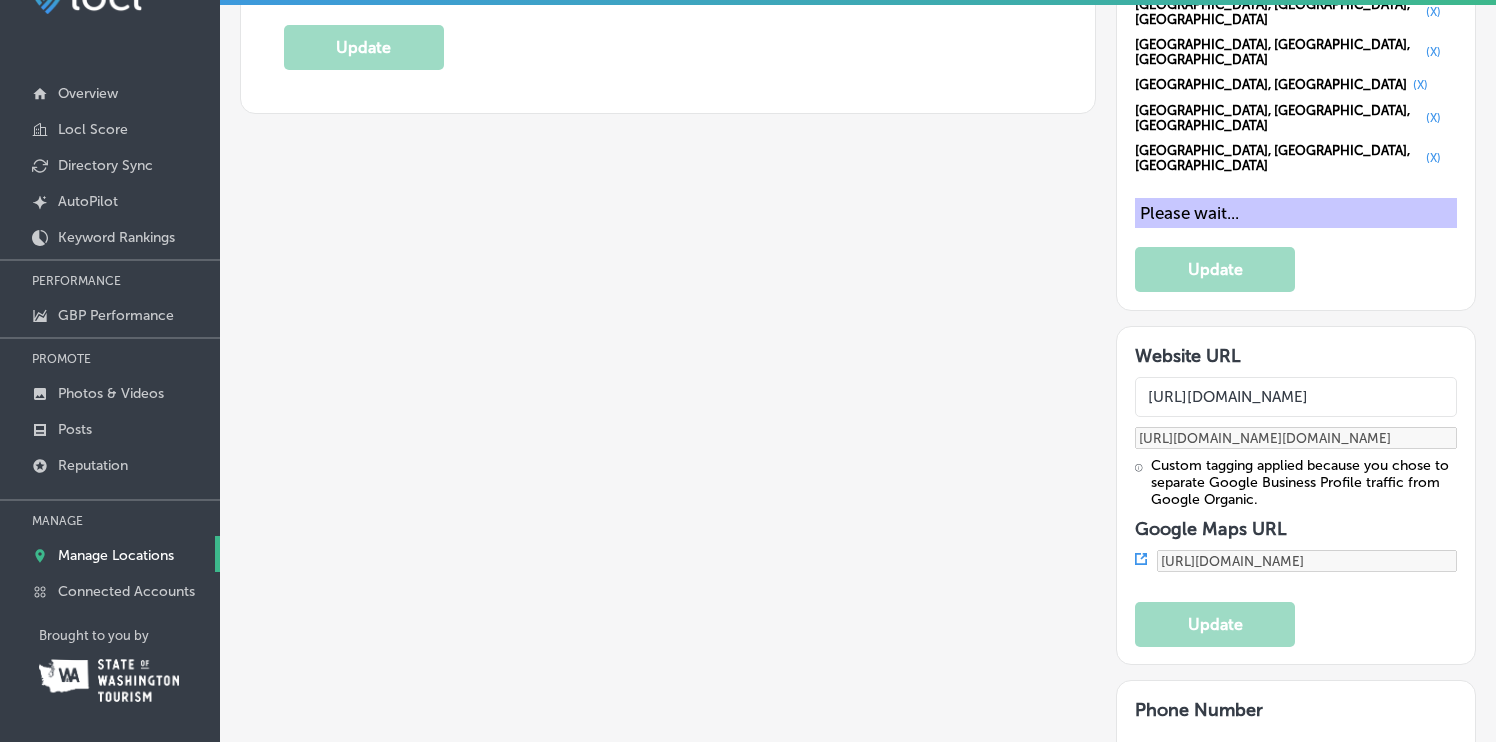 scroll, scrollTop: 2402, scrollLeft: 0, axis: vertical 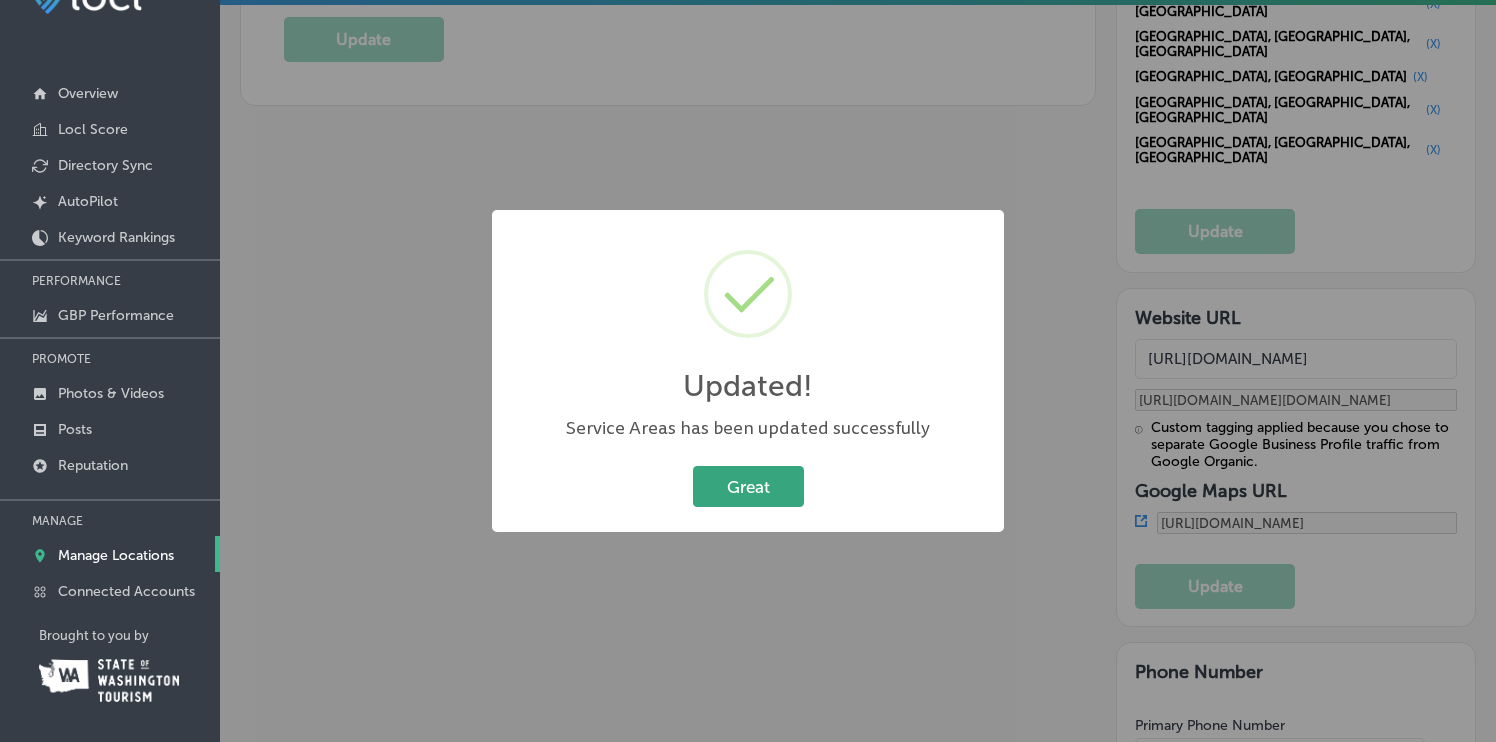 click on "Great" at bounding box center (748, 486) 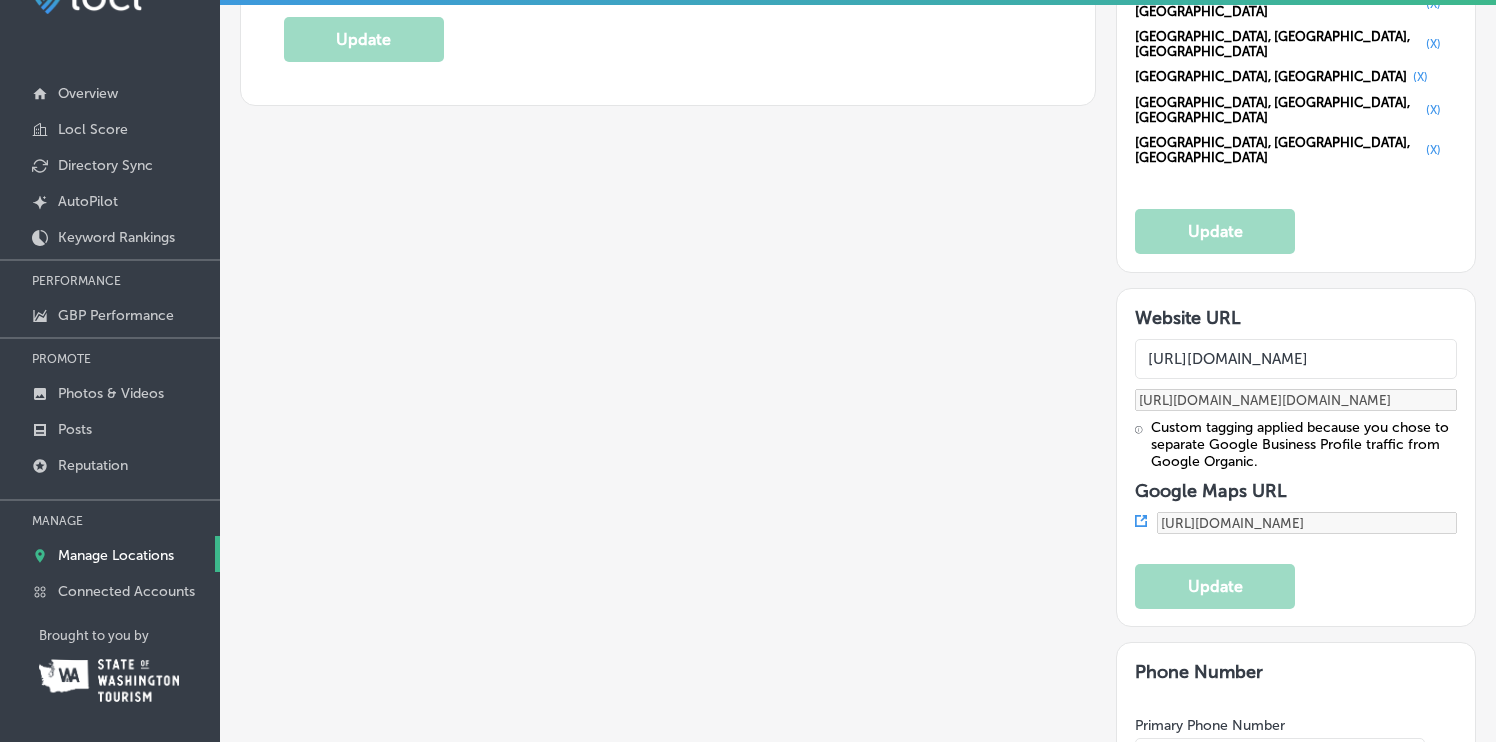 click 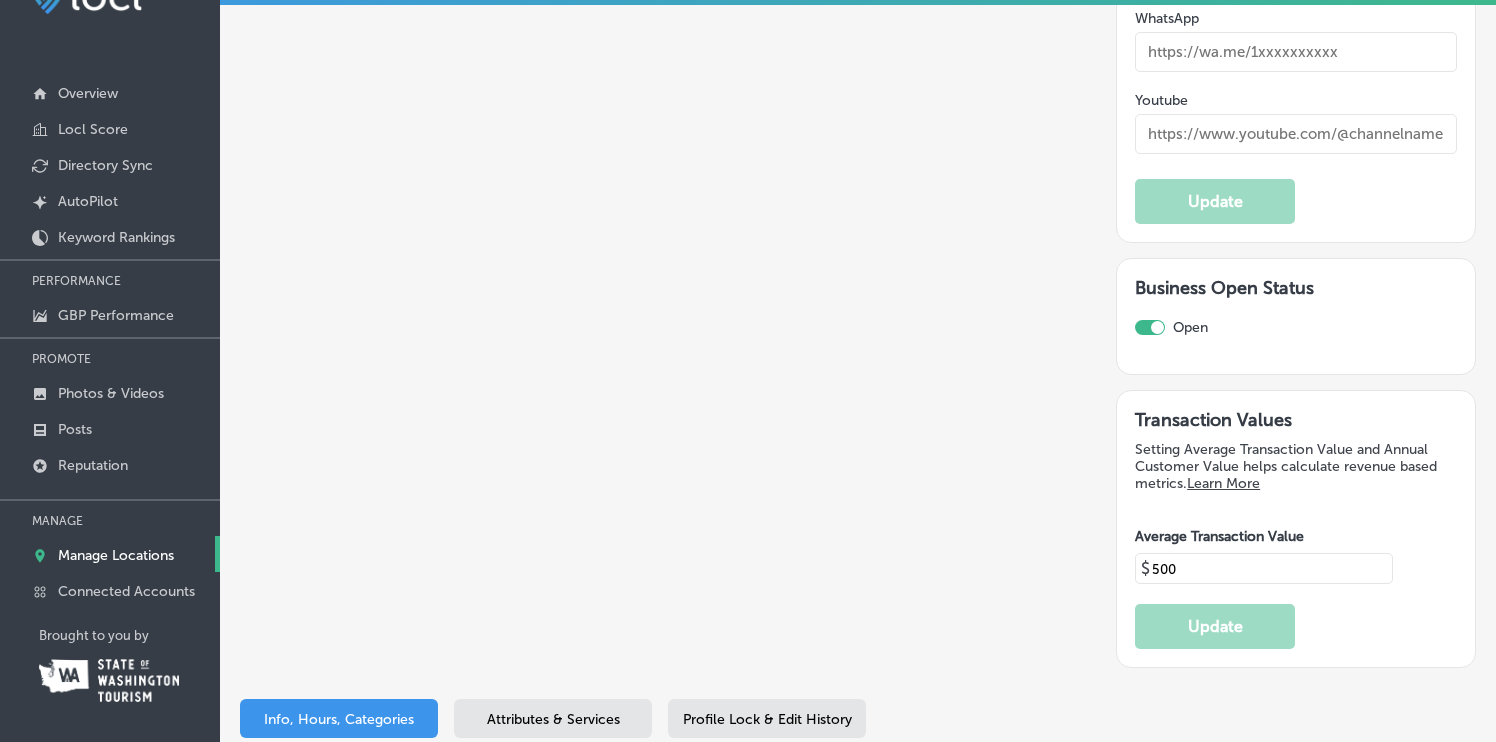 scroll, scrollTop: 4129, scrollLeft: 0, axis: vertical 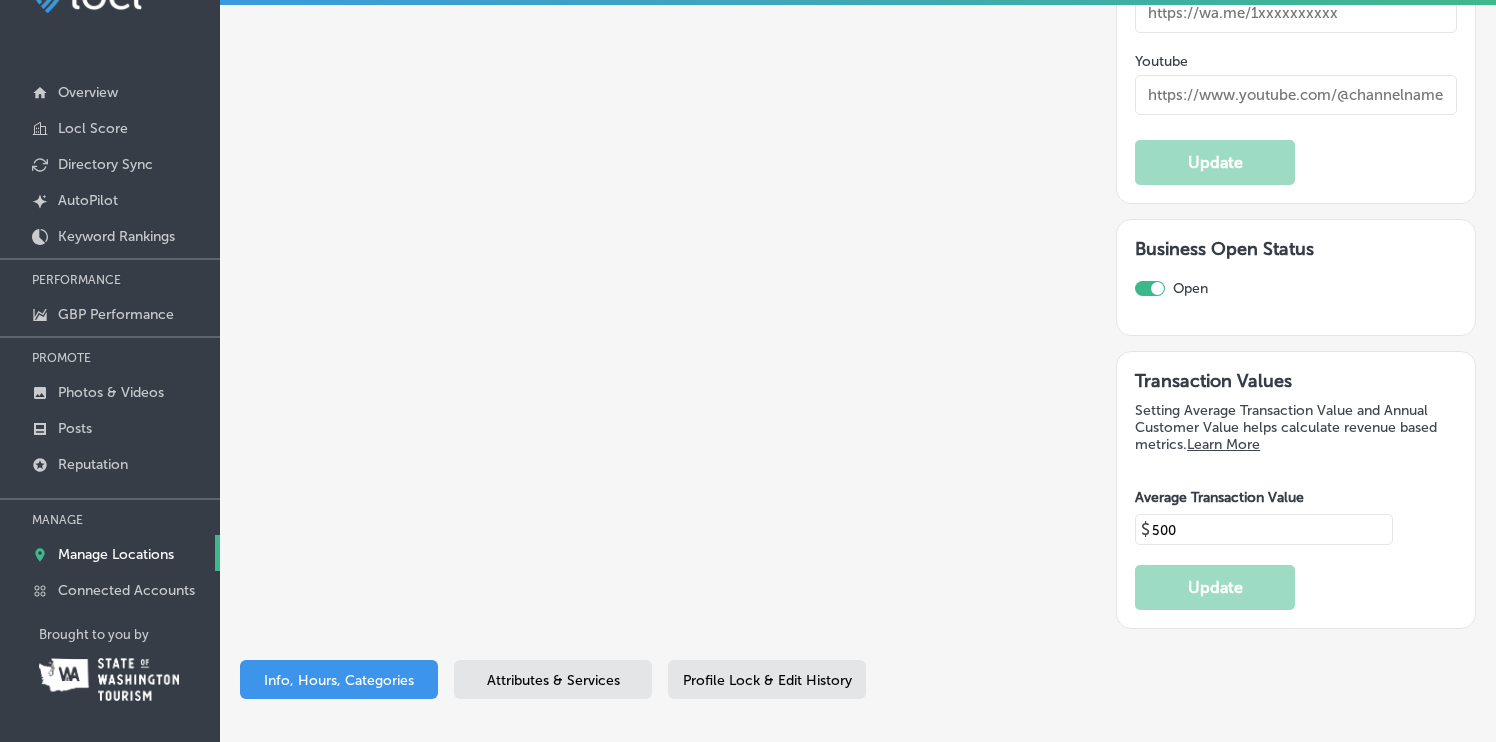 click on "Attributes & Services" at bounding box center [553, 680] 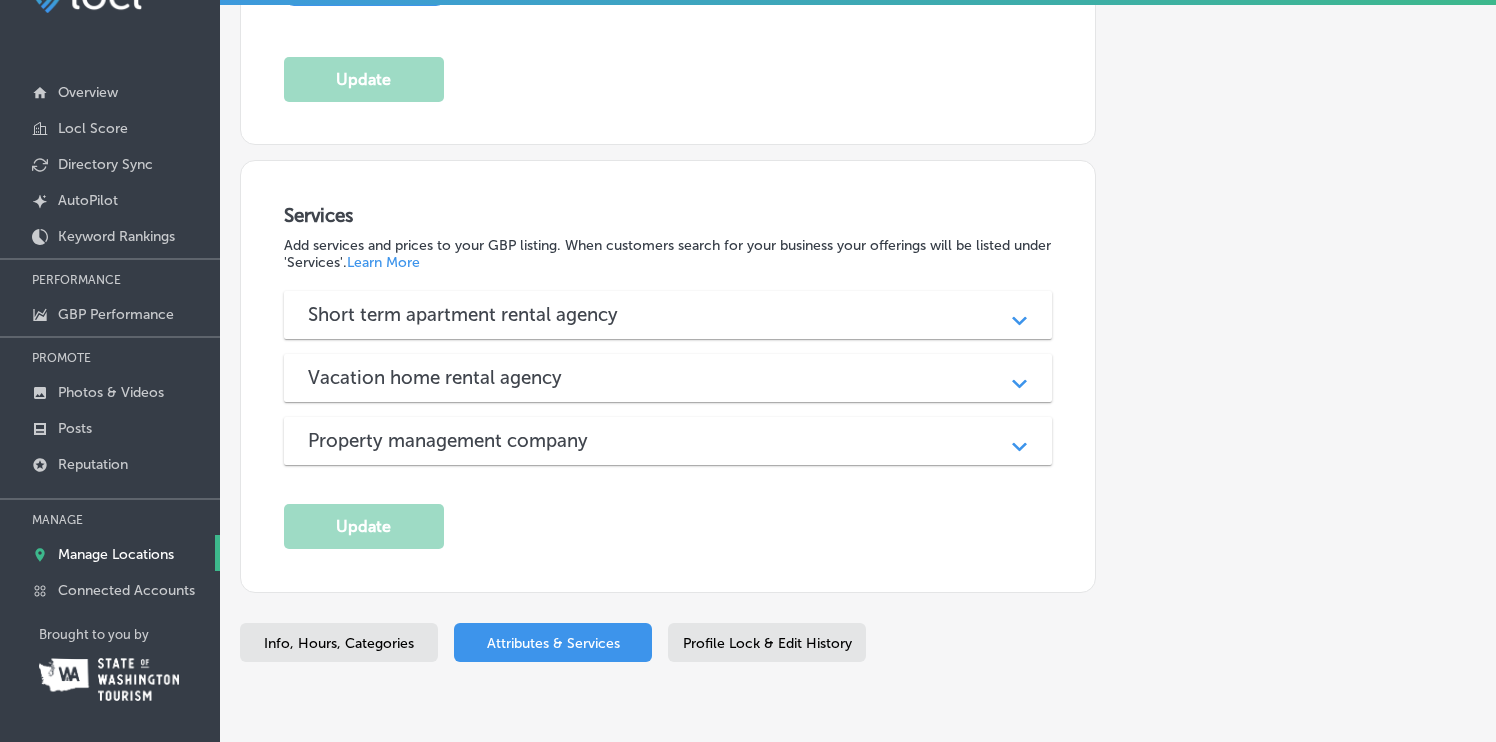 scroll, scrollTop: 888, scrollLeft: 0, axis: vertical 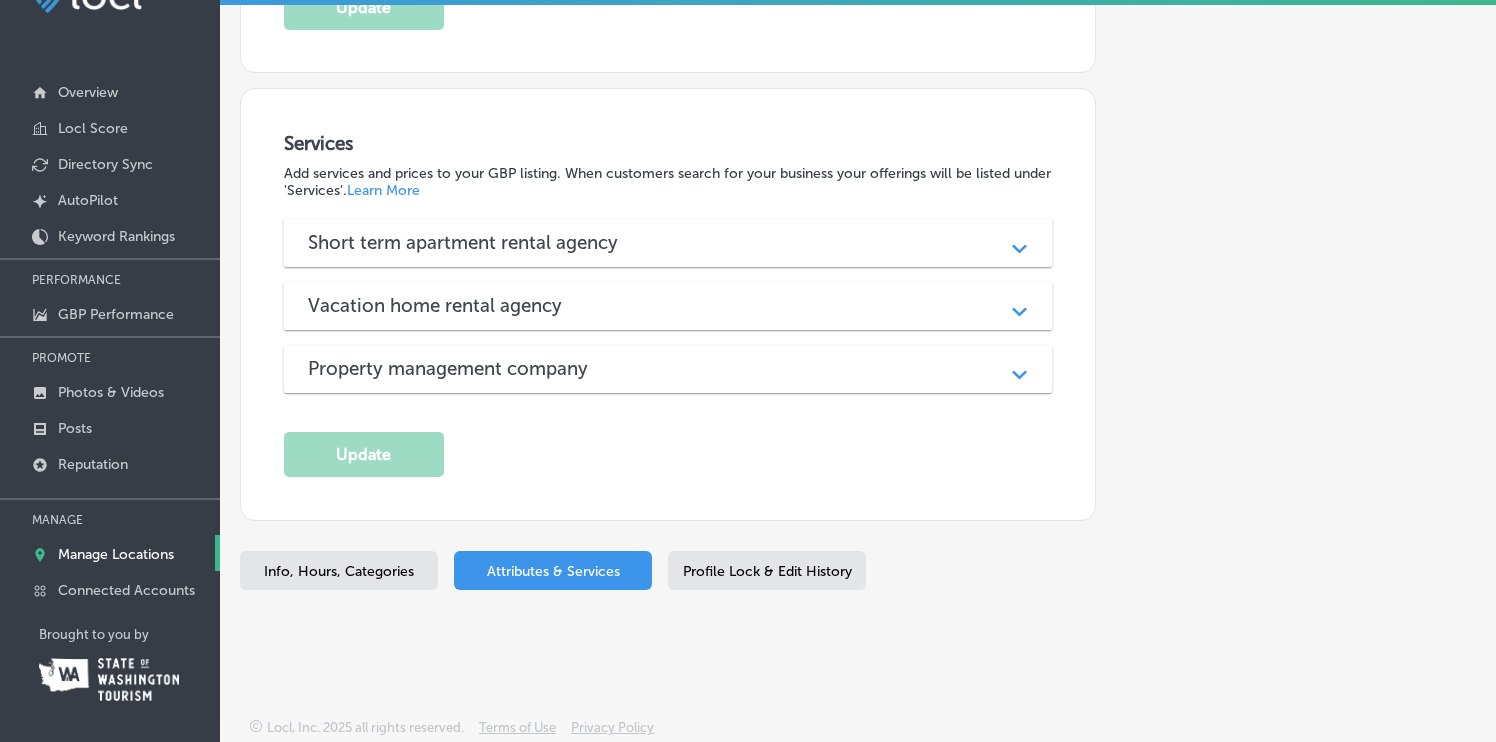 click on "Profile Lock & Edit History" at bounding box center [767, 571] 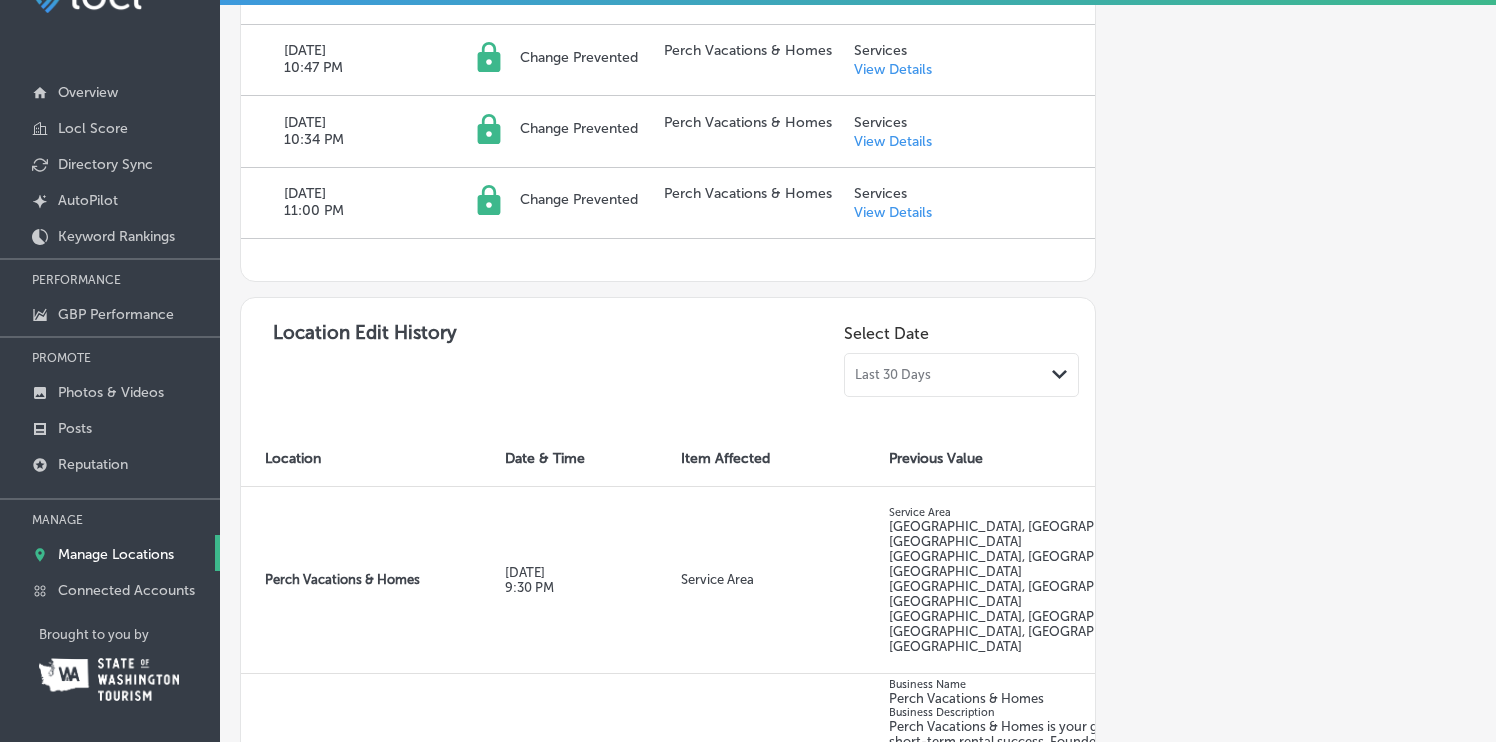 checkbox on "true" 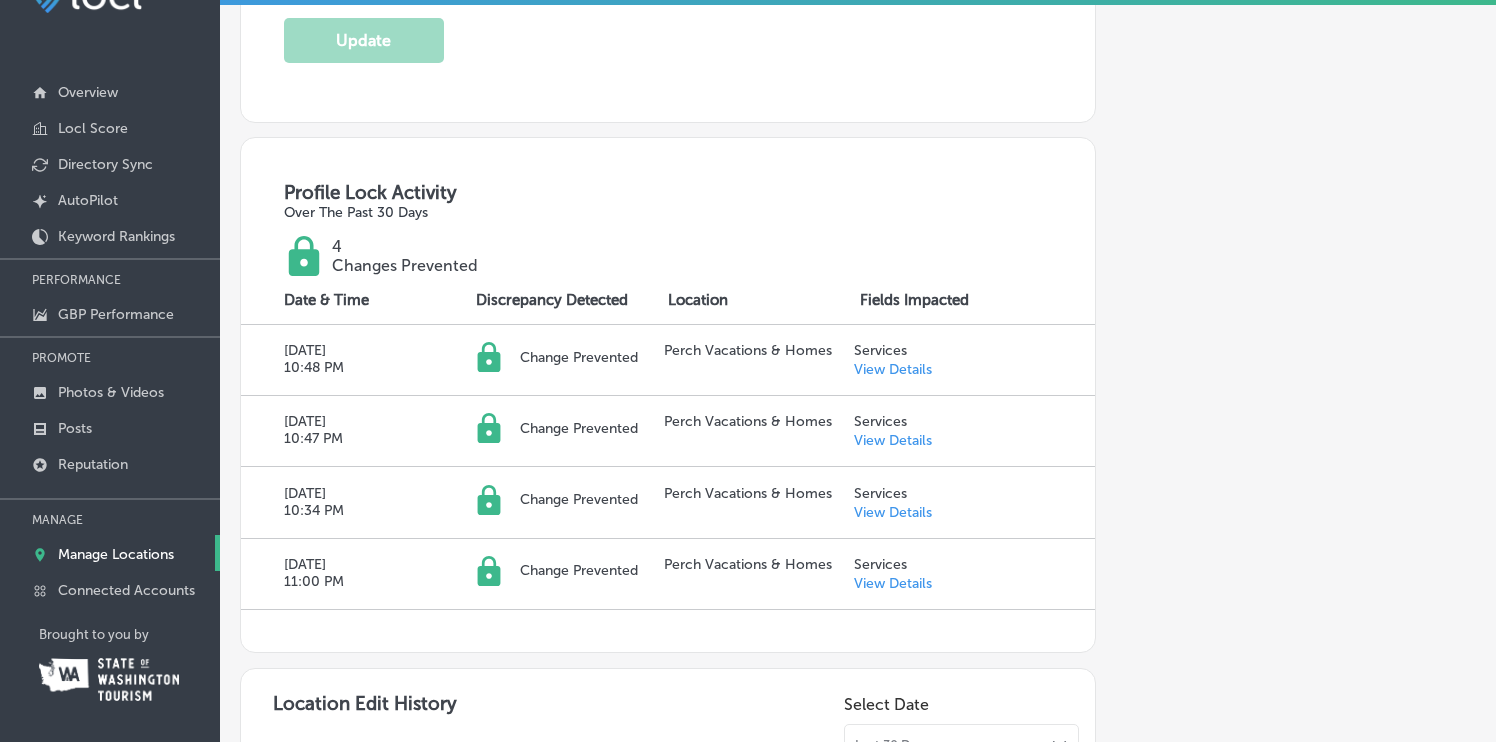 scroll, scrollTop: 510, scrollLeft: 0, axis: vertical 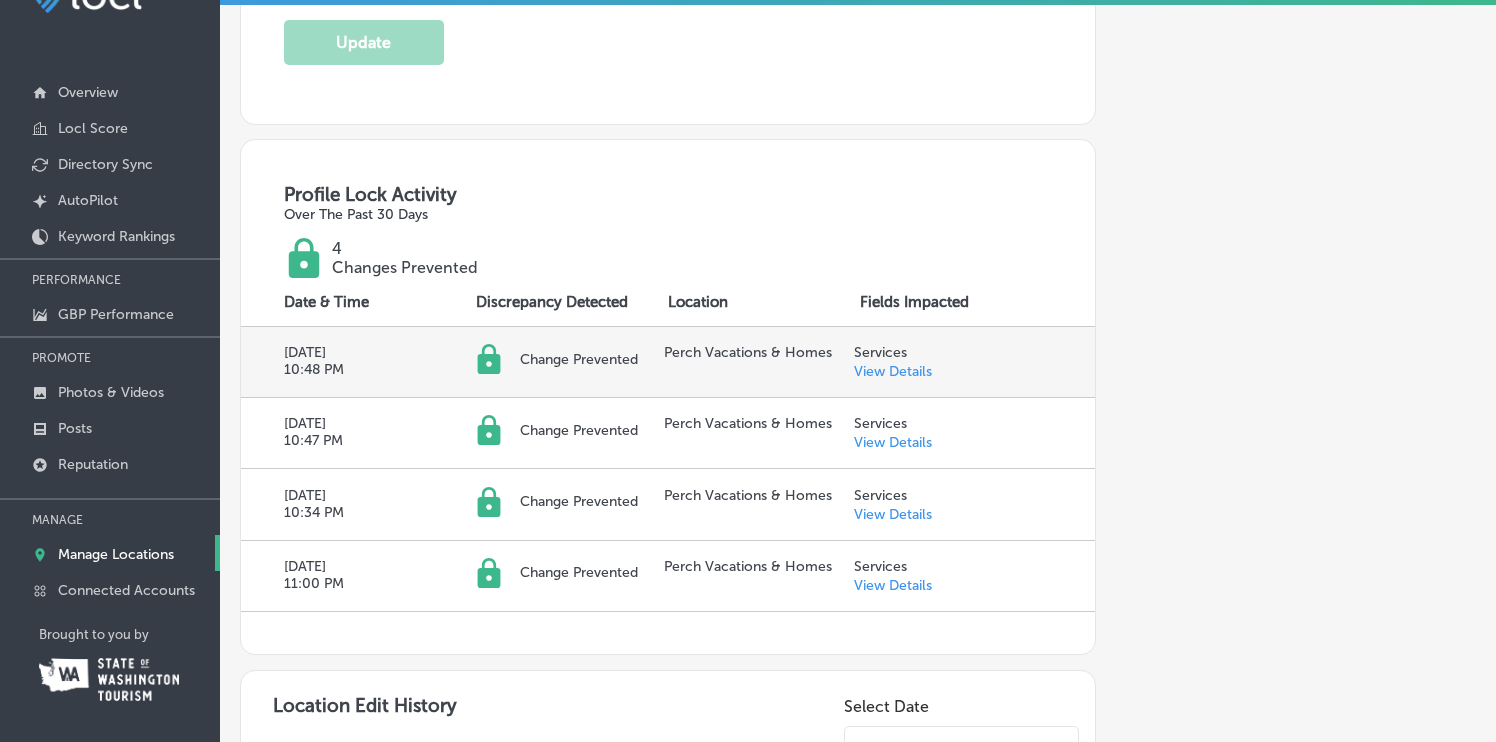 click on "View Details" at bounding box center [893, 371] 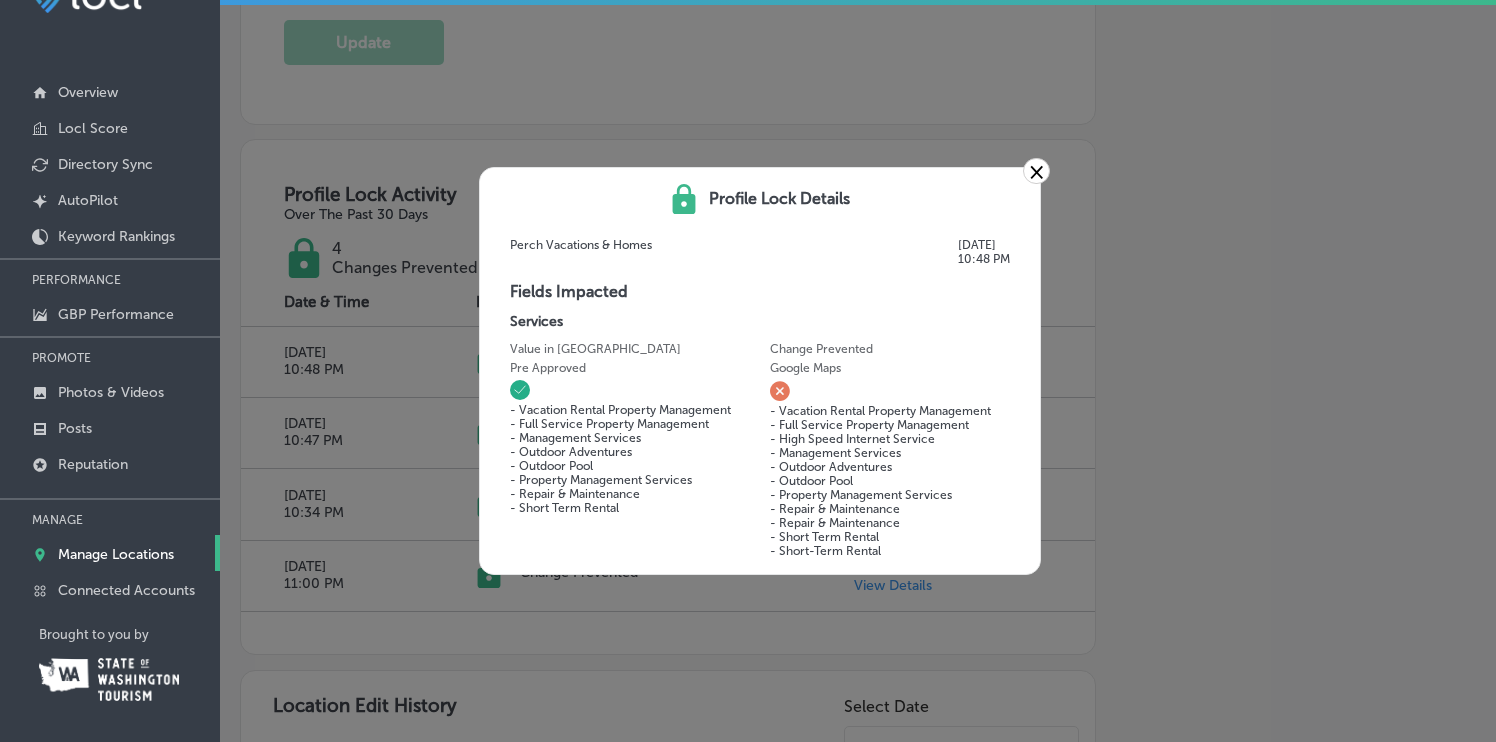 click on "×" at bounding box center [1036, 171] 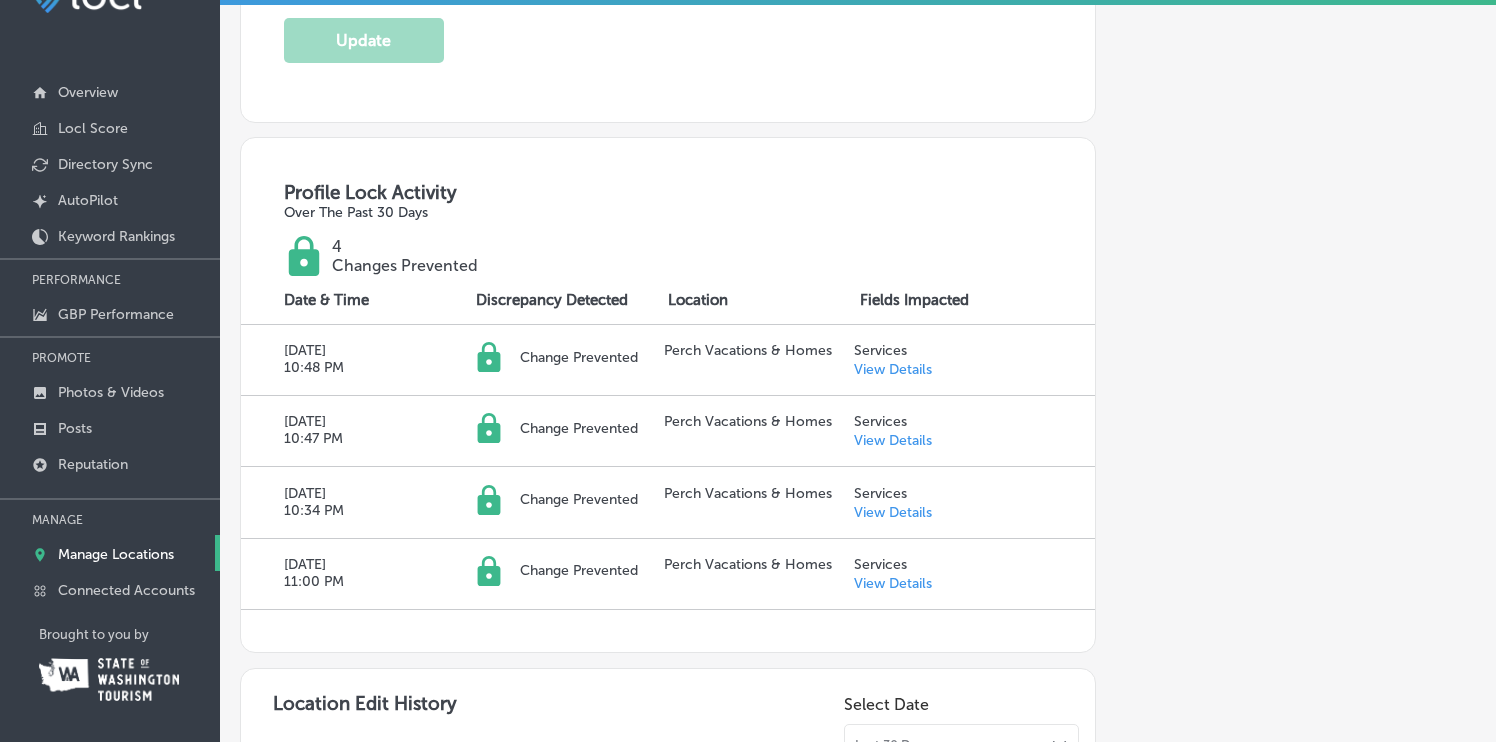 scroll, scrollTop: 516, scrollLeft: 0, axis: vertical 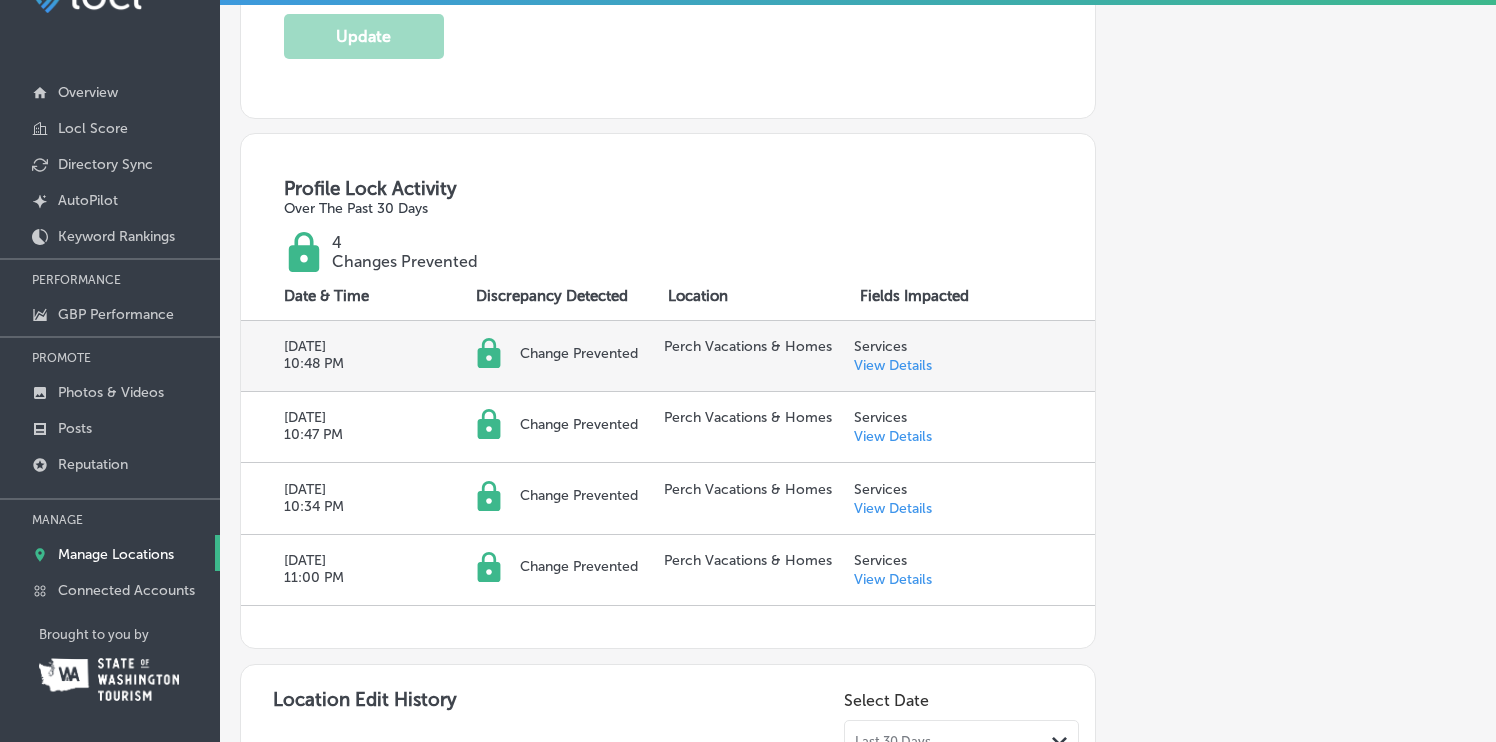 click on "View Details" at bounding box center [893, 365] 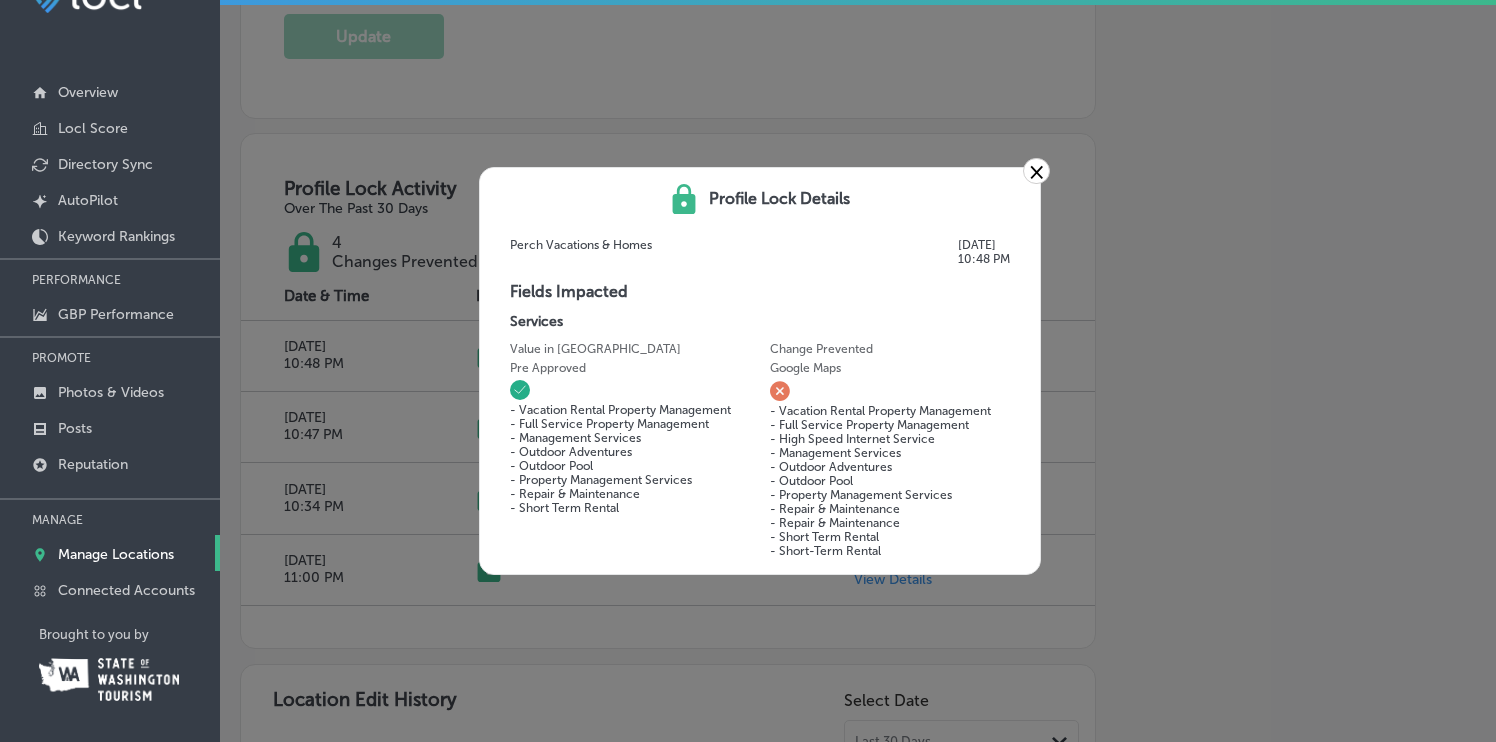 click on "×" at bounding box center [1036, 171] 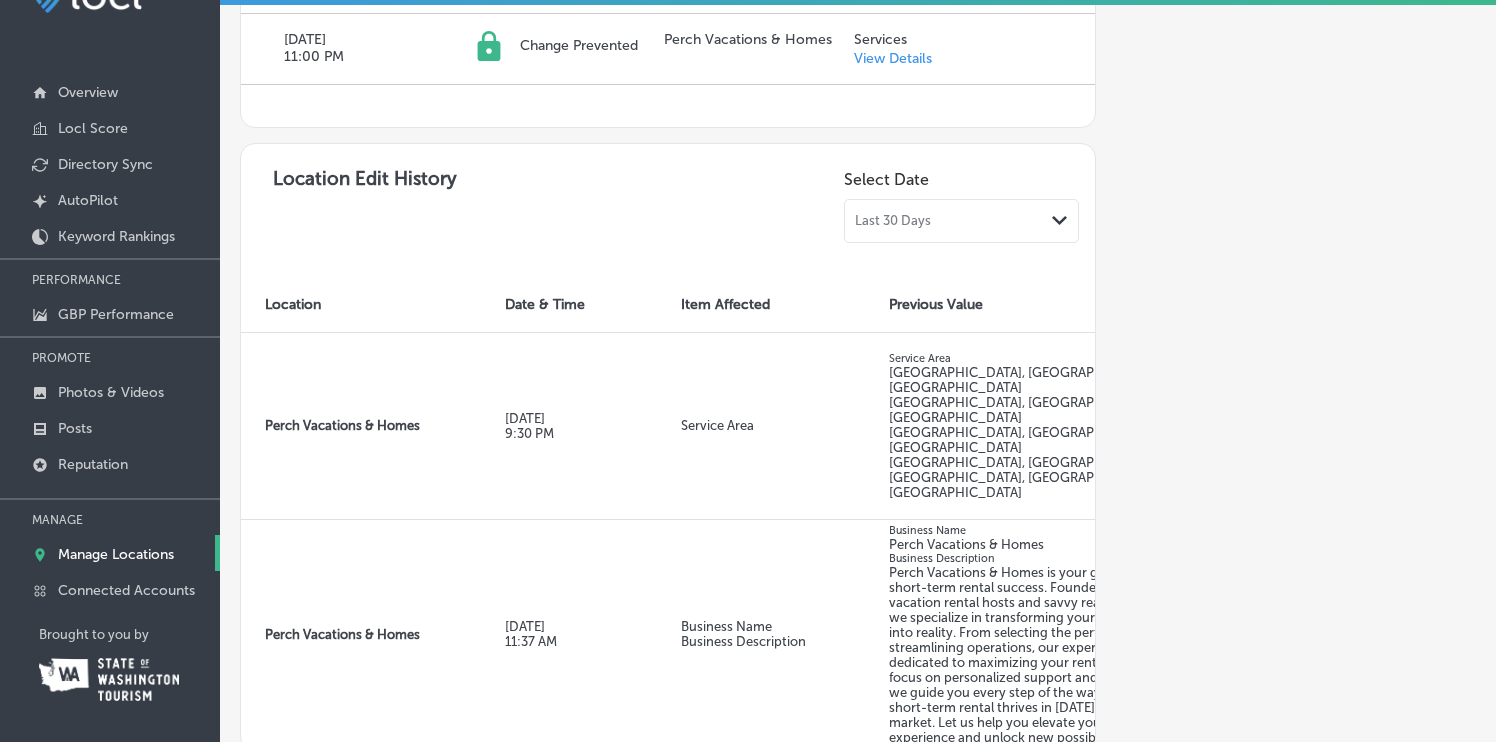 scroll, scrollTop: 1200, scrollLeft: 0, axis: vertical 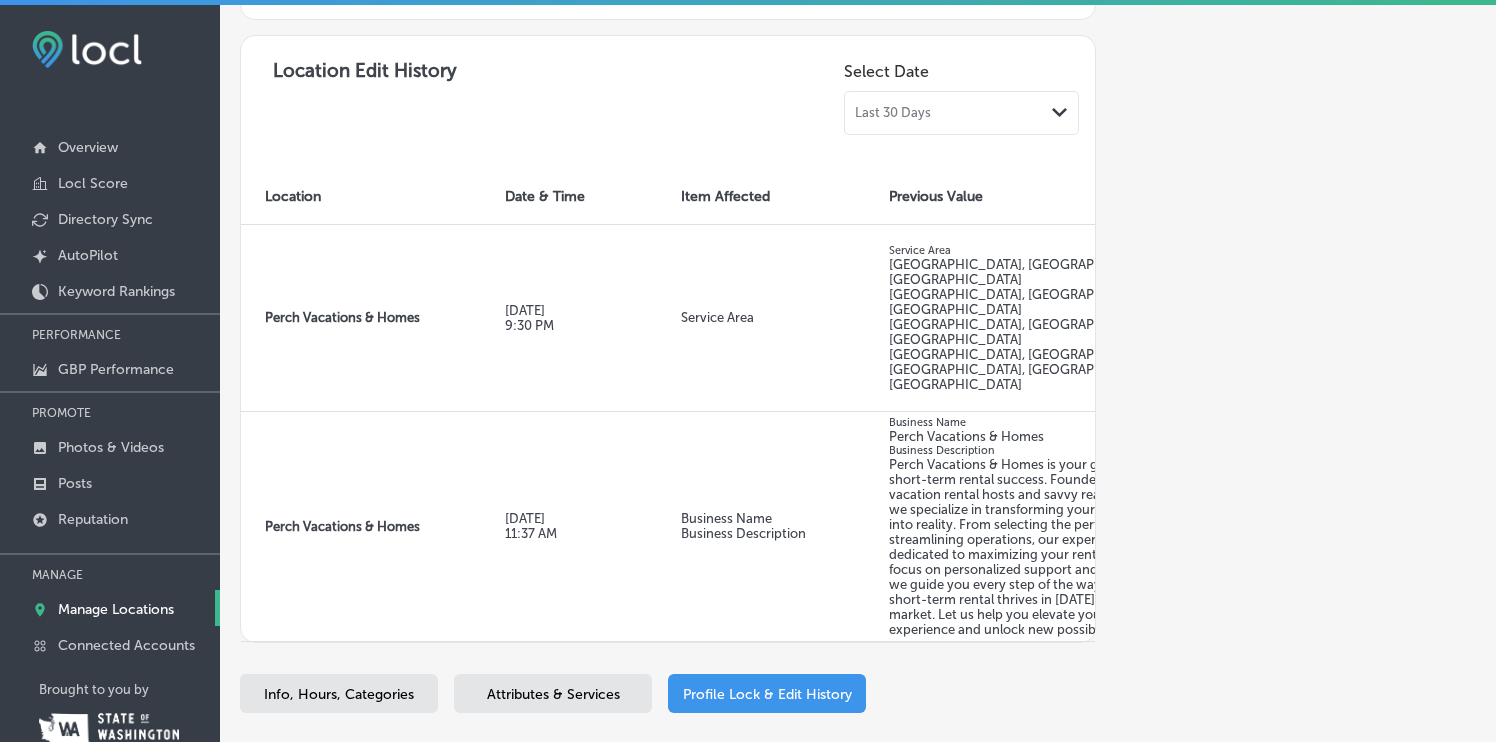 click at bounding box center [87, 49] 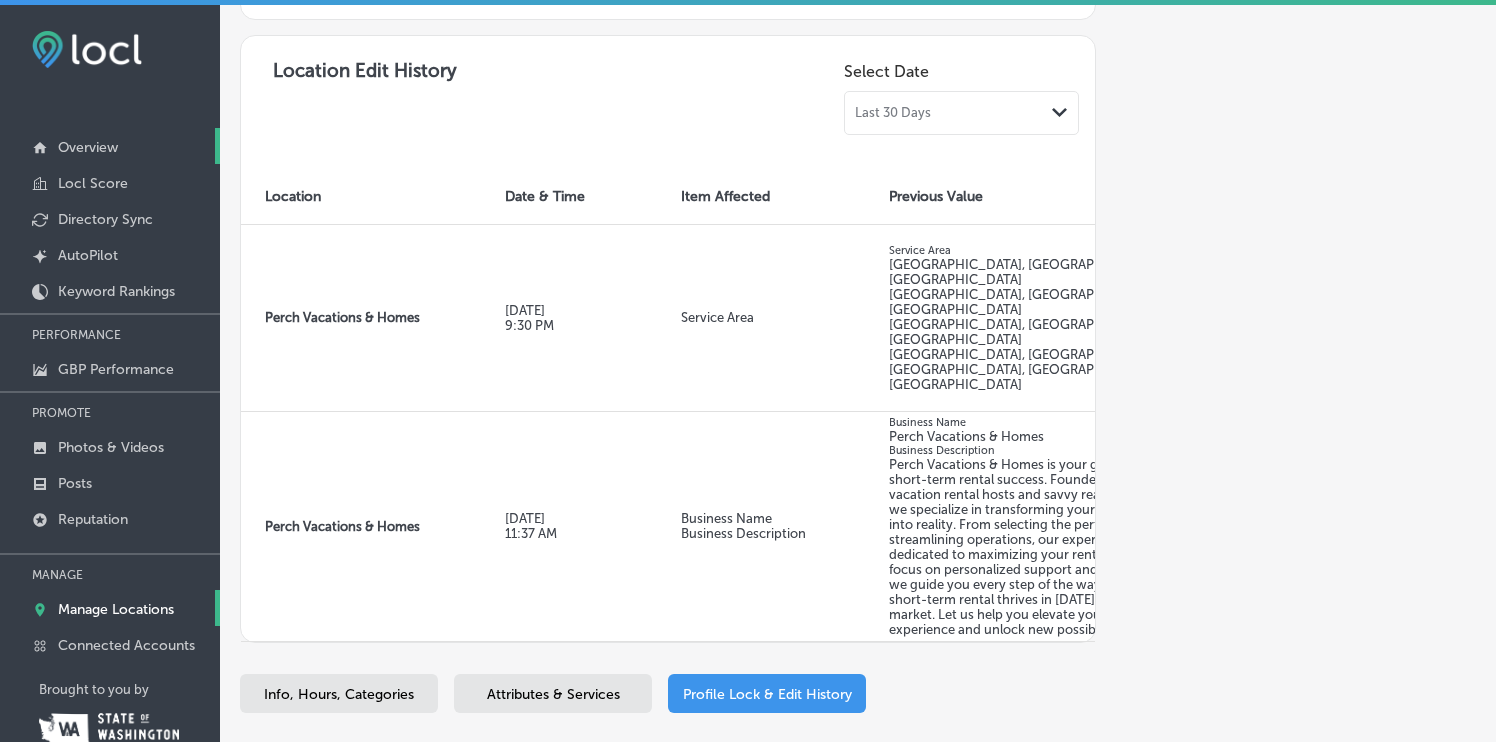 scroll, scrollTop: 55, scrollLeft: 0, axis: vertical 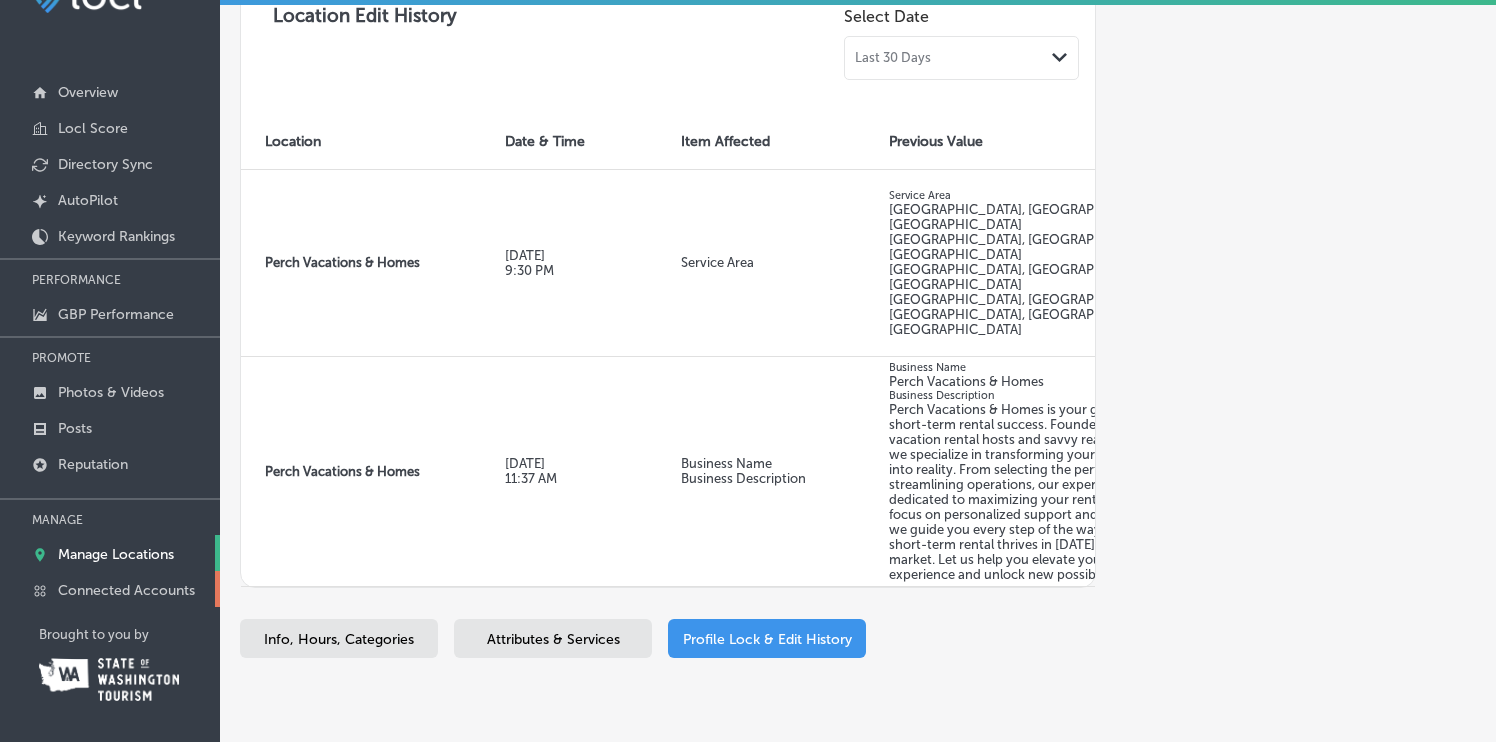 click on "Connected Accounts" at bounding box center [126, 590] 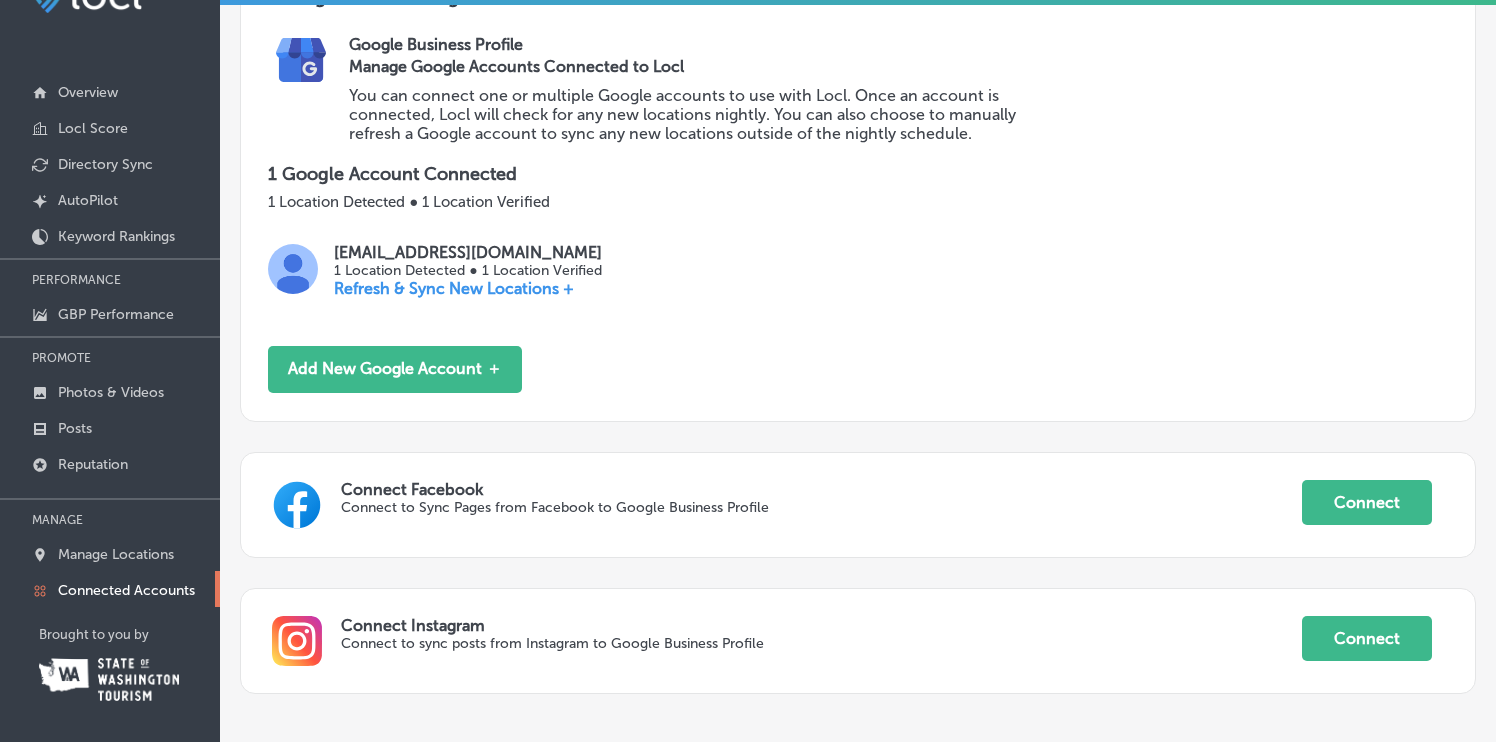 scroll, scrollTop: 0, scrollLeft: 0, axis: both 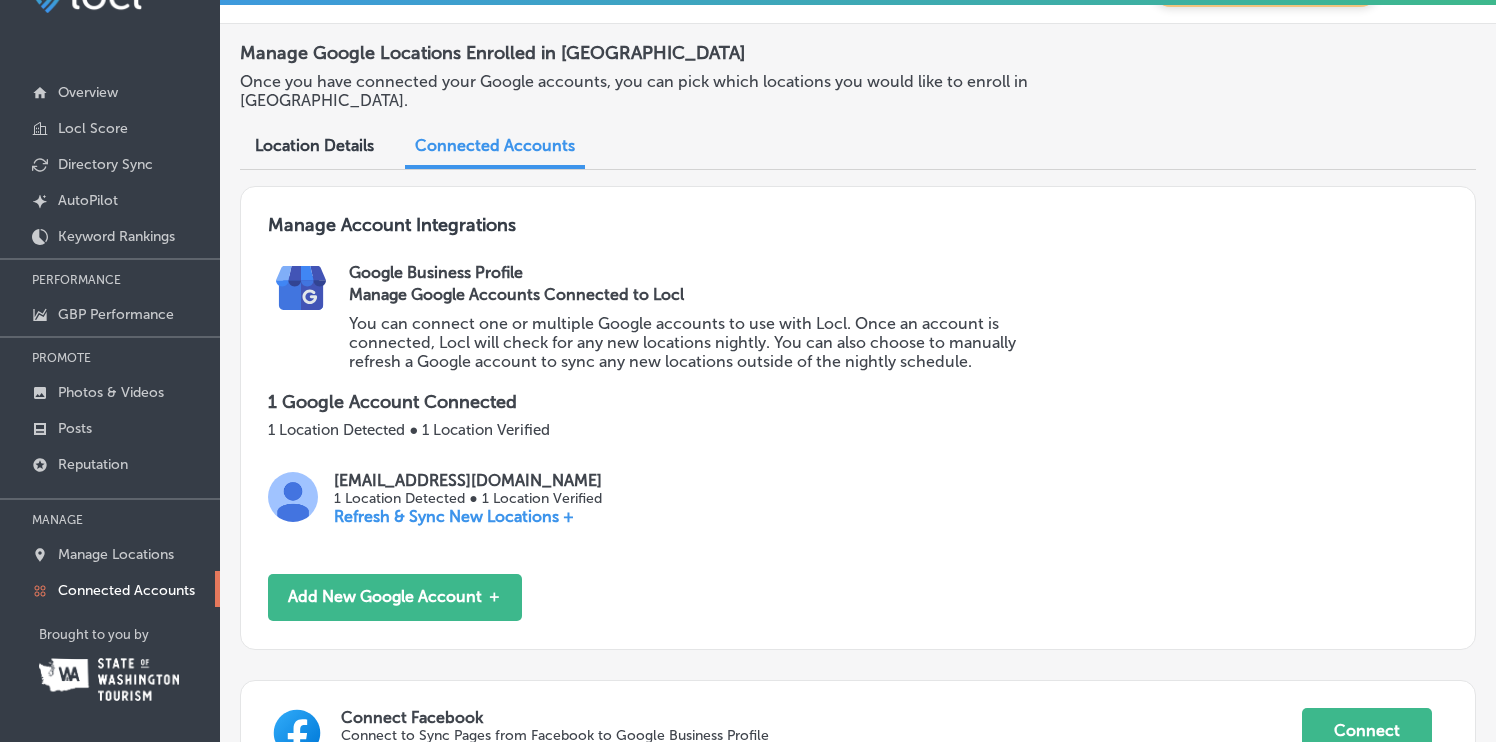 click on "Location Details" at bounding box center (314, 145) 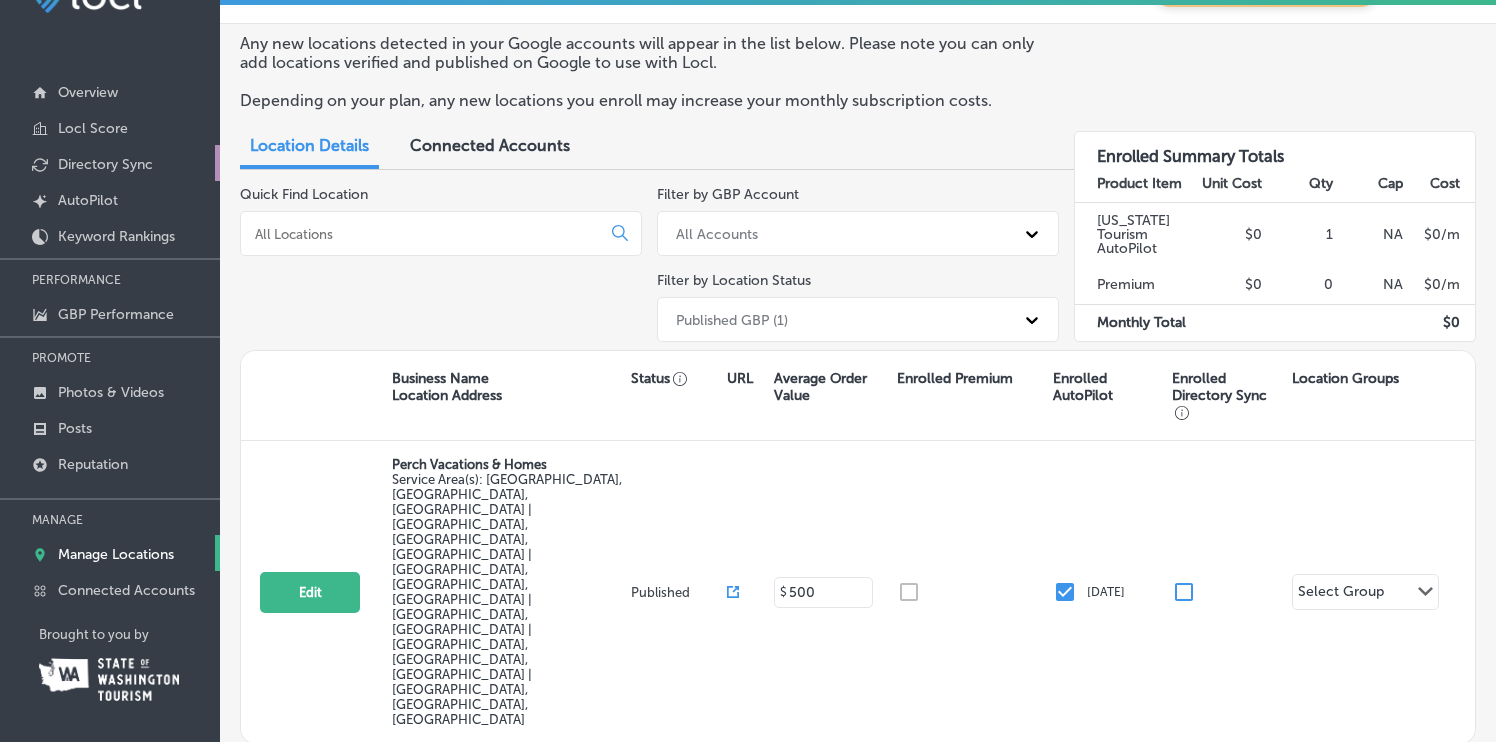 click on "Directory Sync" at bounding box center [105, 164] 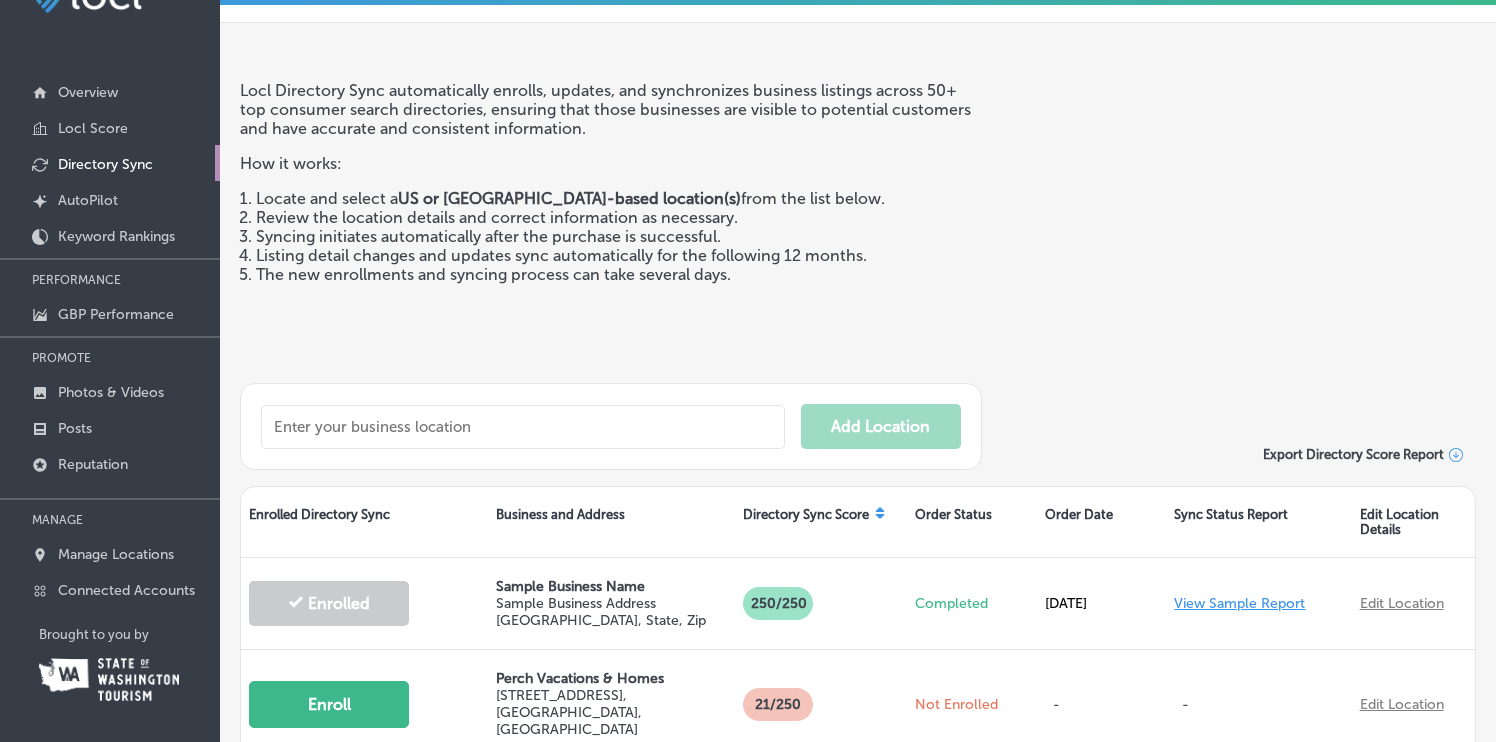 scroll, scrollTop: 136, scrollLeft: 0, axis: vertical 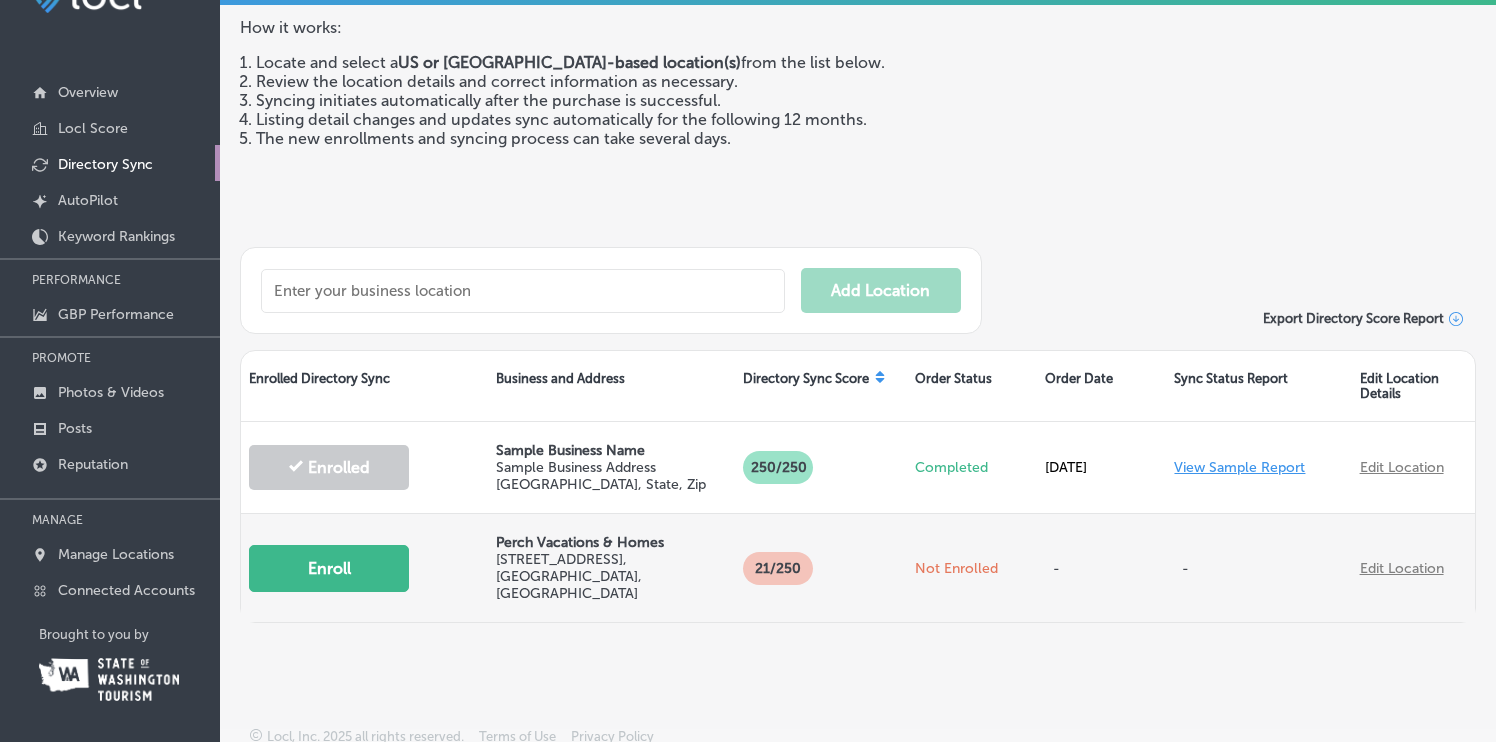click on "Enroll" at bounding box center [329, 568] 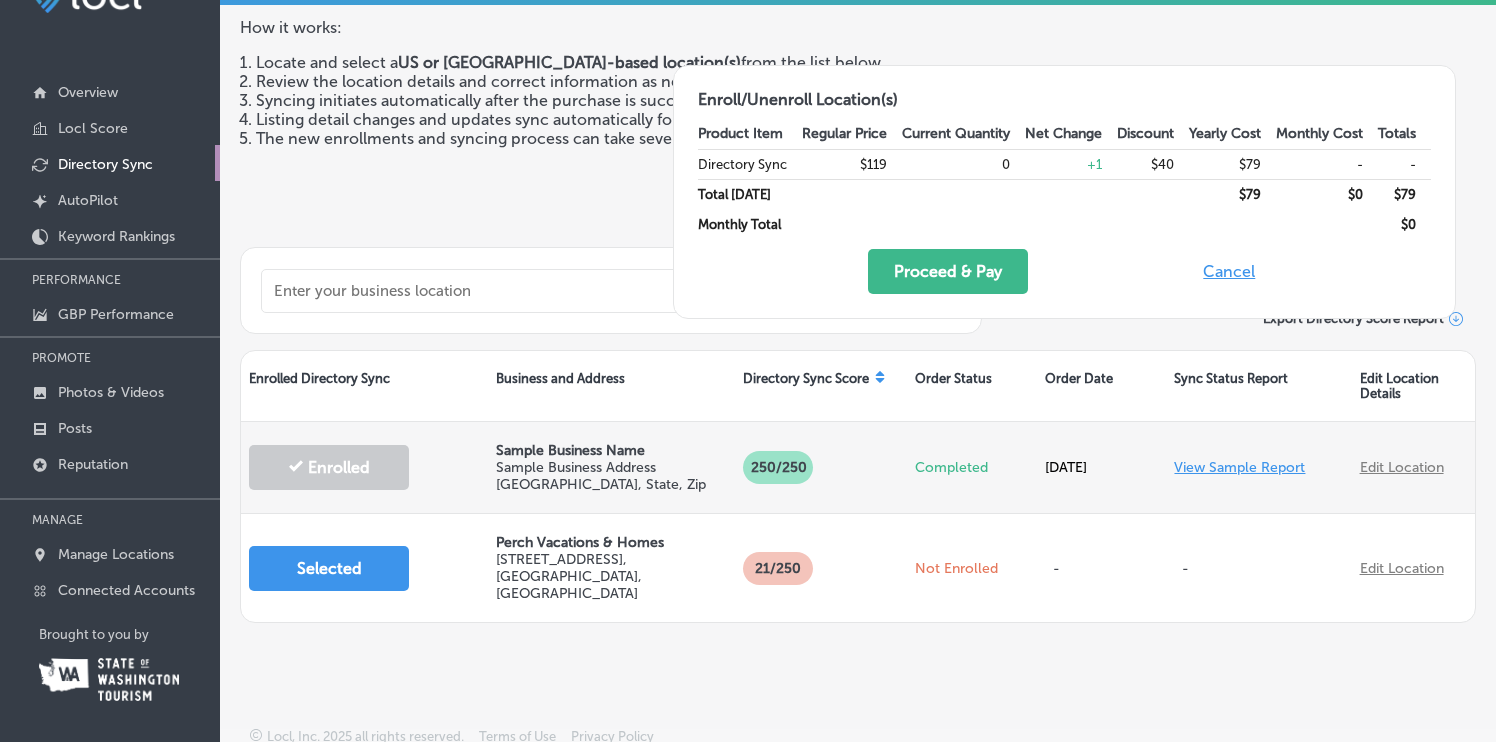 click on "View Sample Report" at bounding box center [1239, 467] 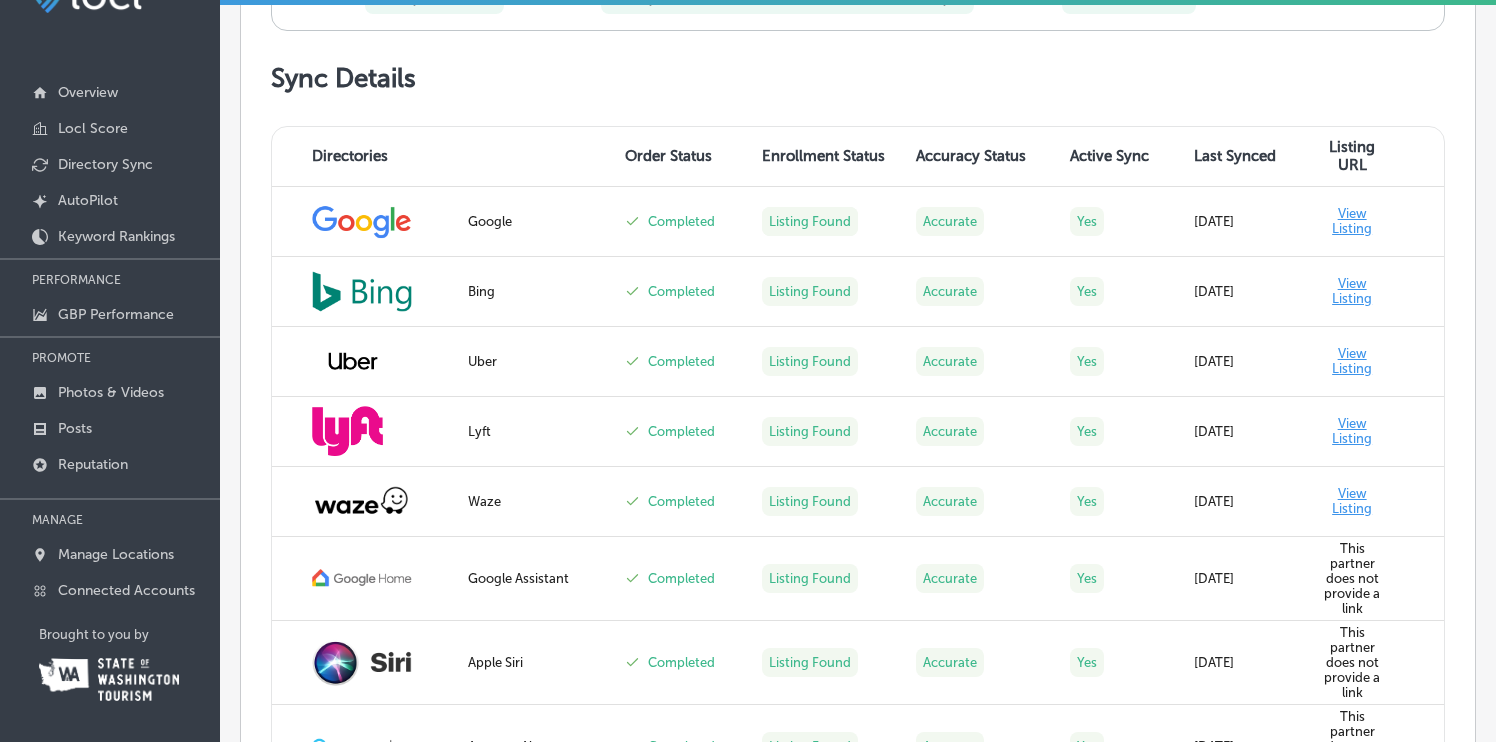 scroll, scrollTop: 0, scrollLeft: 0, axis: both 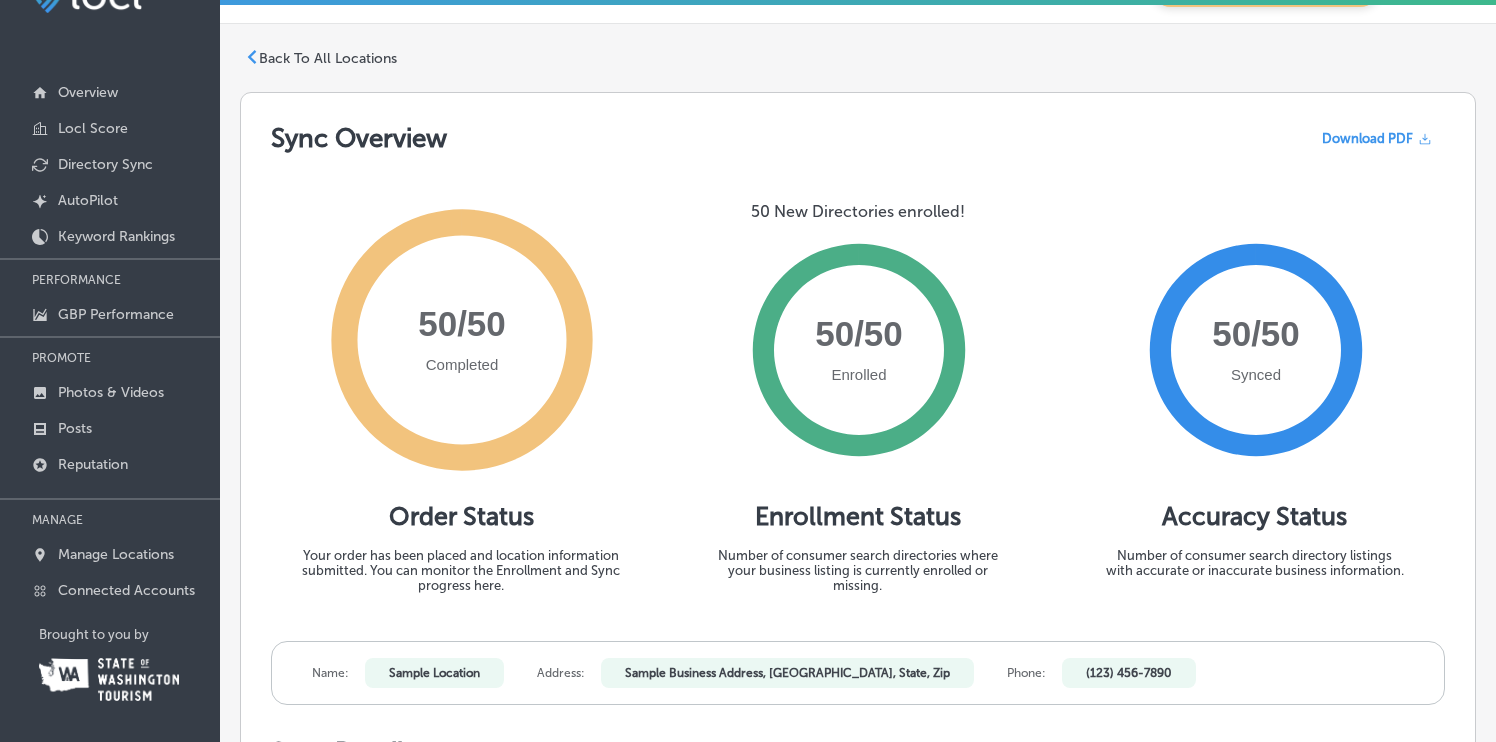click on "Back To All Locations Sync Overview Download PDF
Completed 50/50 Order Status Your order has been placed and location information submitted. You can monitor the Enrollment and Sync progress here. 50 New Directories enrolled! Enrolled 50/50 Enrollment Status Number of consumer search directories where your business listing is currently enrolled or missing. Synced 50/50 Accuracy Status Number of consumer search directory listings with accurate or inaccurate business information. Name:  Sample Location Address:  Sample Business Address, [GEOGRAPHIC_DATA] Phone:  [PHONE_NUMBER] Sync Details Directories Order Status Enrollment Status Accuracy Status Active Sync Last Synced Listing URL Google
Completed Listing Found Accurate Yes [DATE] View Listing Bing
Completed Listing Found Accurate Yes [DATE] View Listing Uber
Completed Listing Found Accurate Yes [DATE] View Listing Lyft
Yes" at bounding box center [858, 2287] 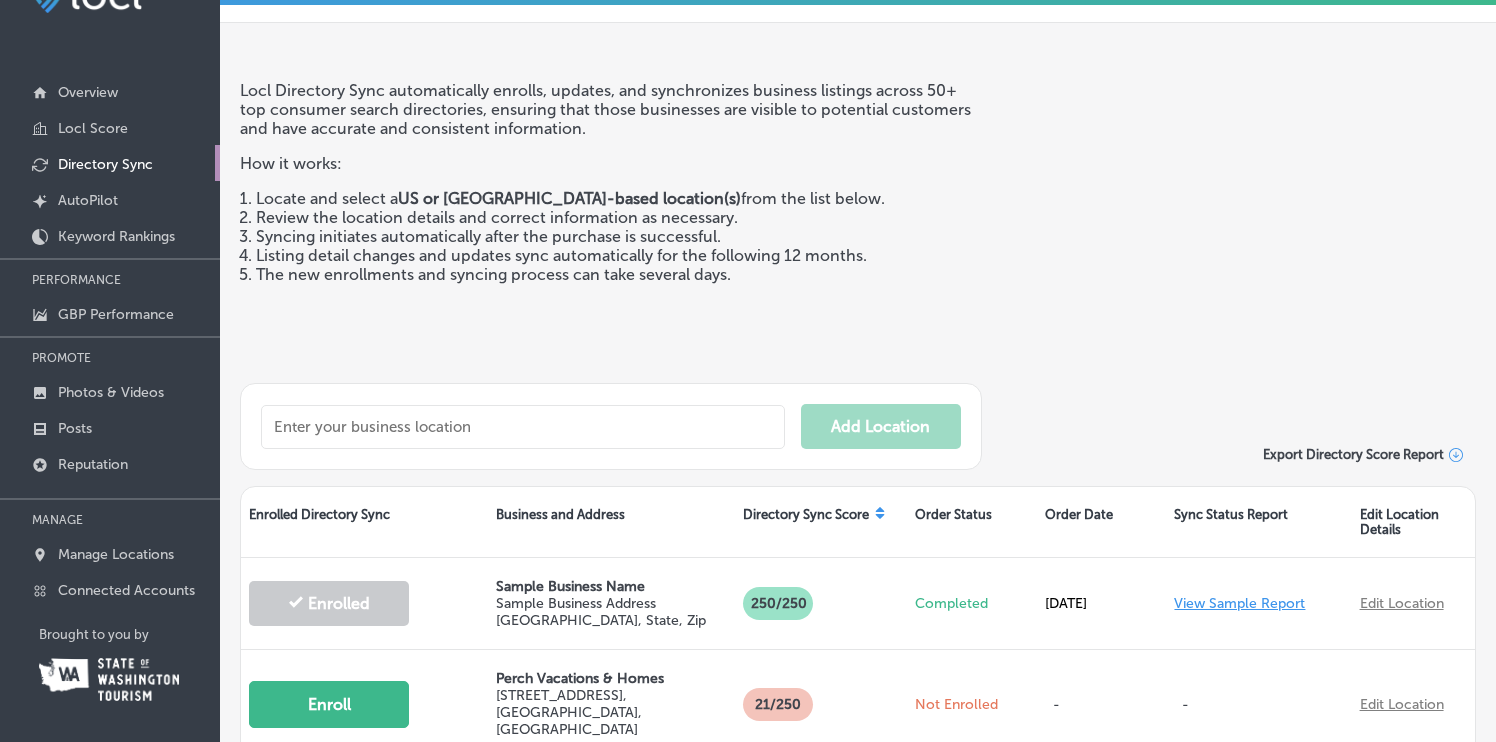 scroll, scrollTop: 136, scrollLeft: 0, axis: vertical 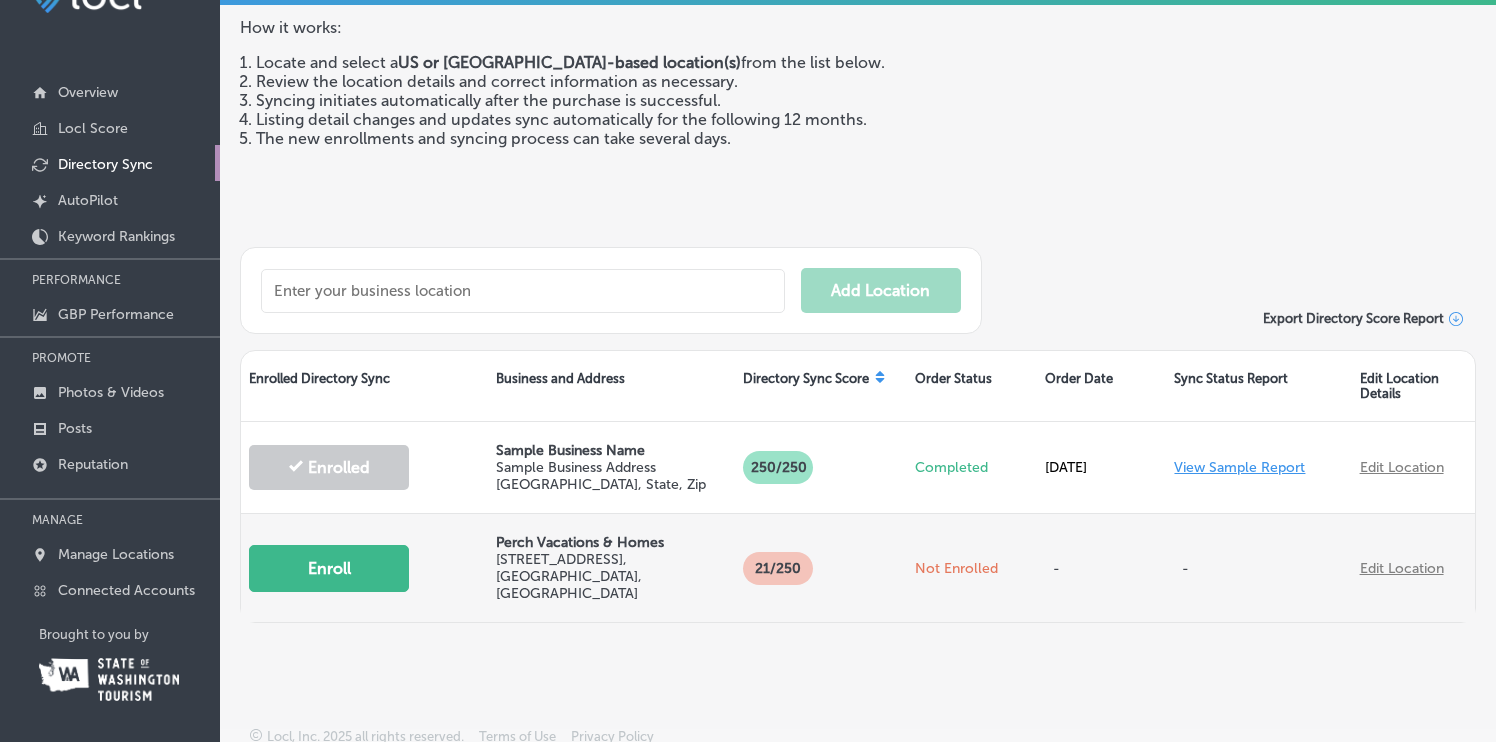 click on "Perch Vacations & Homes" at bounding box center (611, 542) 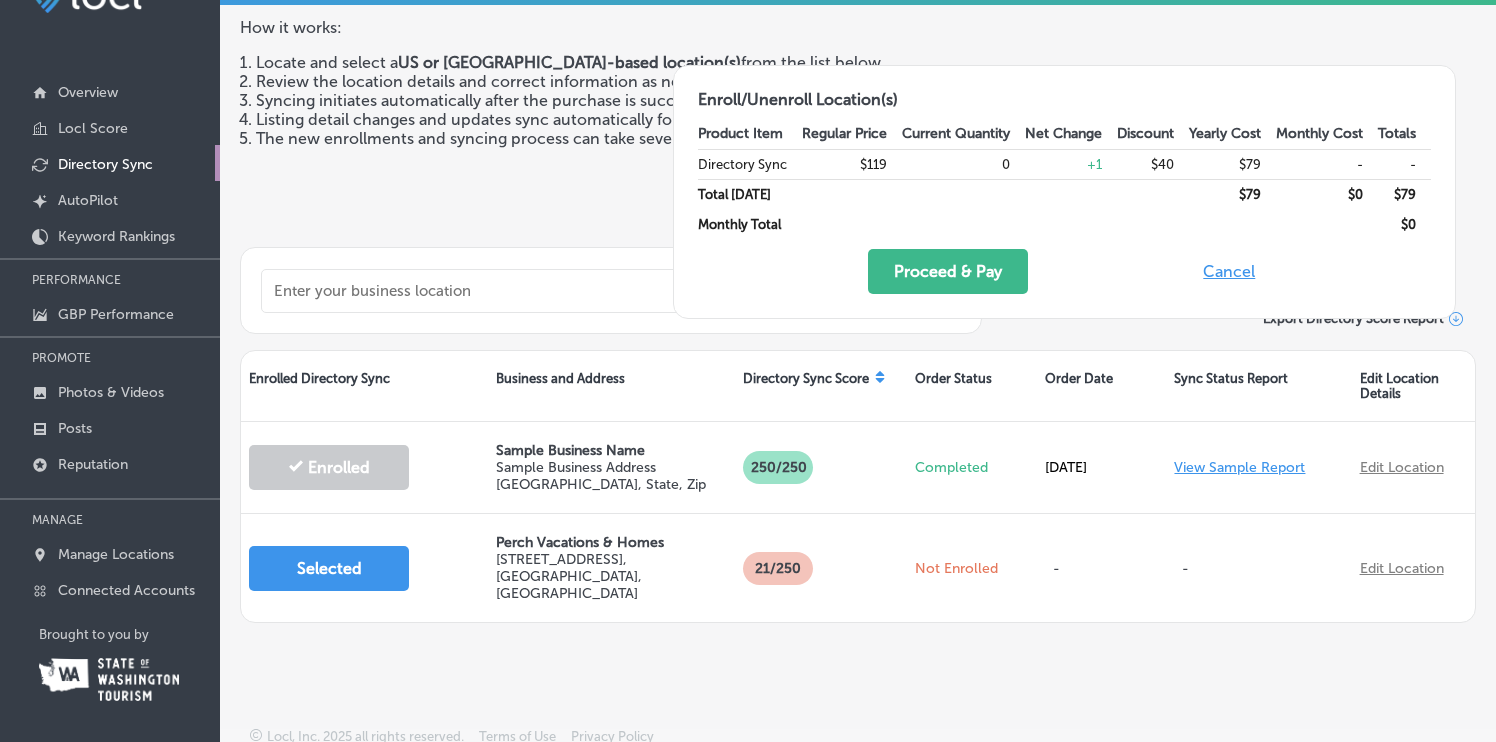 click on "Cancel" at bounding box center [1229, 271] 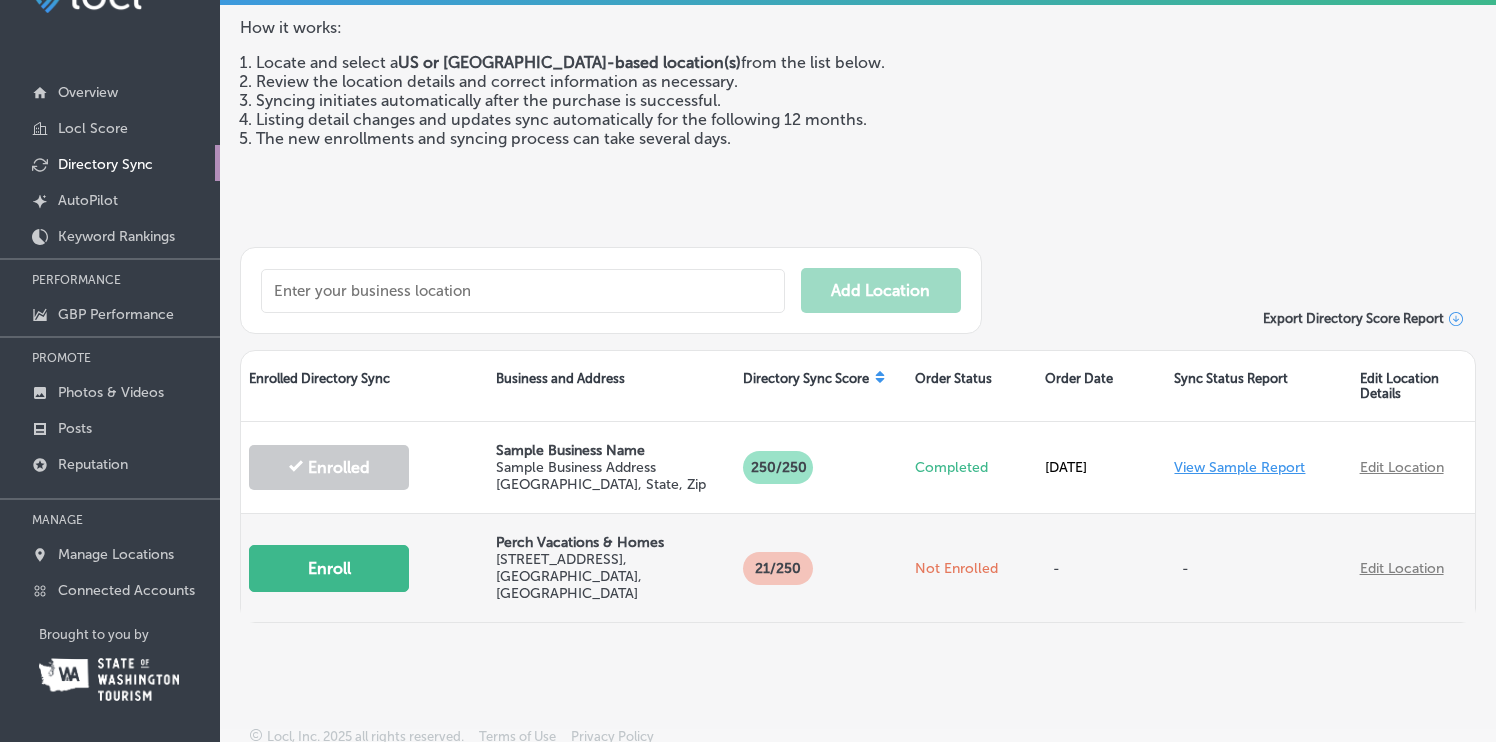 click on "Edit Location" at bounding box center (1402, 568) 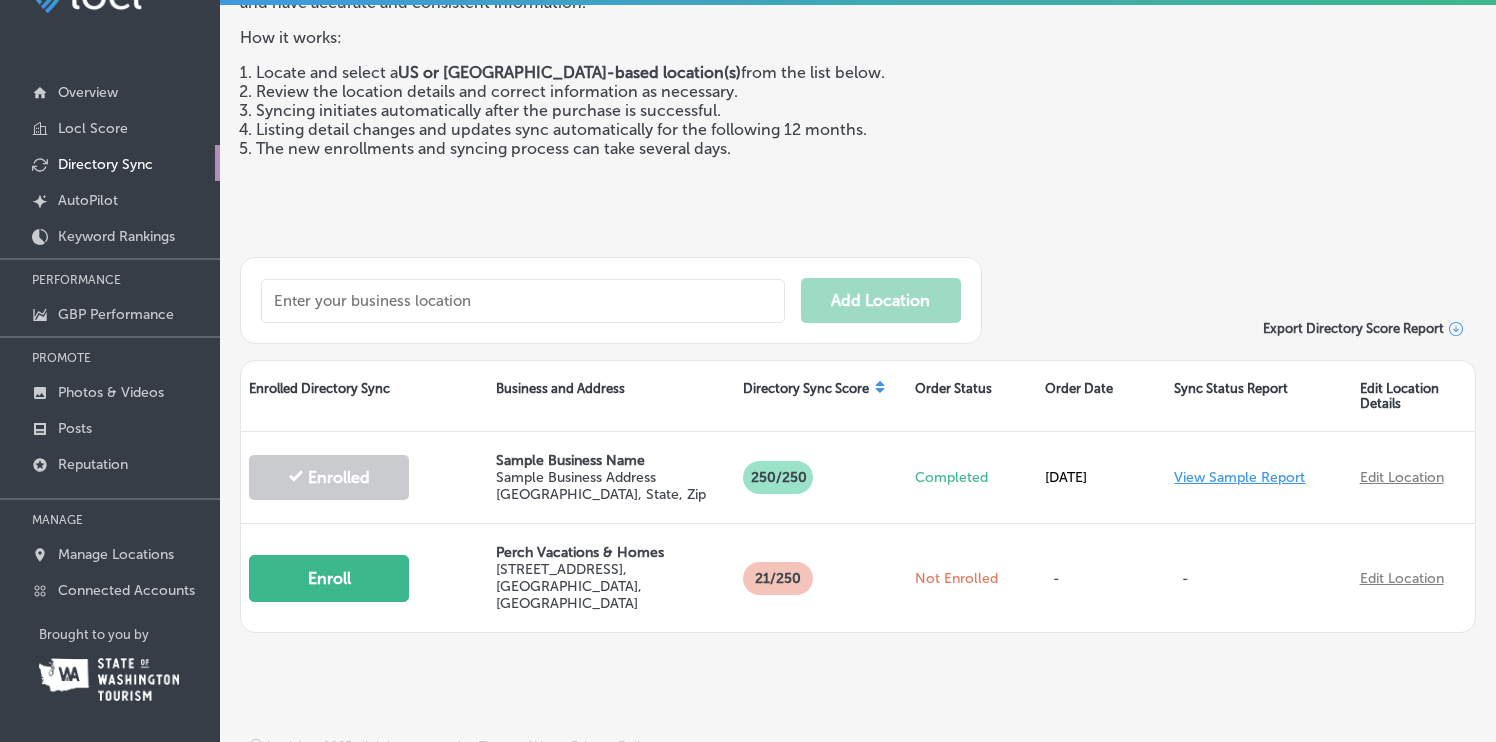 scroll, scrollTop: 136, scrollLeft: 0, axis: vertical 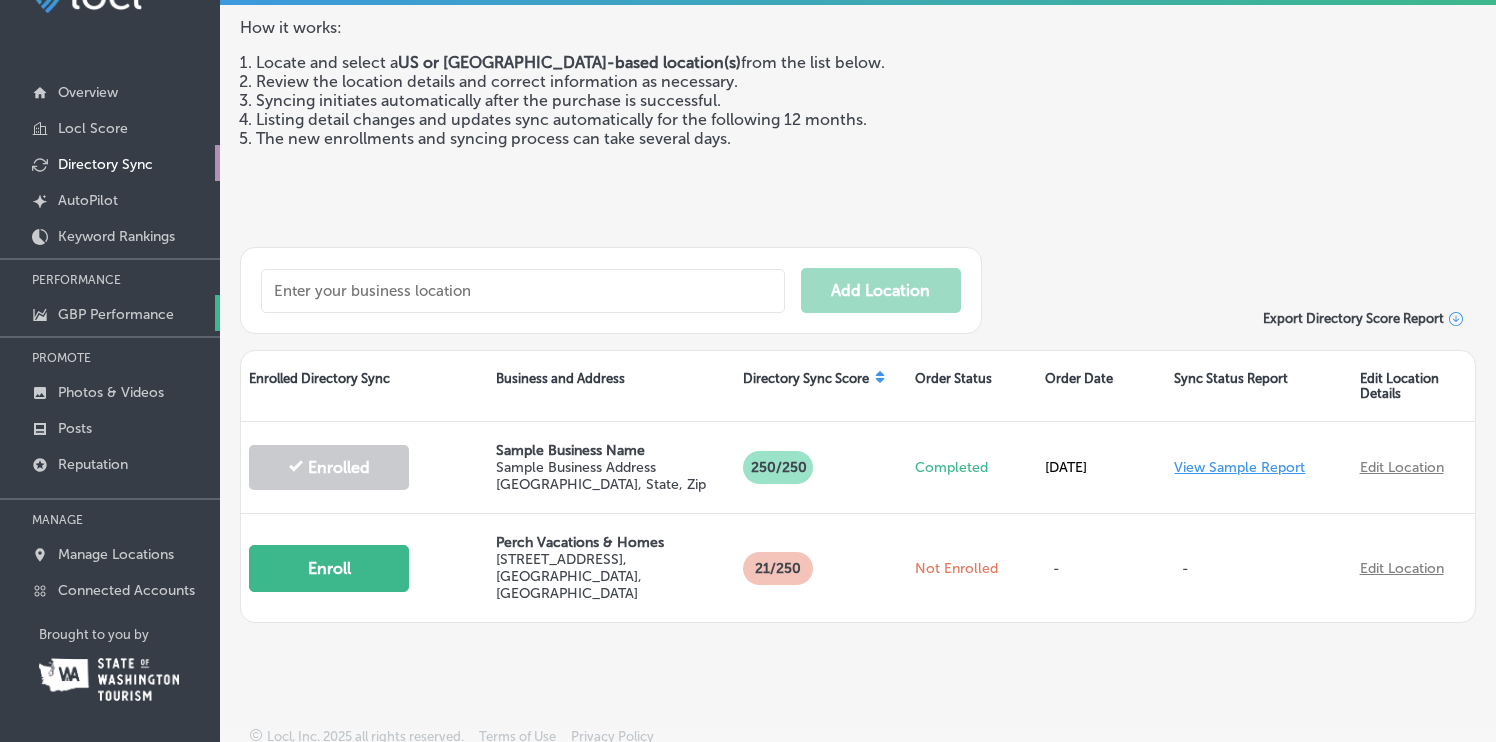 click on "GBP Performance" at bounding box center [116, 314] 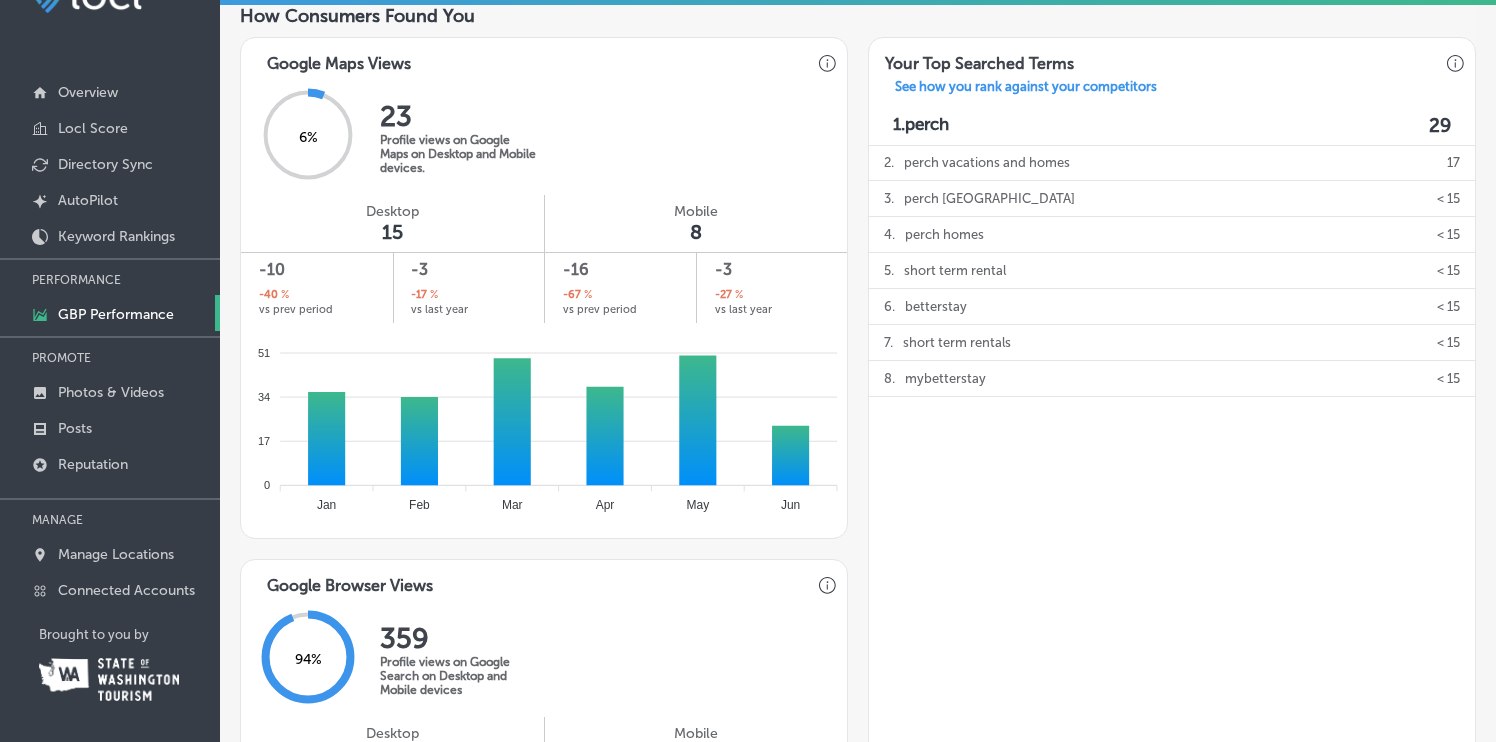 scroll, scrollTop: 574, scrollLeft: 0, axis: vertical 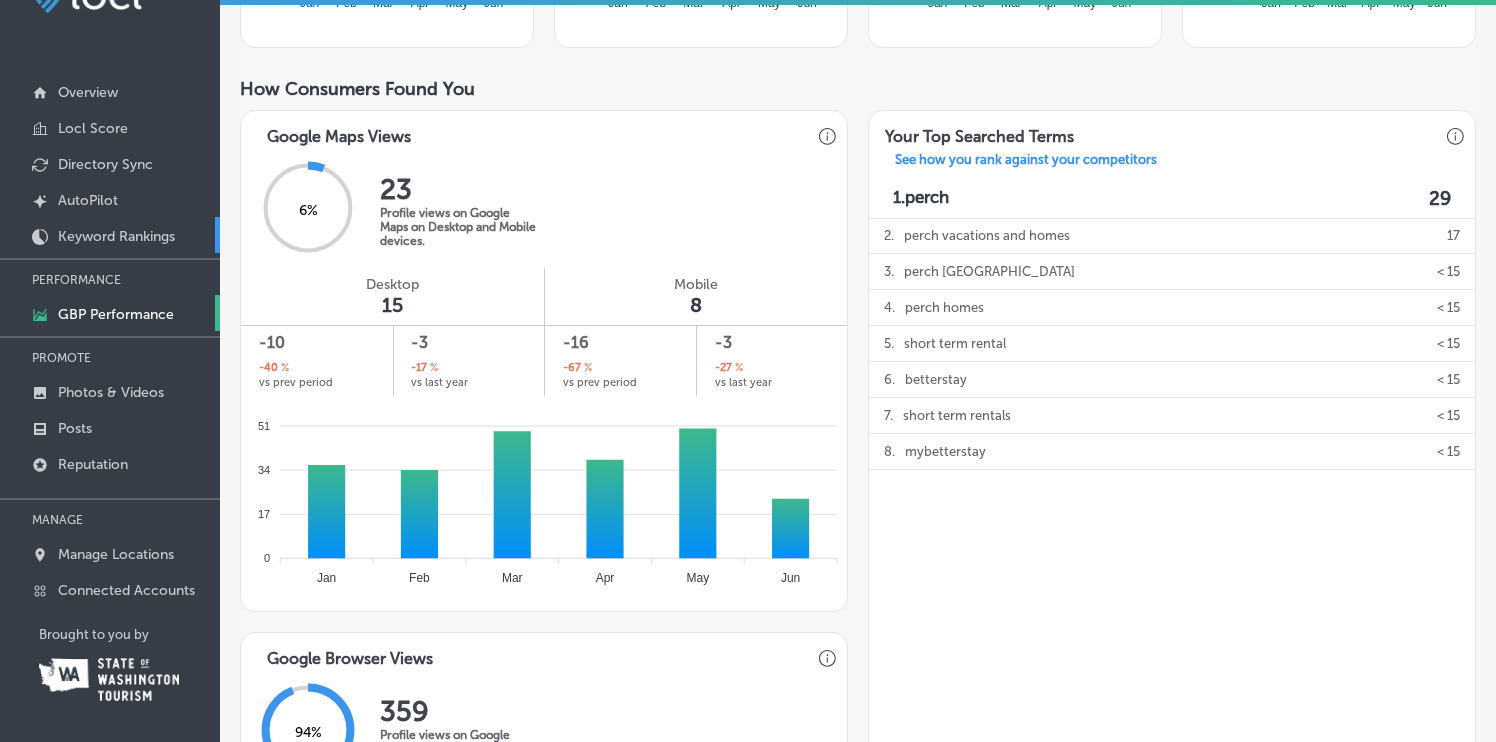 click on "Keyword Rankings" at bounding box center [116, 236] 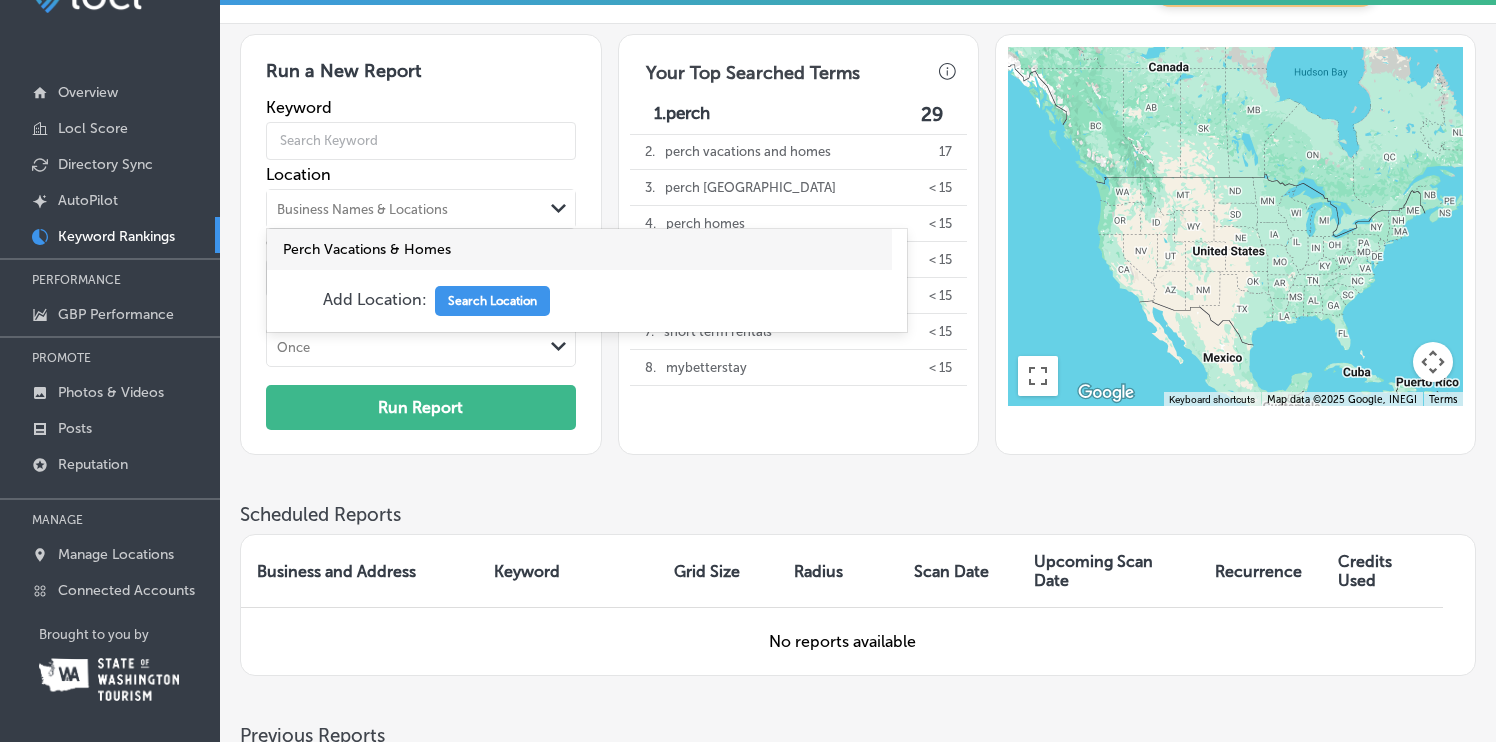 click on "Business Names & Locations" at bounding box center (405, 209) 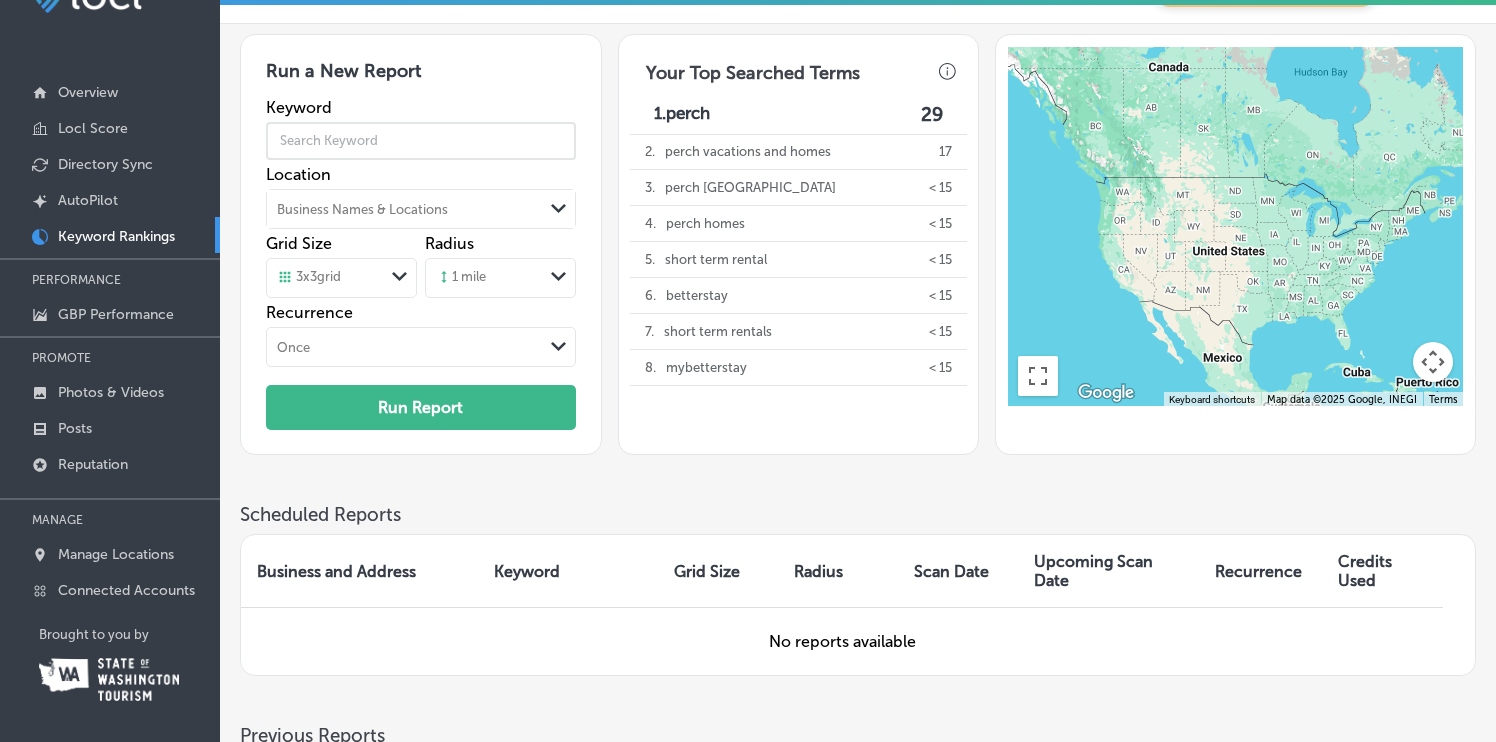 click at bounding box center (421, 141) 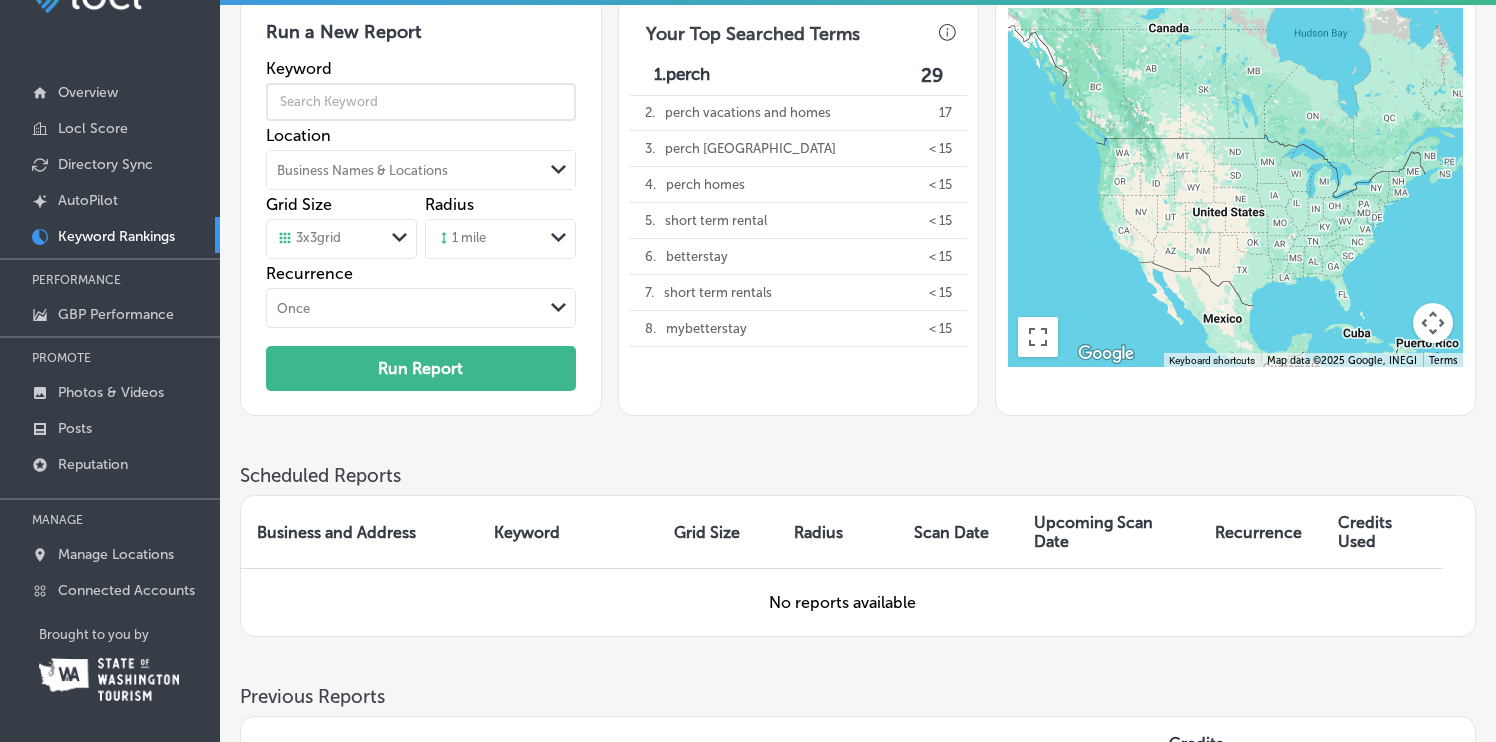 scroll, scrollTop: 0, scrollLeft: 0, axis: both 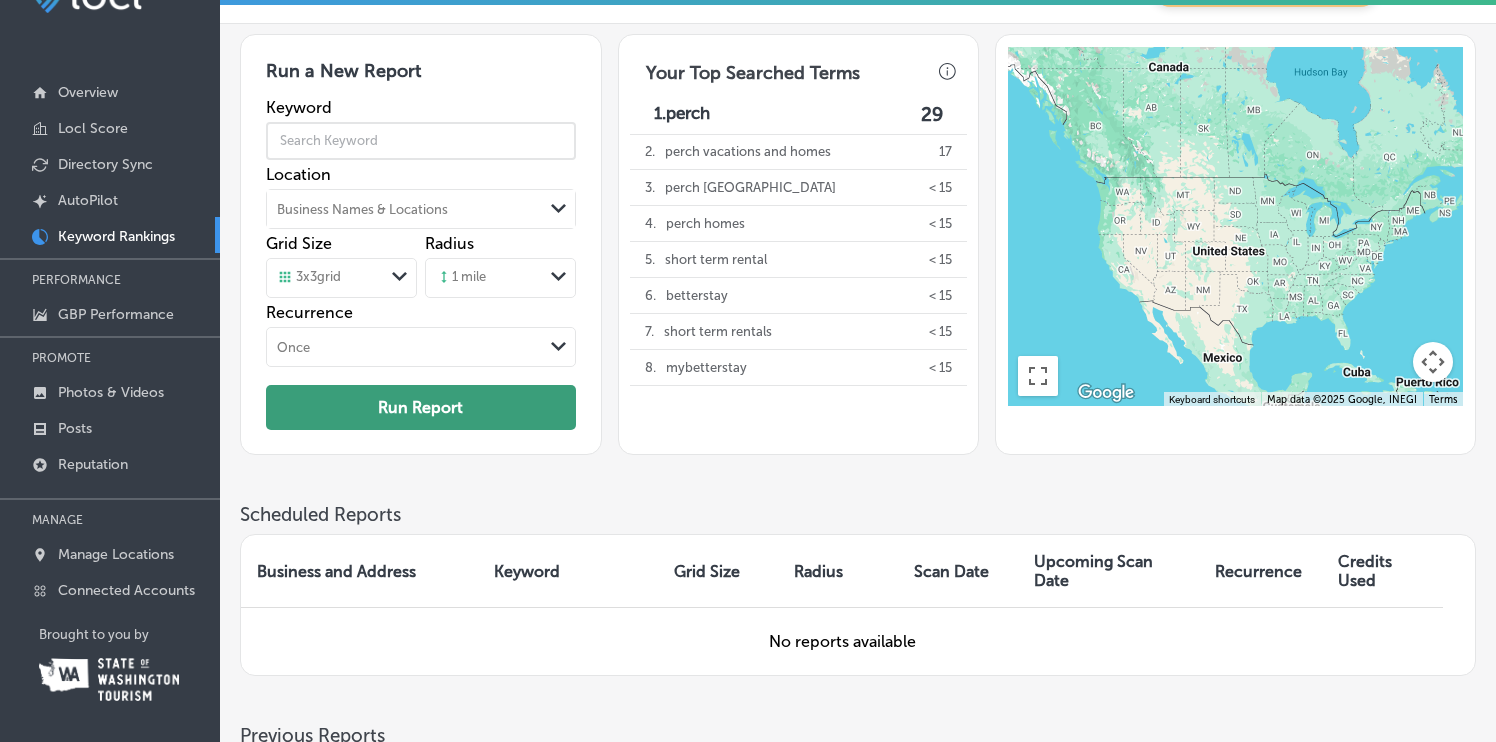 click on "Run Report" at bounding box center [421, 407] 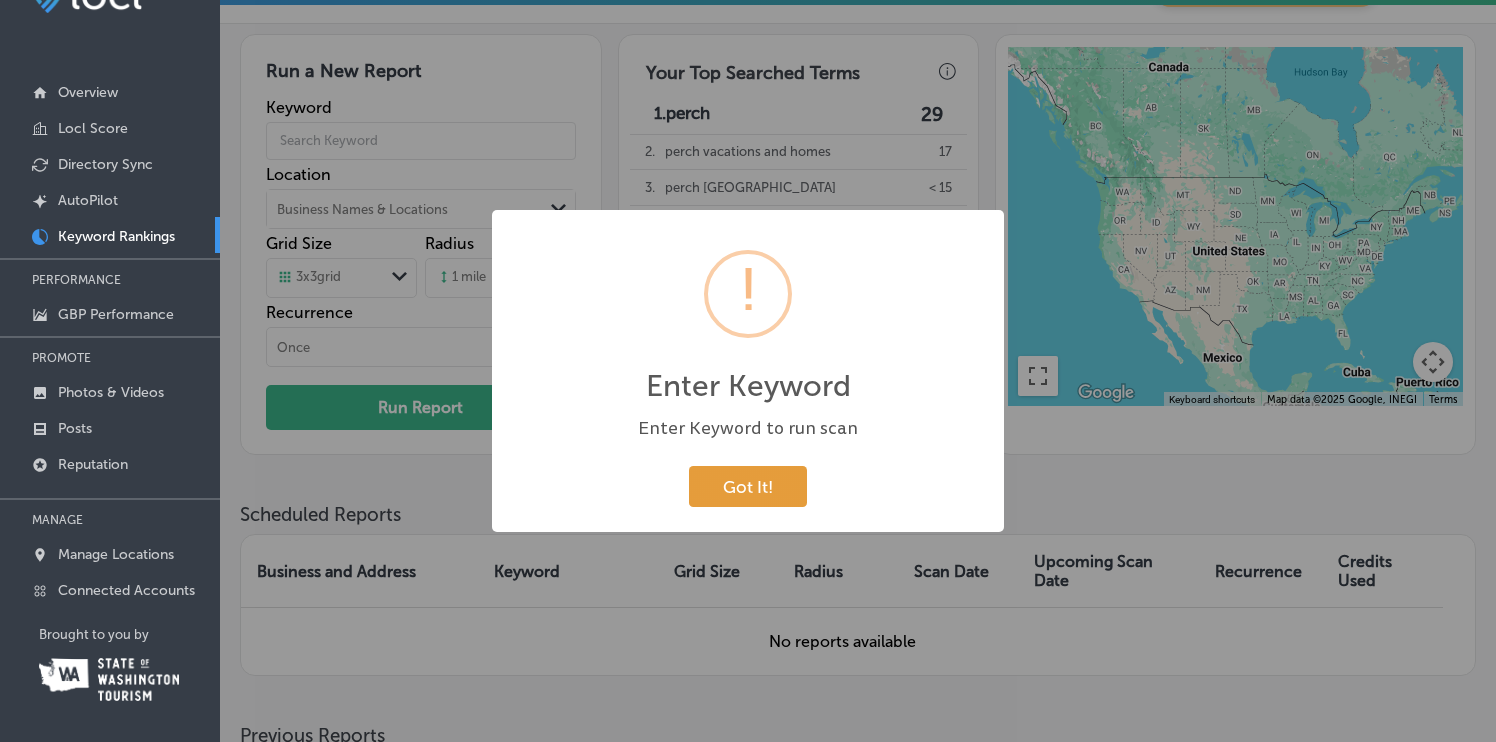 click on "Got It!" at bounding box center [748, 486] 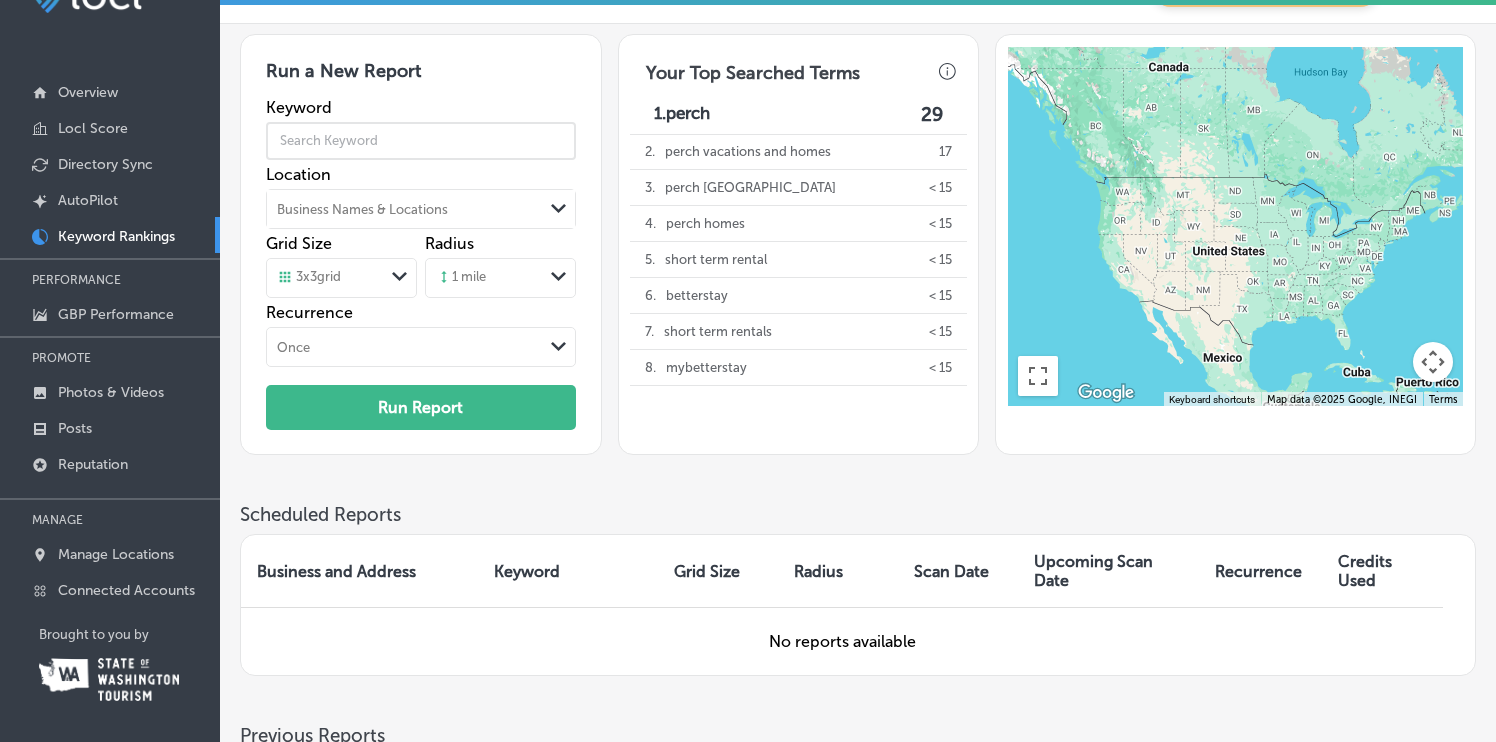 click at bounding box center [421, 141] 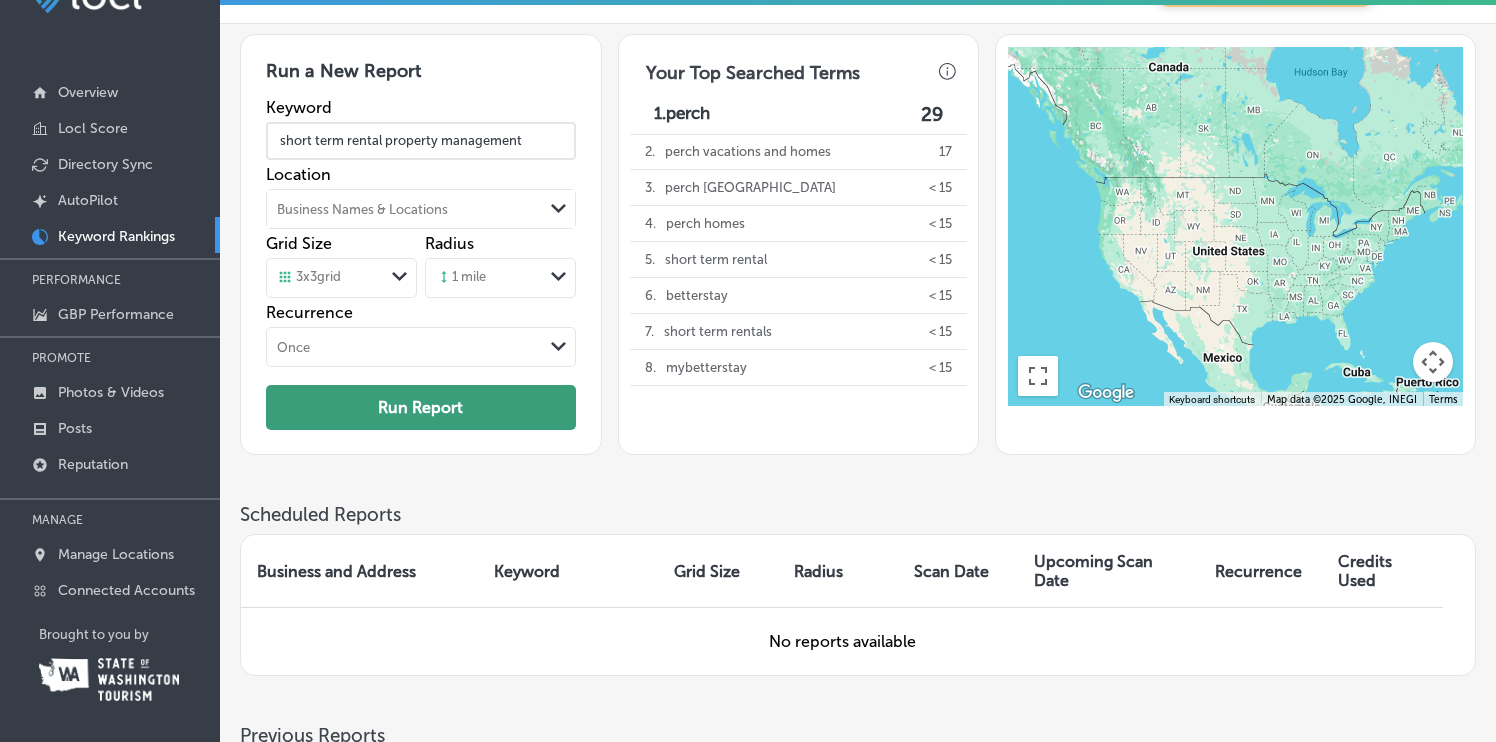 type on "short term rental property management" 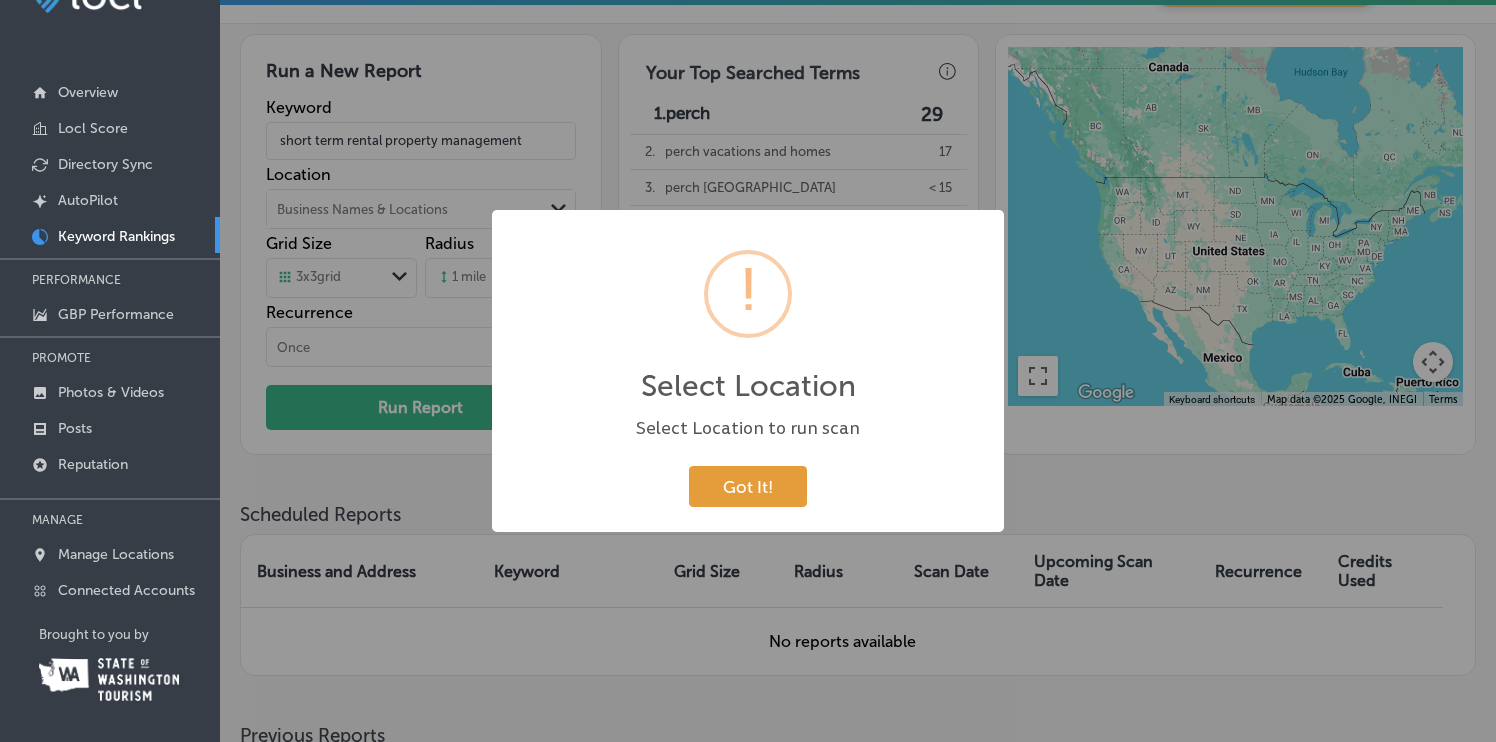 click on "Got It!" at bounding box center [748, 486] 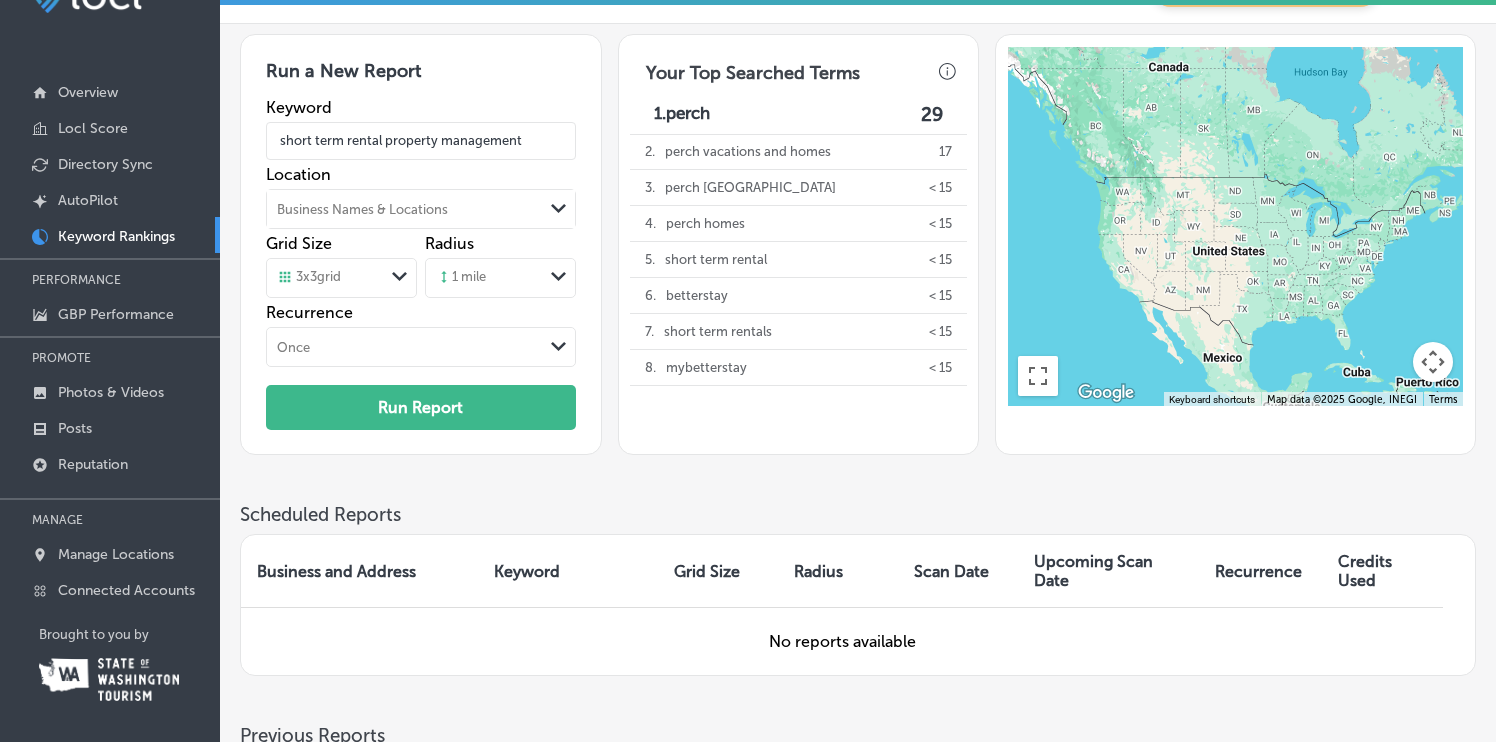click on "Business Names & Locations" at bounding box center [405, 209] 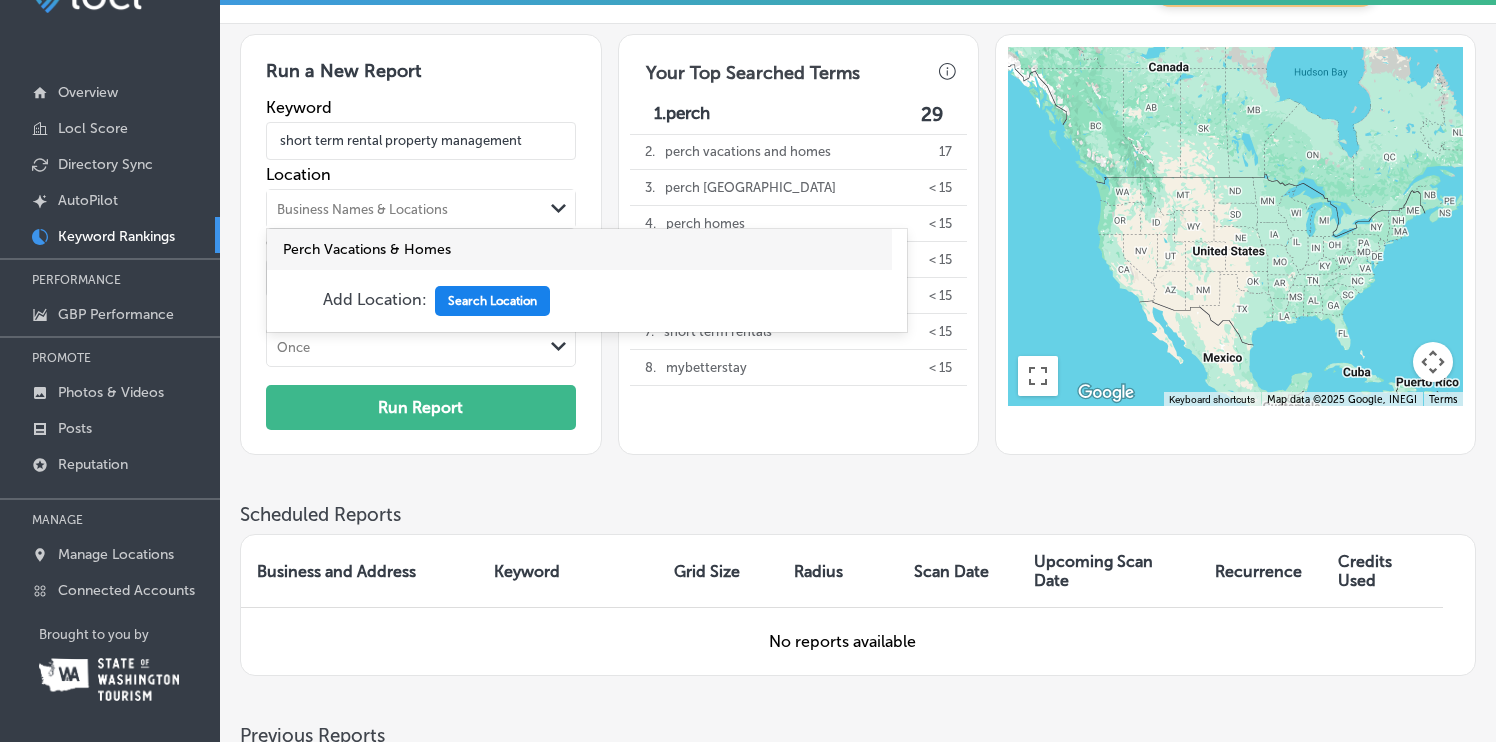 click on "Search Location" at bounding box center [492, 301] 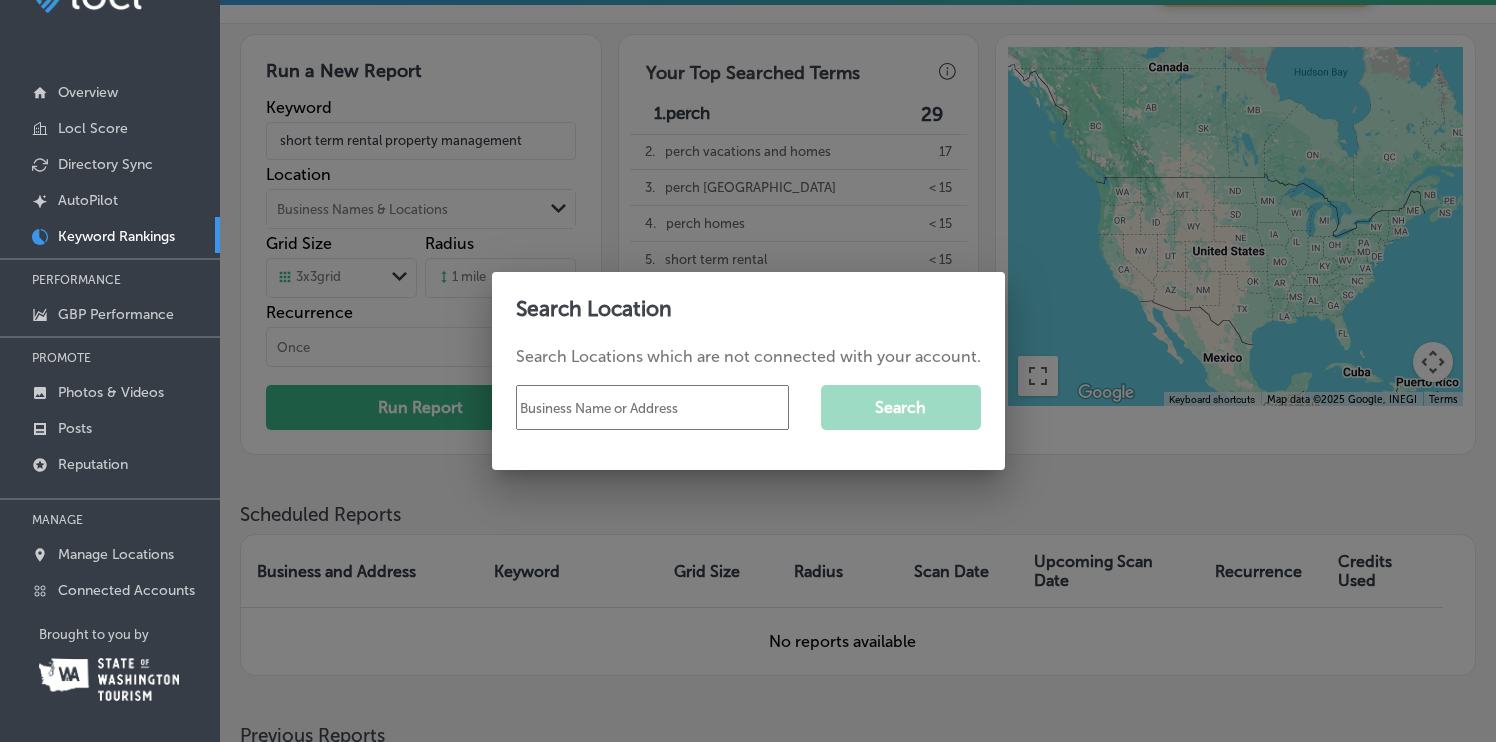 click at bounding box center (652, 407) 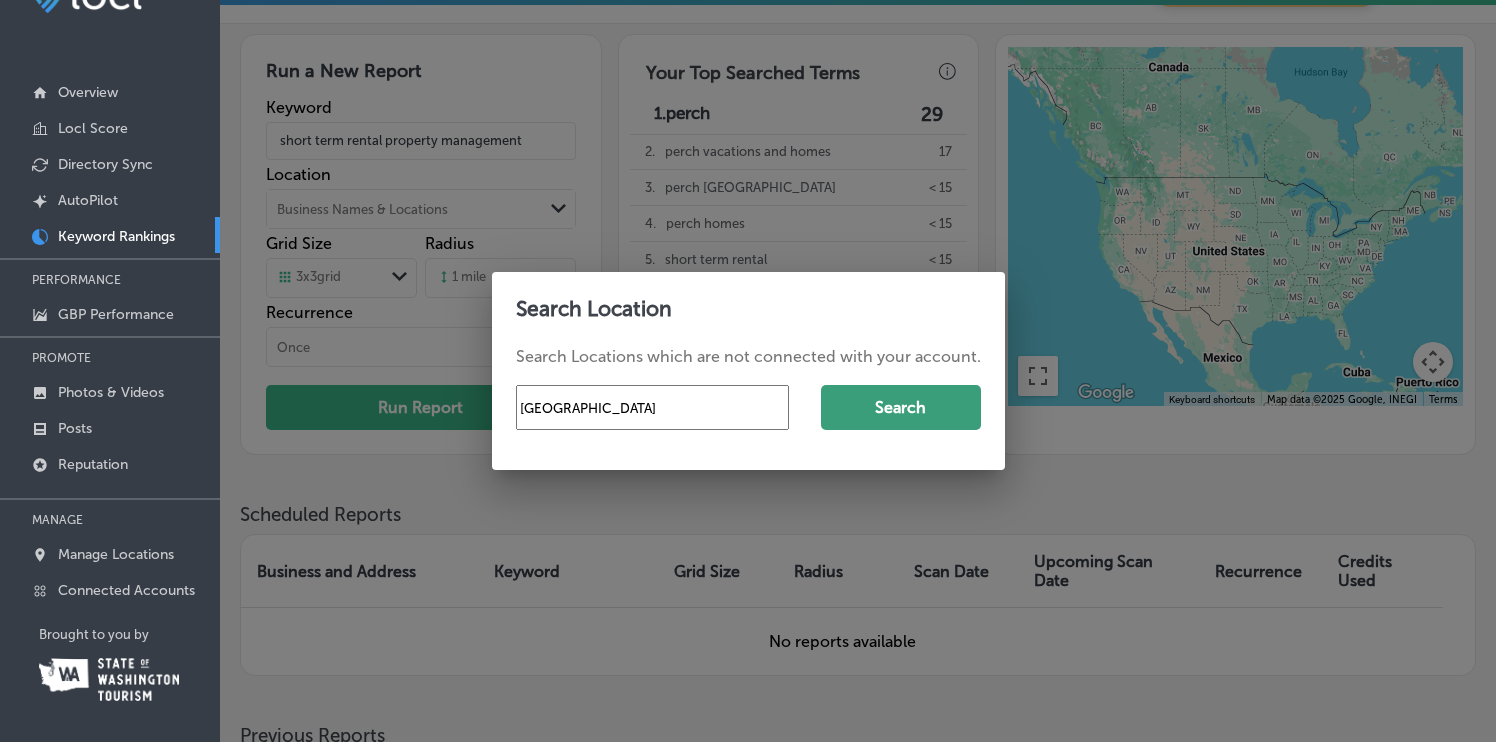 type on "[GEOGRAPHIC_DATA]" 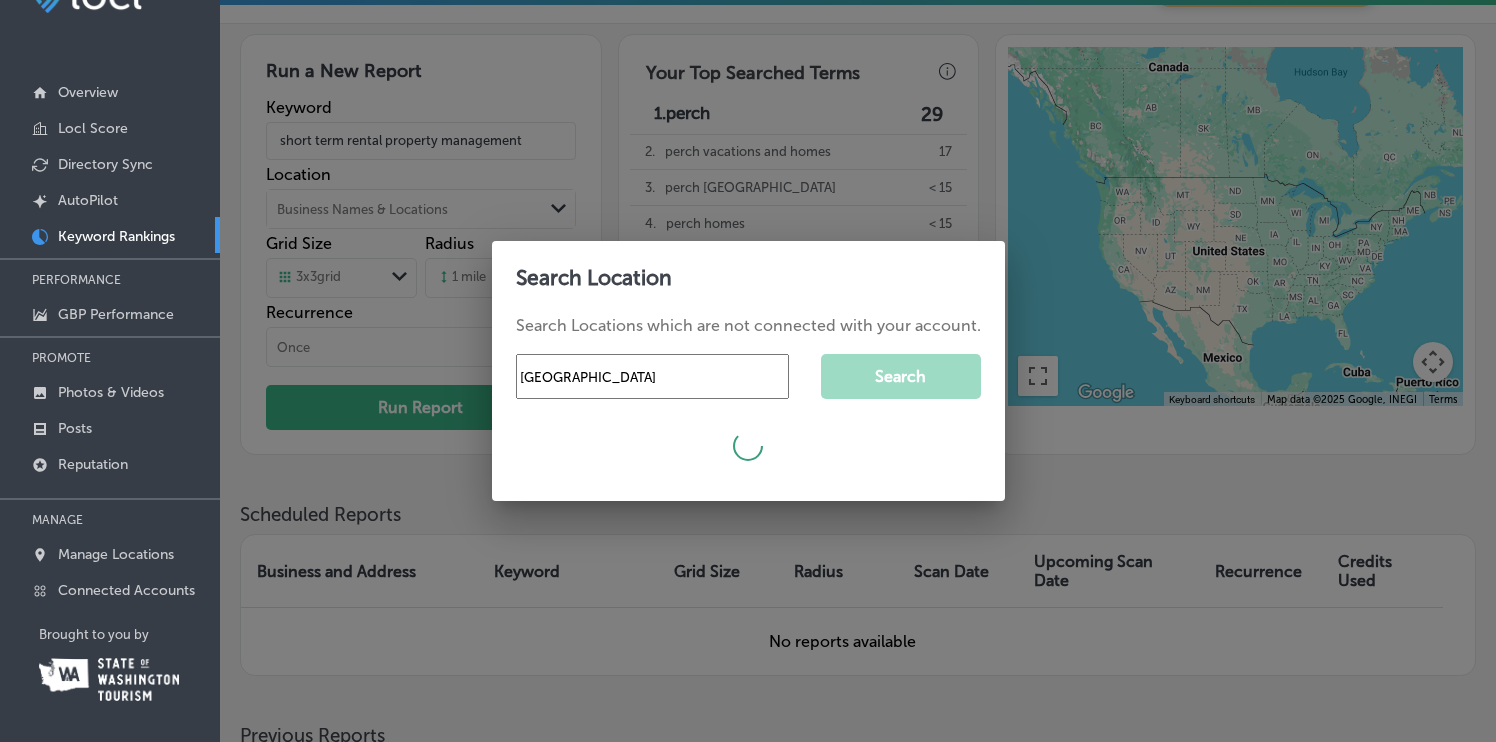 type 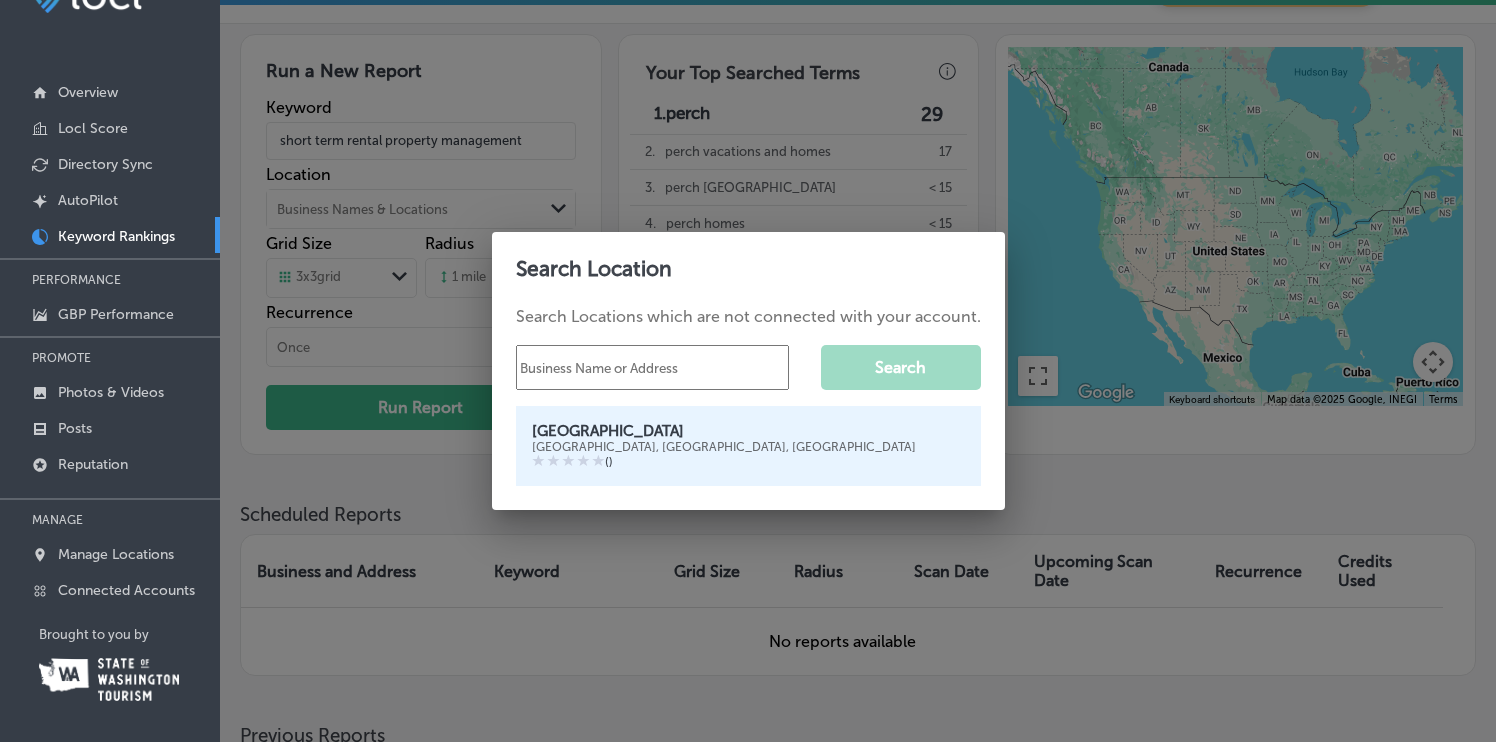 click on "[GEOGRAPHIC_DATA]" at bounding box center [748, 431] 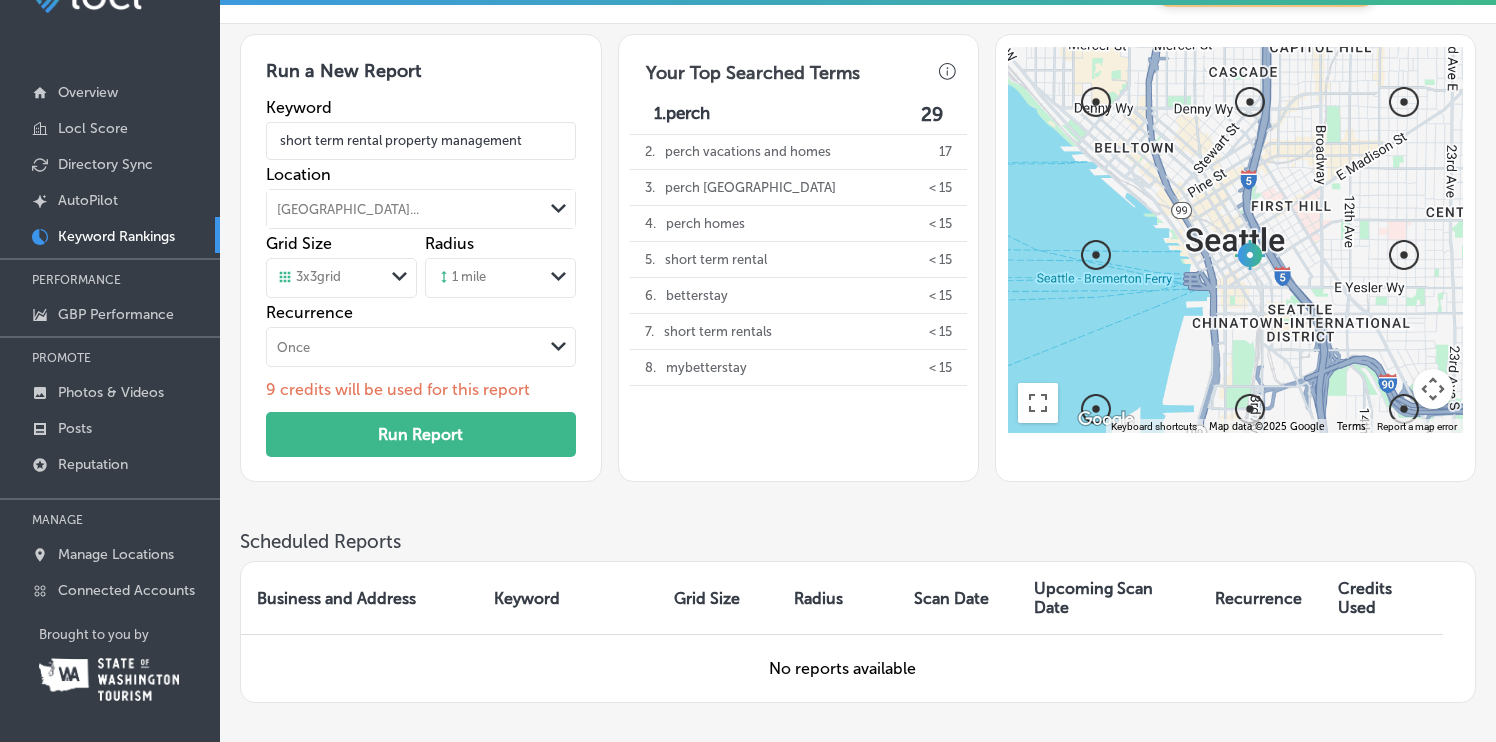 scroll, scrollTop: 0, scrollLeft: 0, axis: both 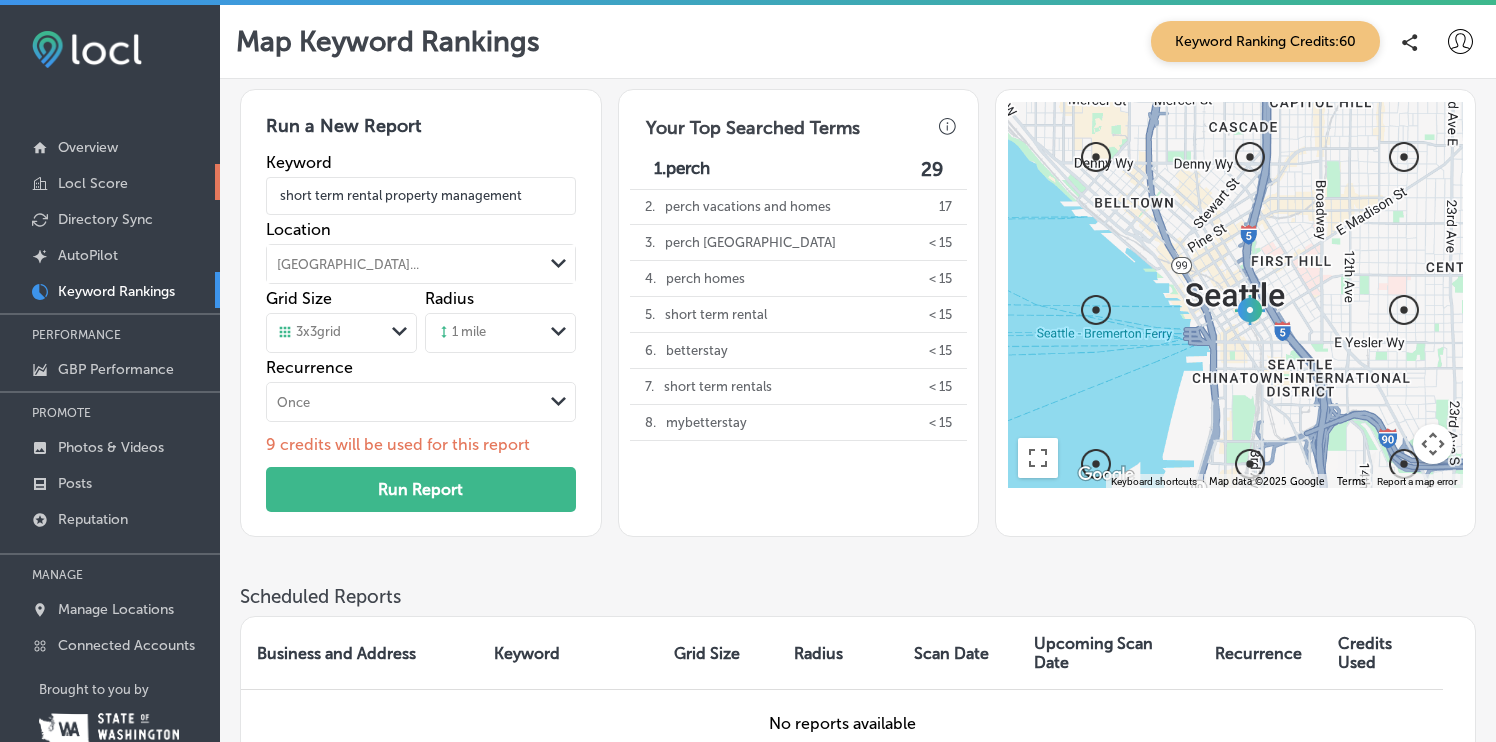 click on "Locl Score" at bounding box center [93, 183] 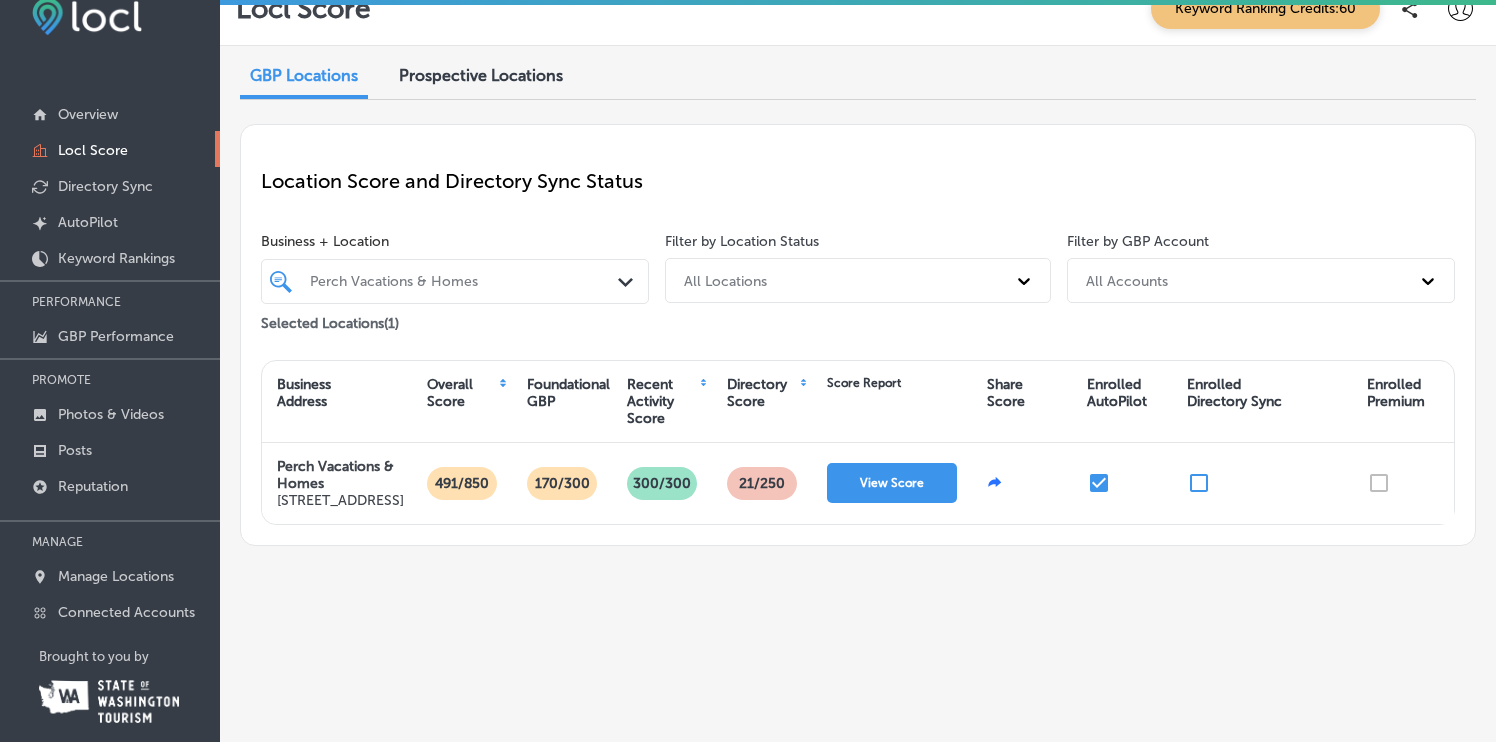 scroll, scrollTop: 51, scrollLeft: 0, axis: vertical 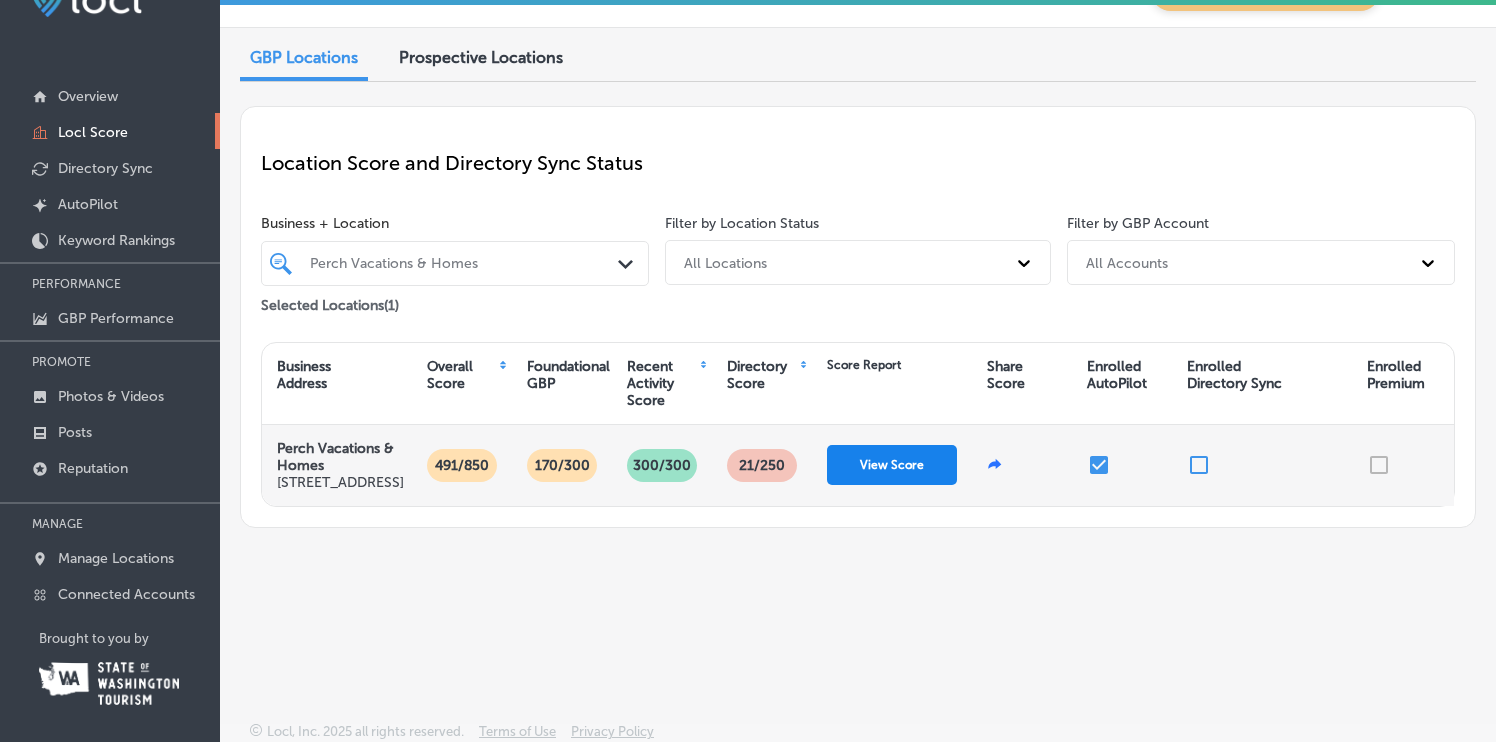 click on "View Score" at bounding box center [892, 465] 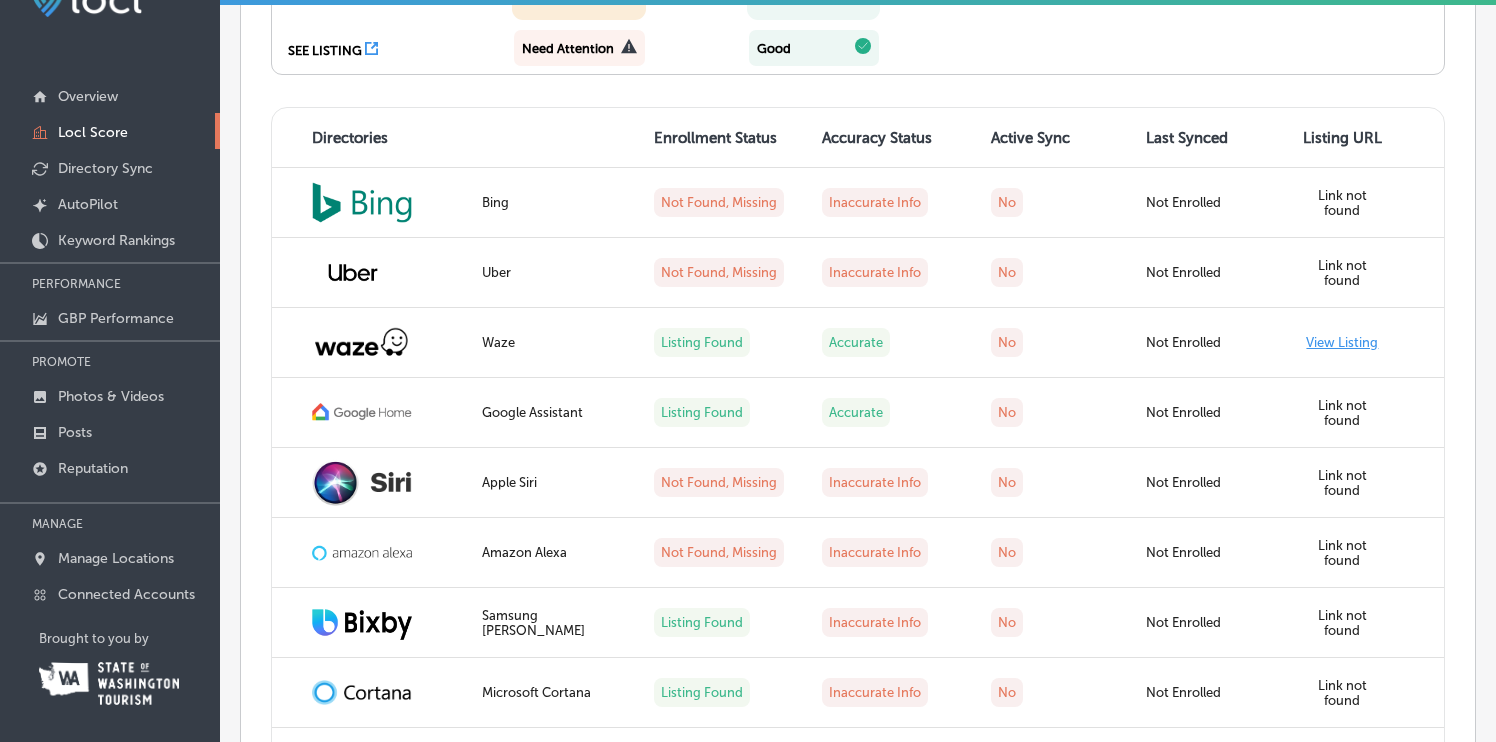 scroll, scrollTop: 1813, scrollLeft: 0, axis: vertical 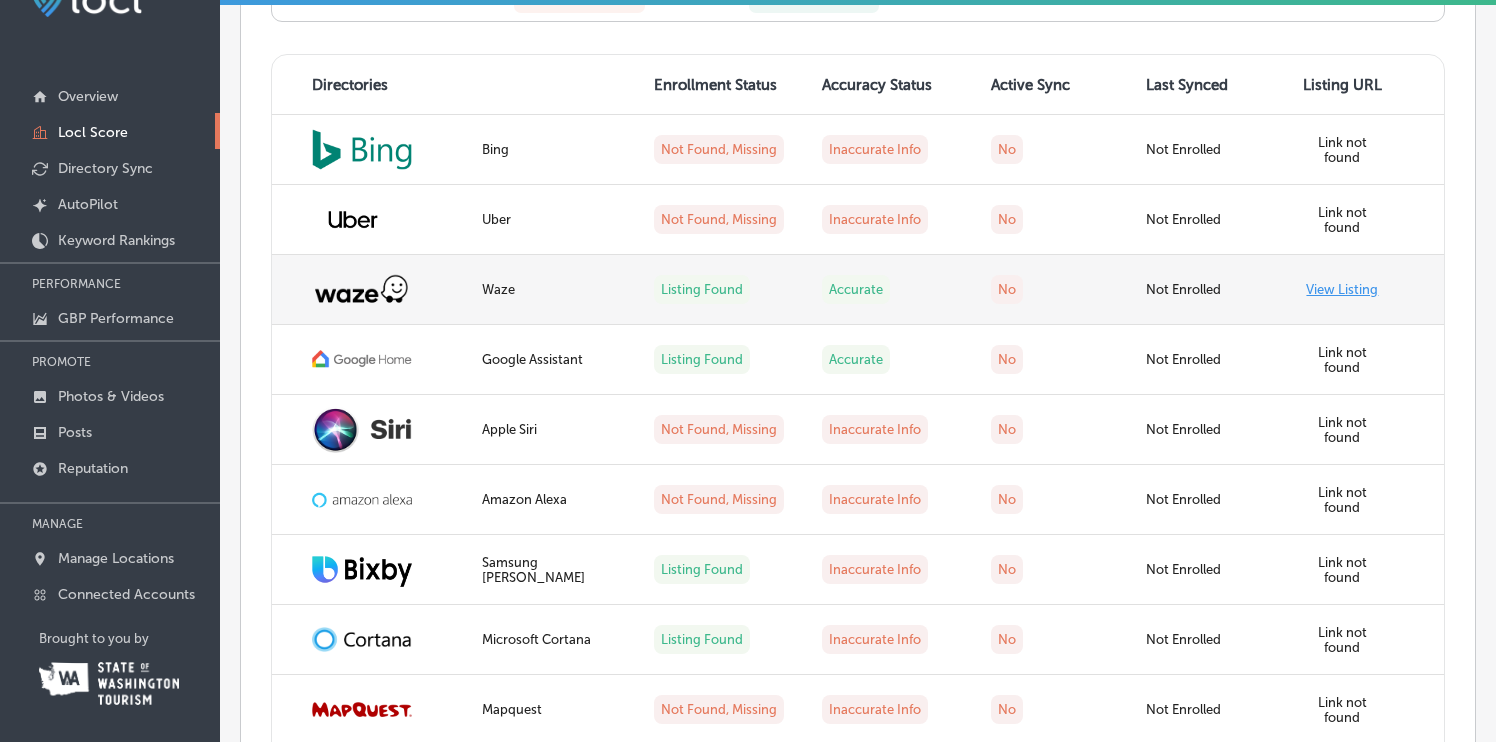 click on "View Listing" at bounding box center [1342, 289] 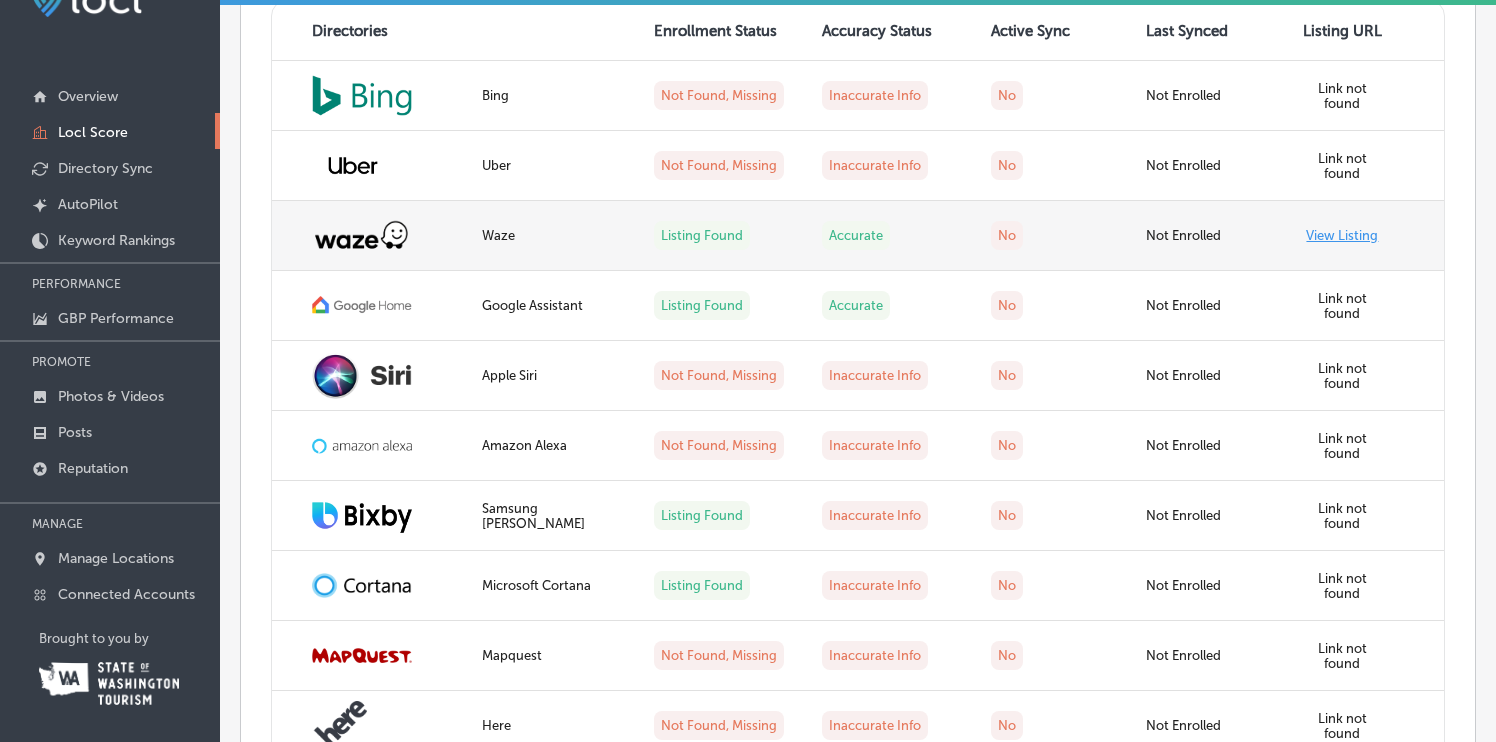 scroll, scrollTop: 1872, scrollLeft: 0, axis: vertical 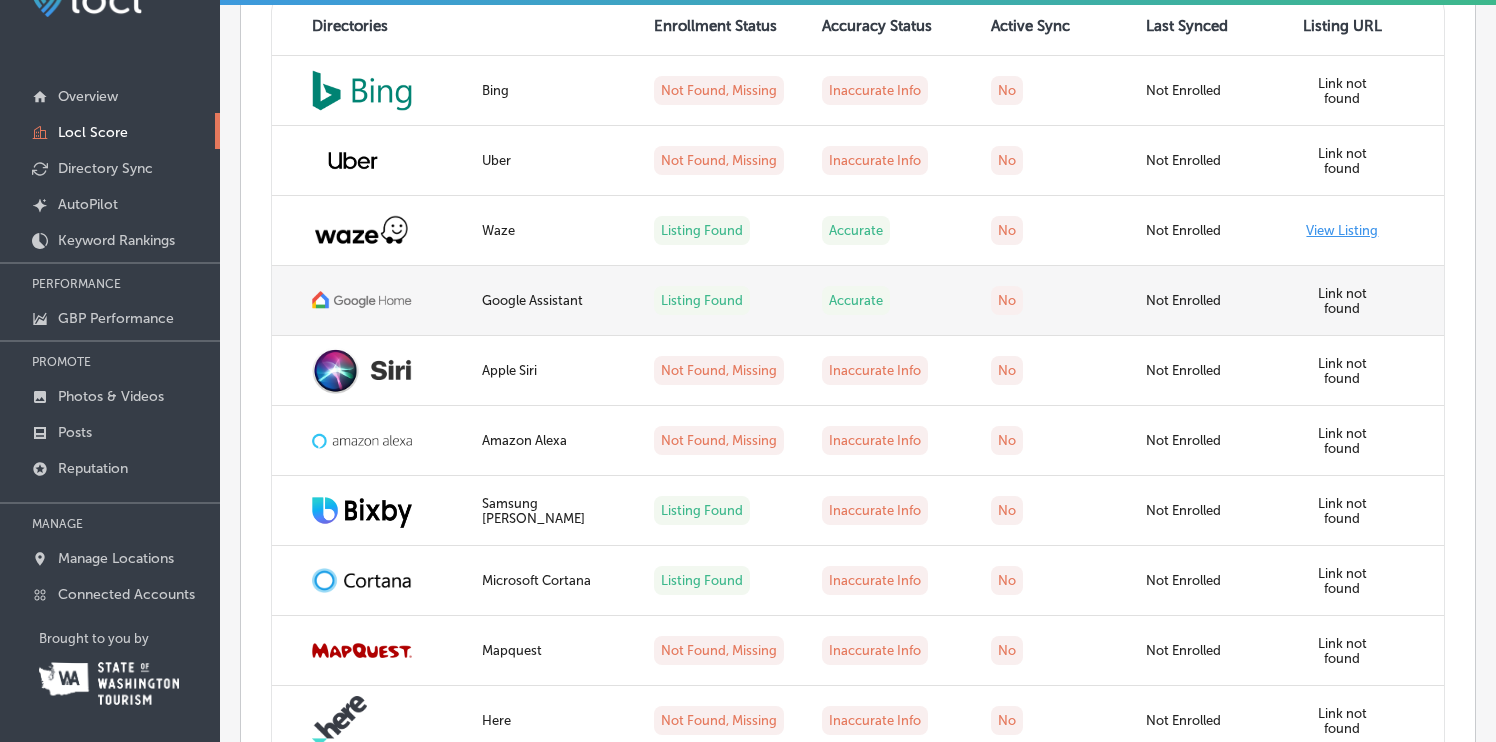 click at bounding box center [362, 300] 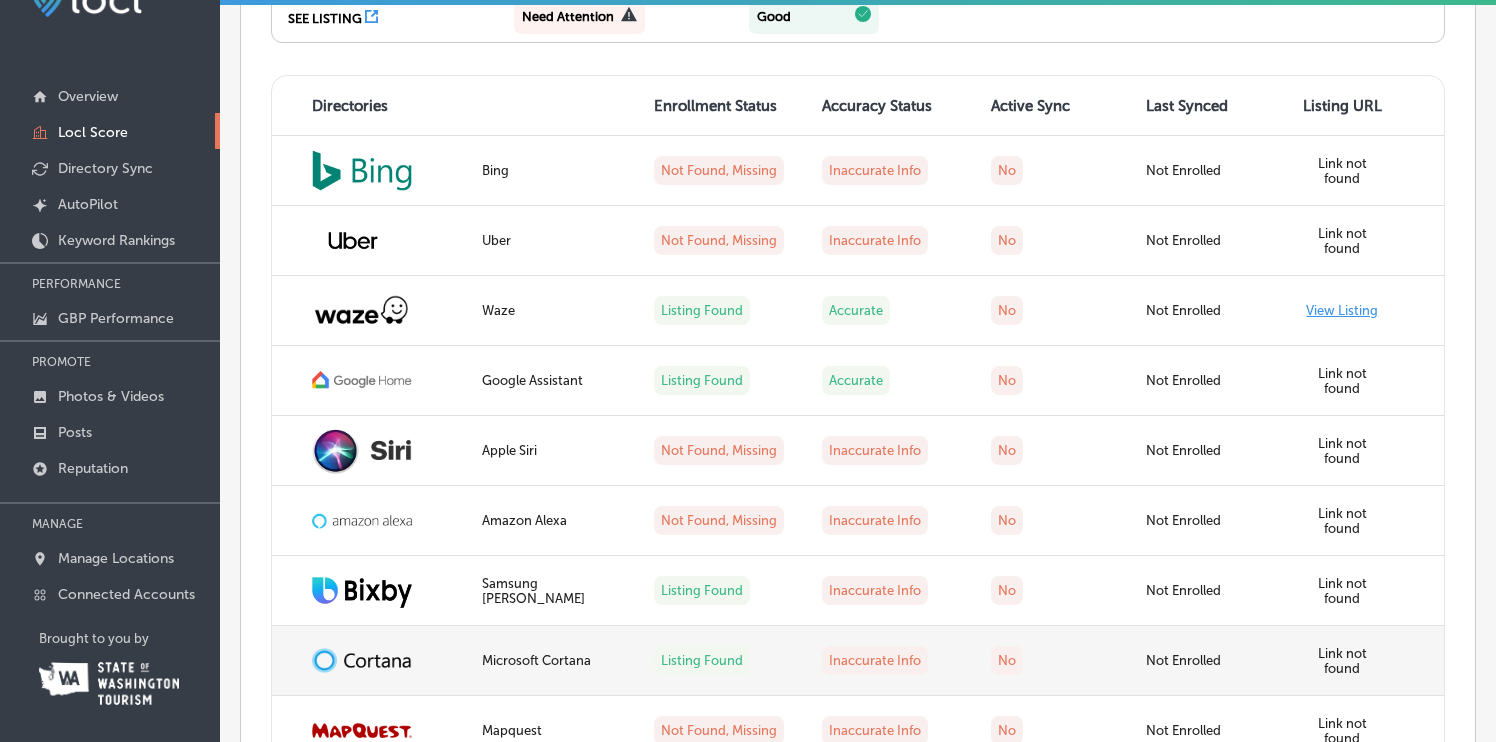 scroll, scrollTop: 1598, scrollLeft: 0, axis: vertical 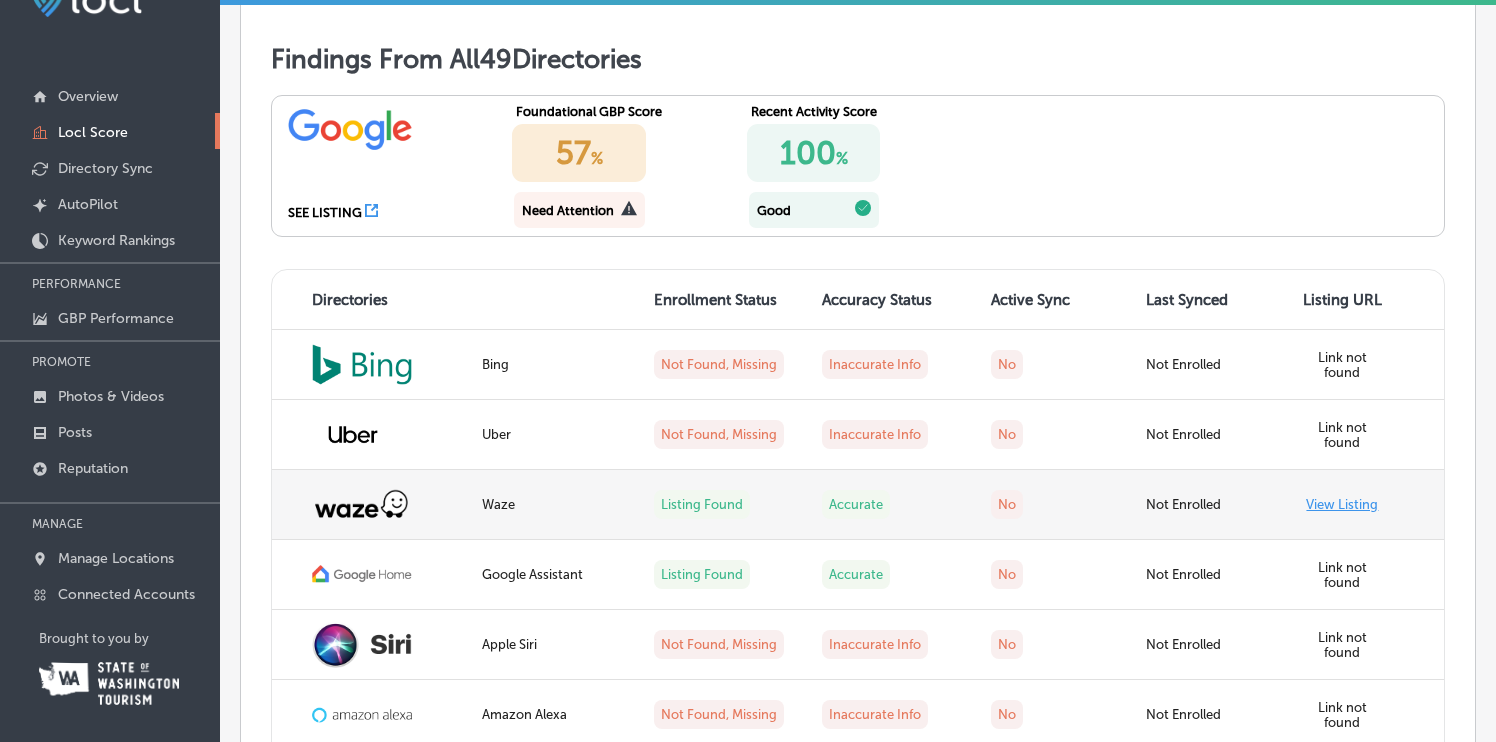 click on "Accurate" at bounding box center [856, 504] 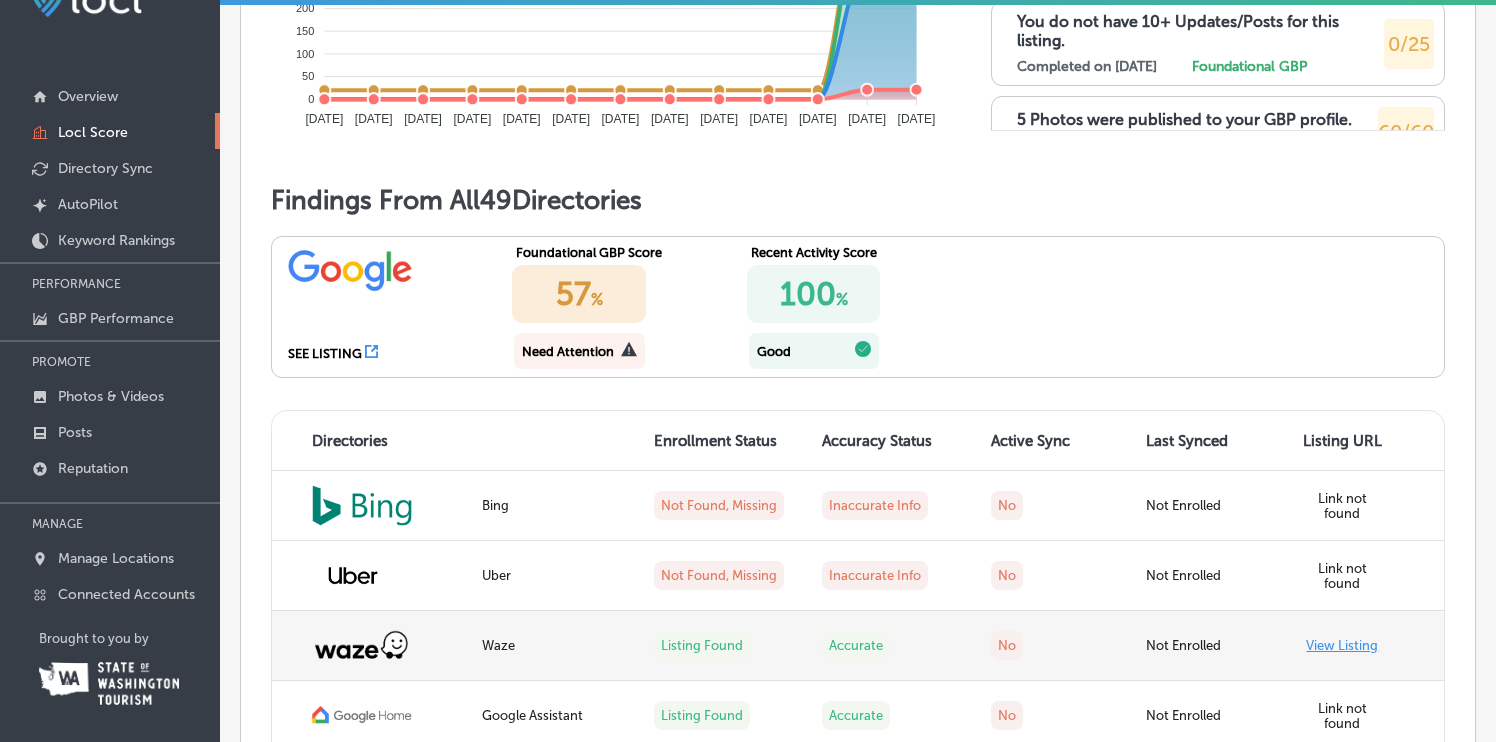scroll, scrollTop: 1459, scrollLeft: 0, axis: vertical 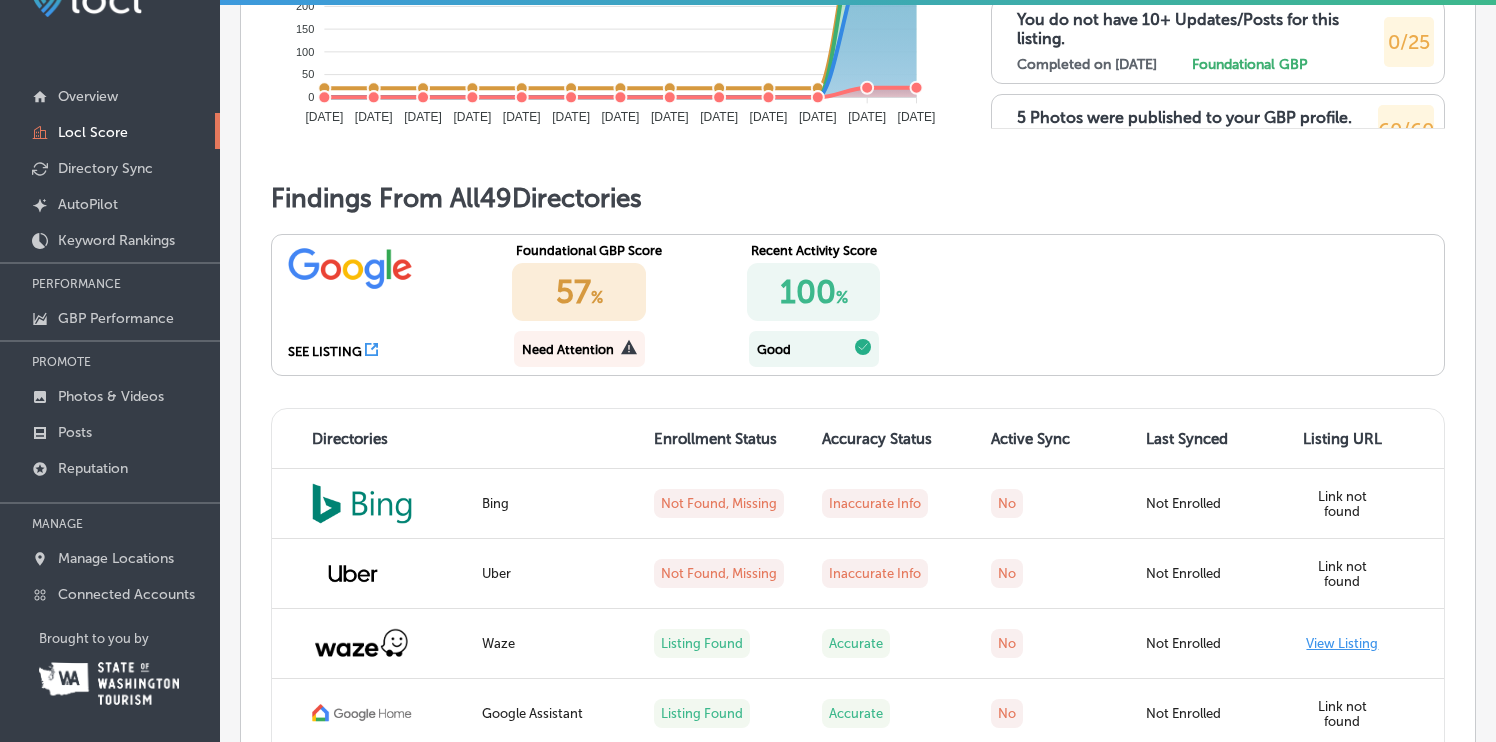click 